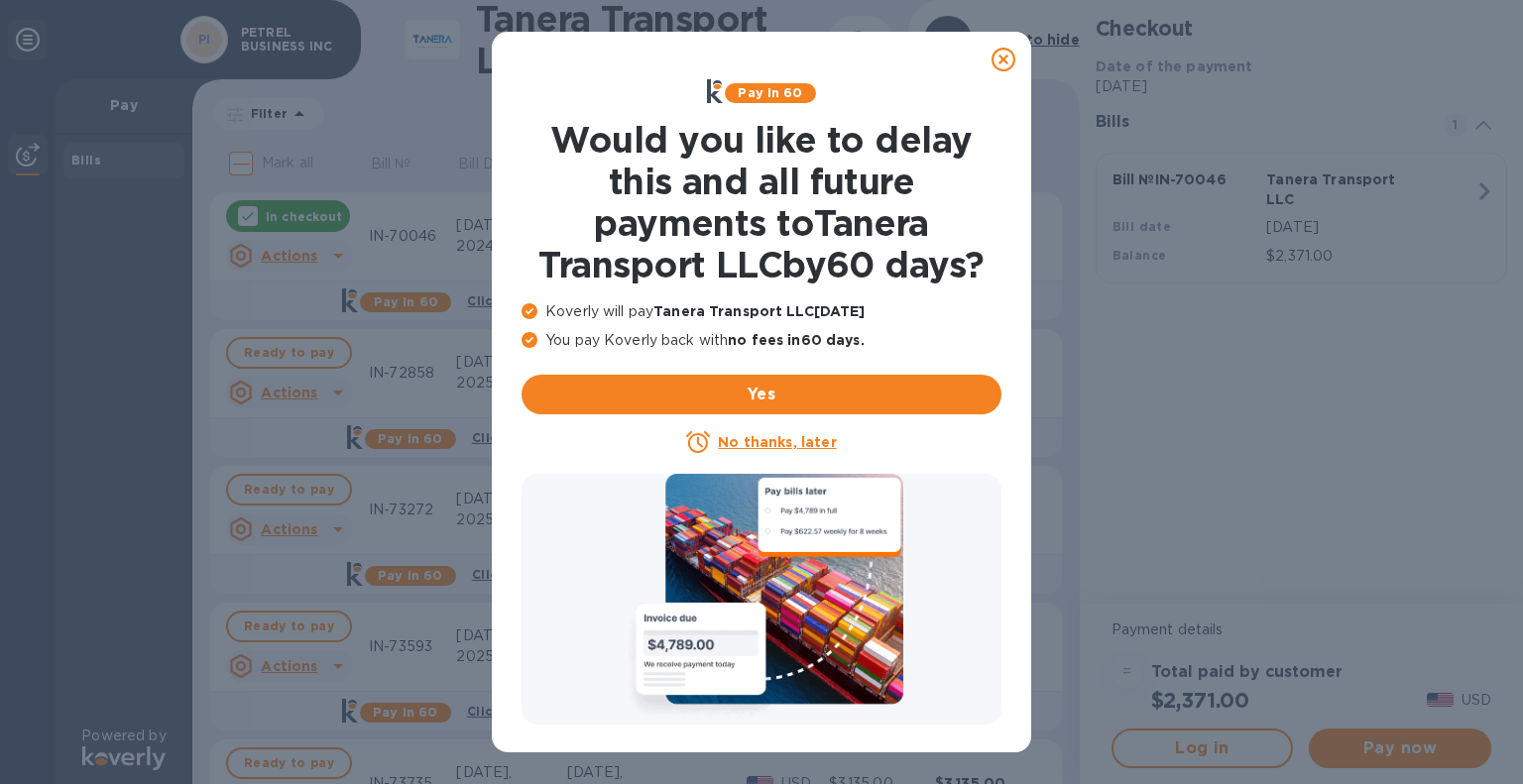 scroll, scrollTop: 0, scrollLeft: 0, axis: both 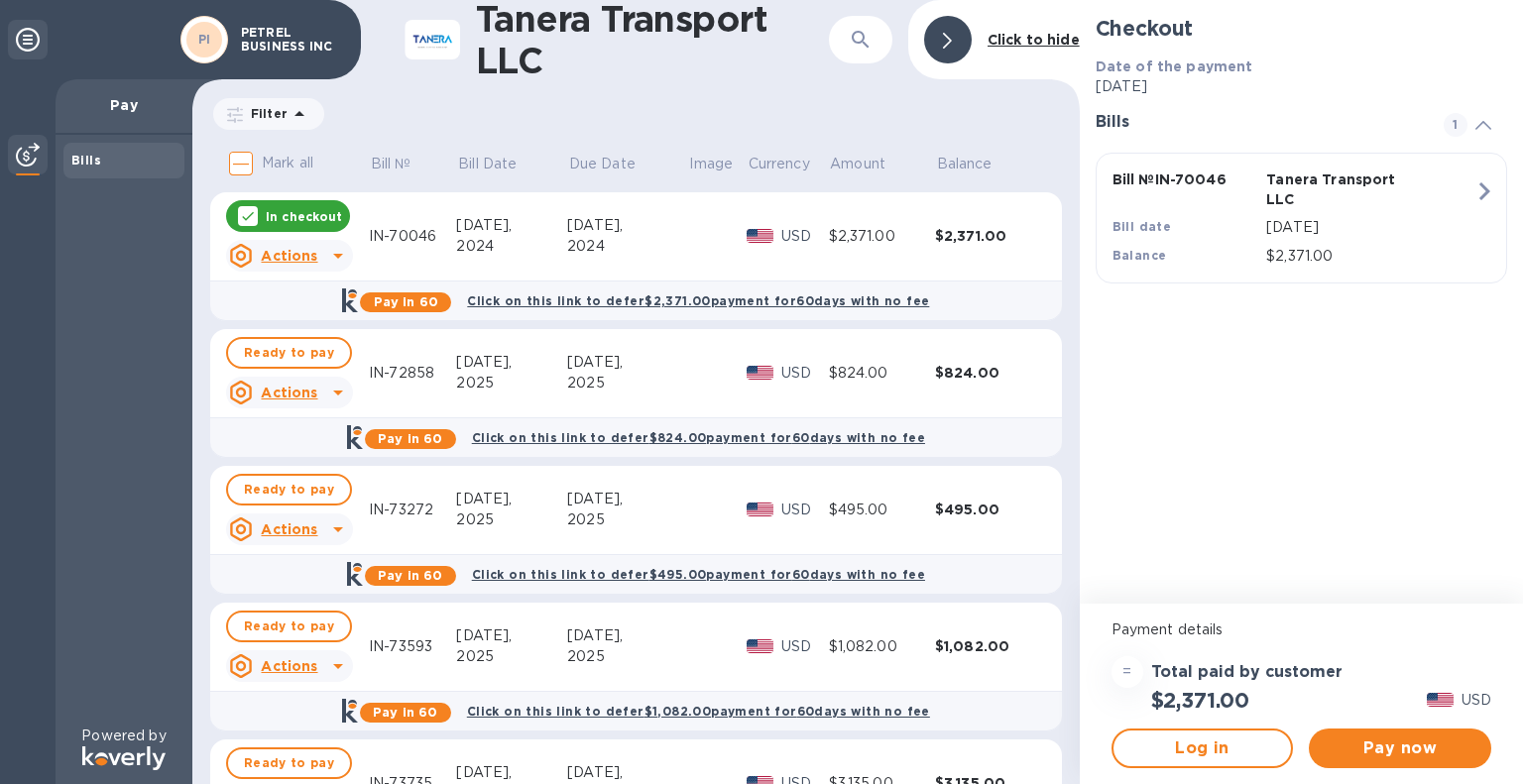 click 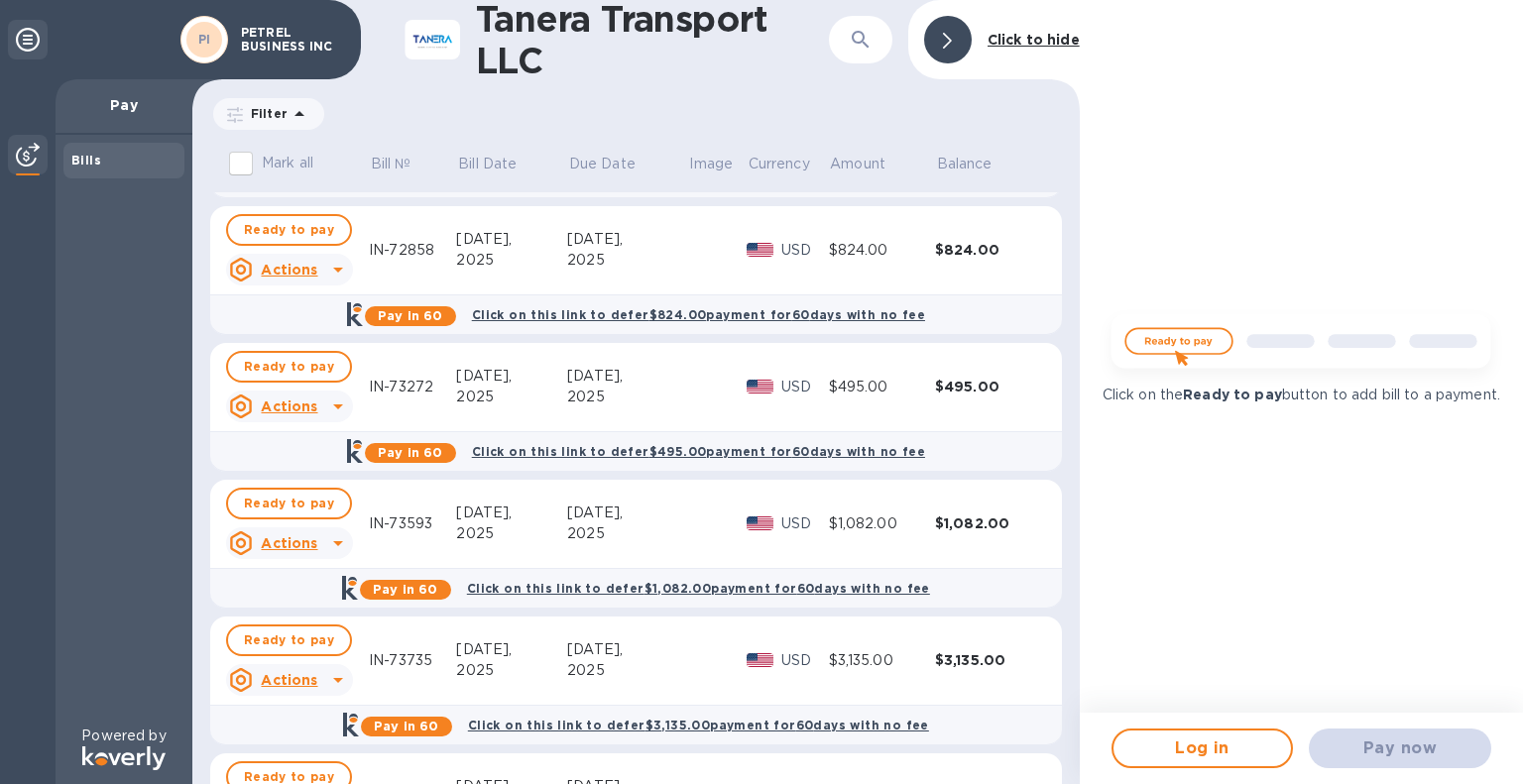 scroll, scrollTop: 383, scrollLeft: 0, axis: vertical 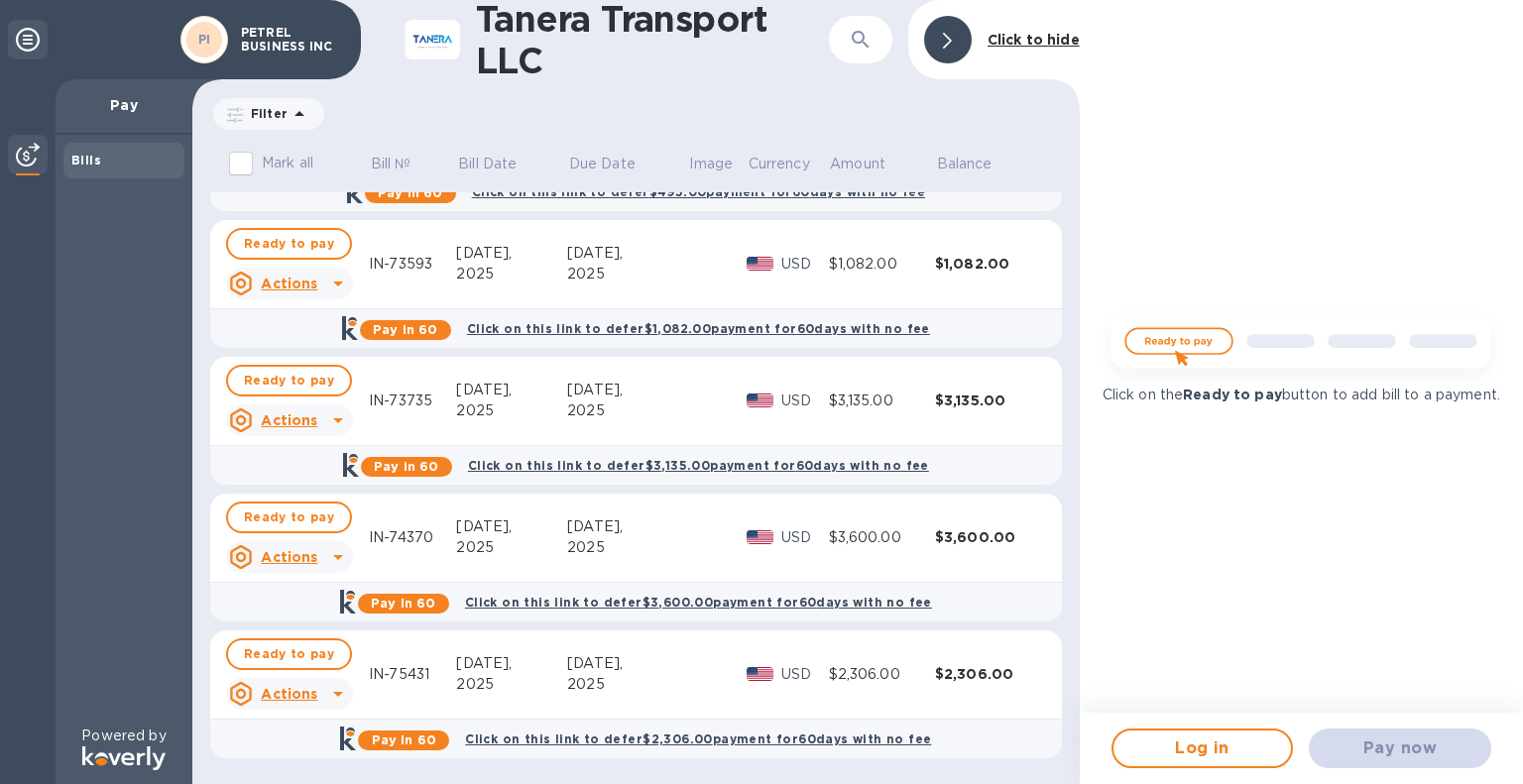 click on "Click on the  Ready to pay  button to add bill to a payment." at bounding box center (1301, 356) 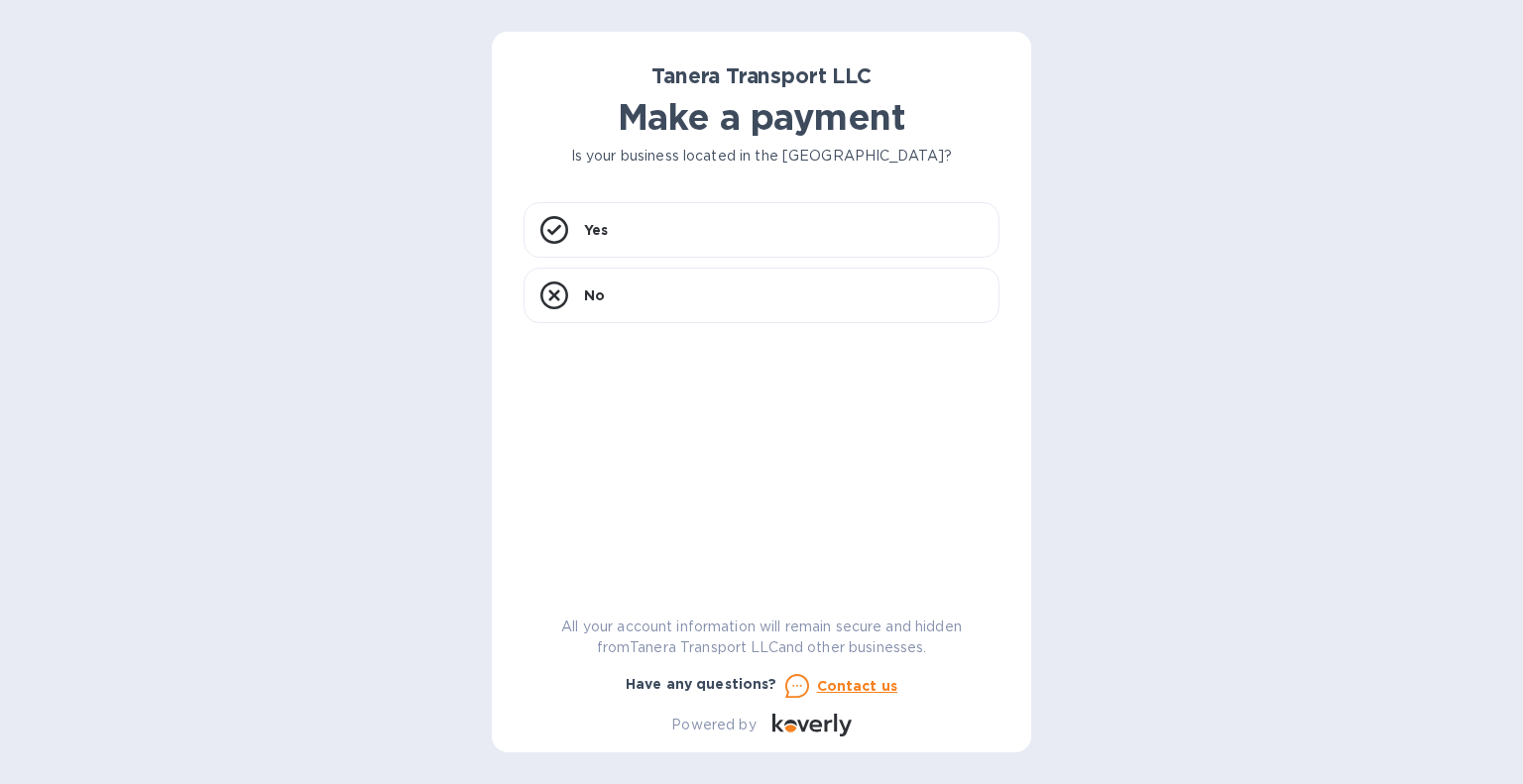 scroll, scrollTop: 0, scrollLeft: 0, axis: both 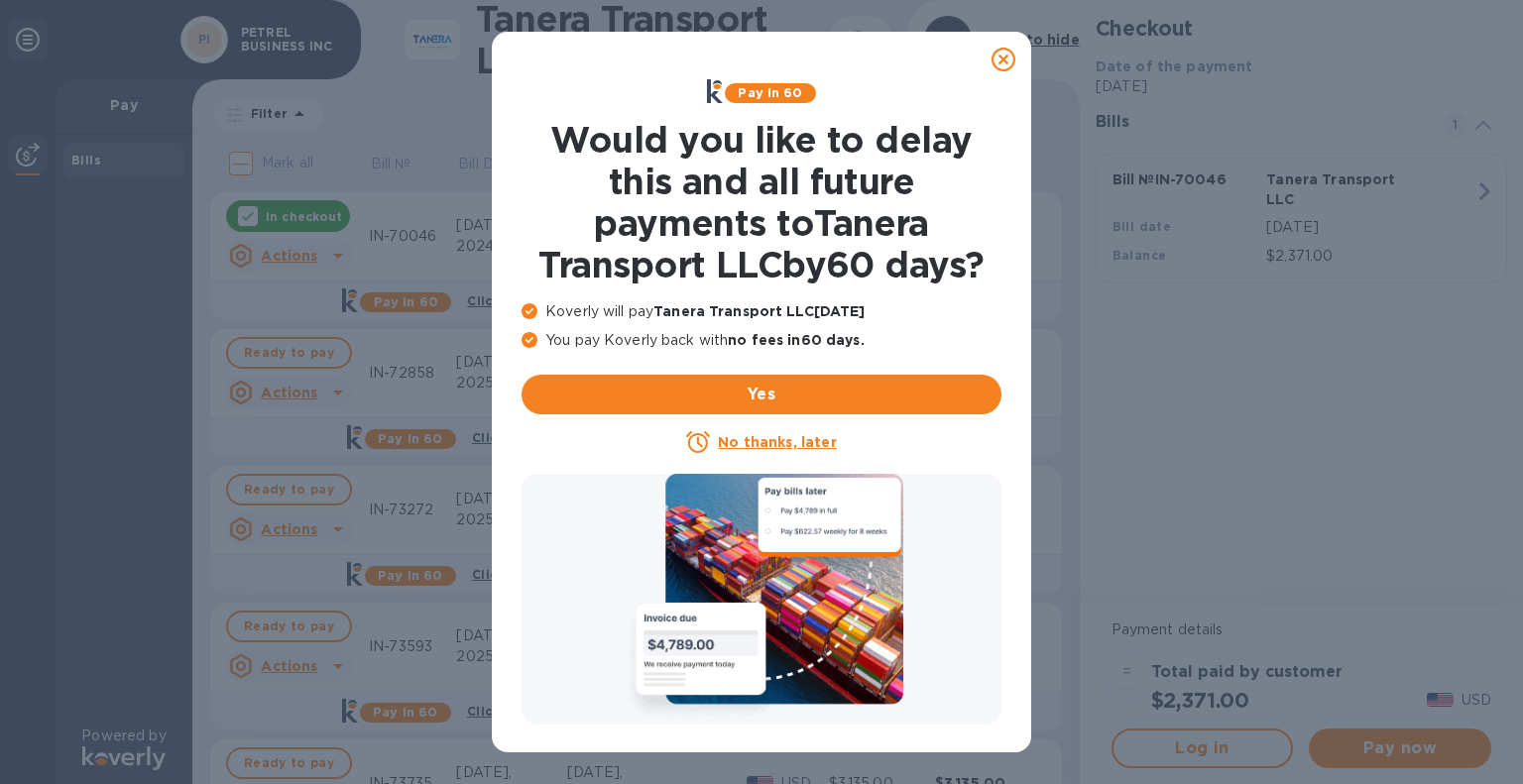 click 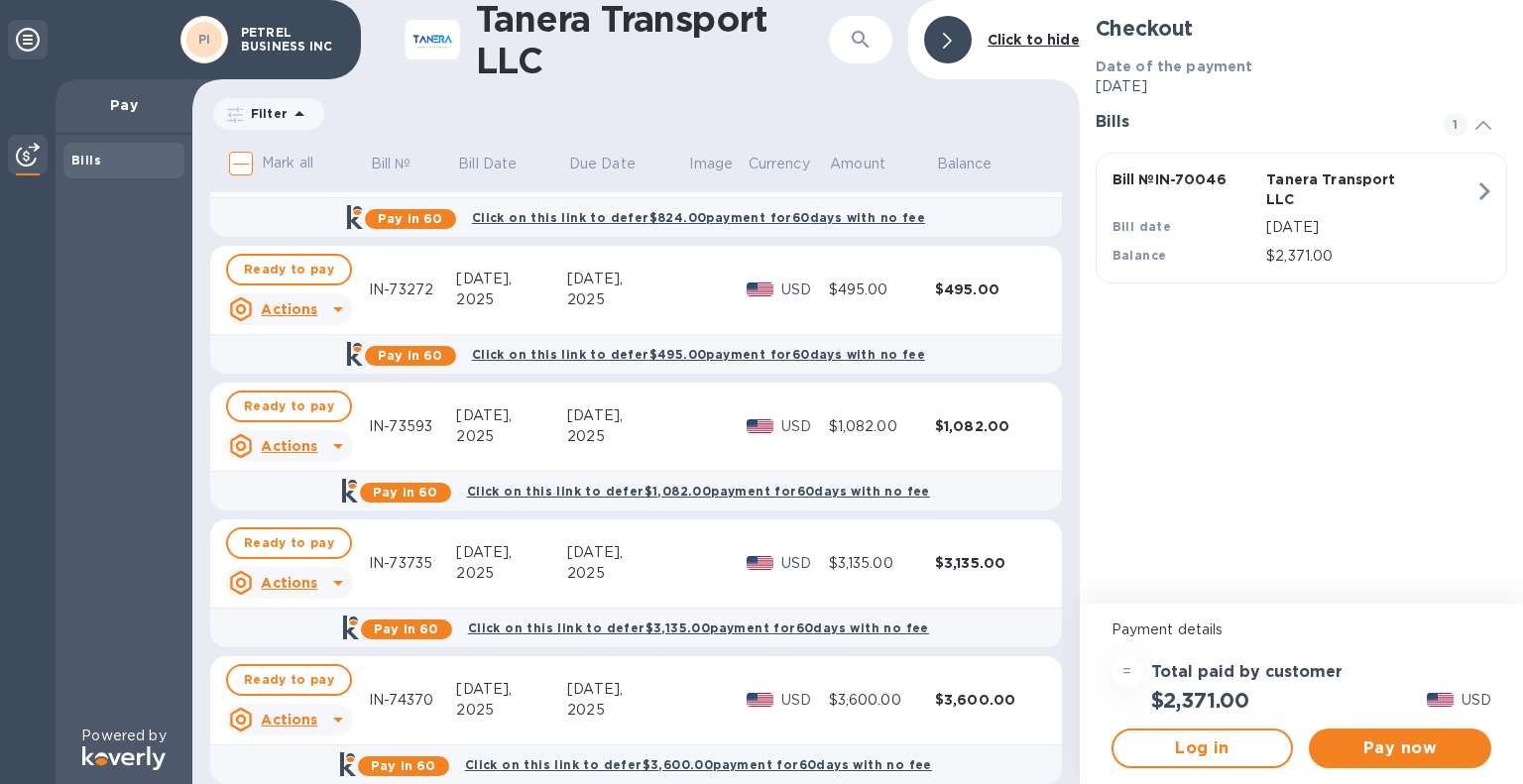 scroll, scrollTop: 383, scrollLeft: 0, axis: vertical 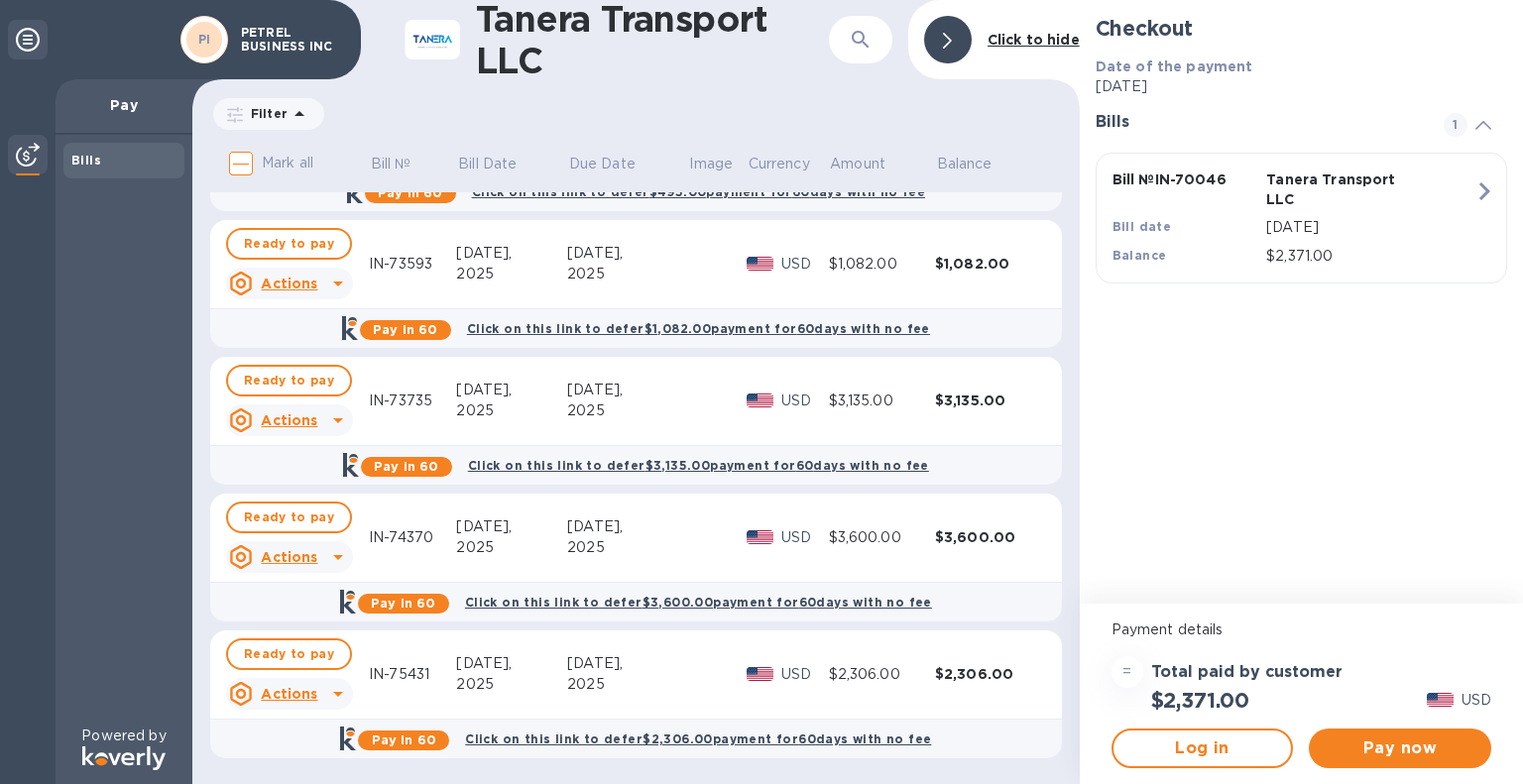 click on "IN-75431" at bounding box center [412, 674] 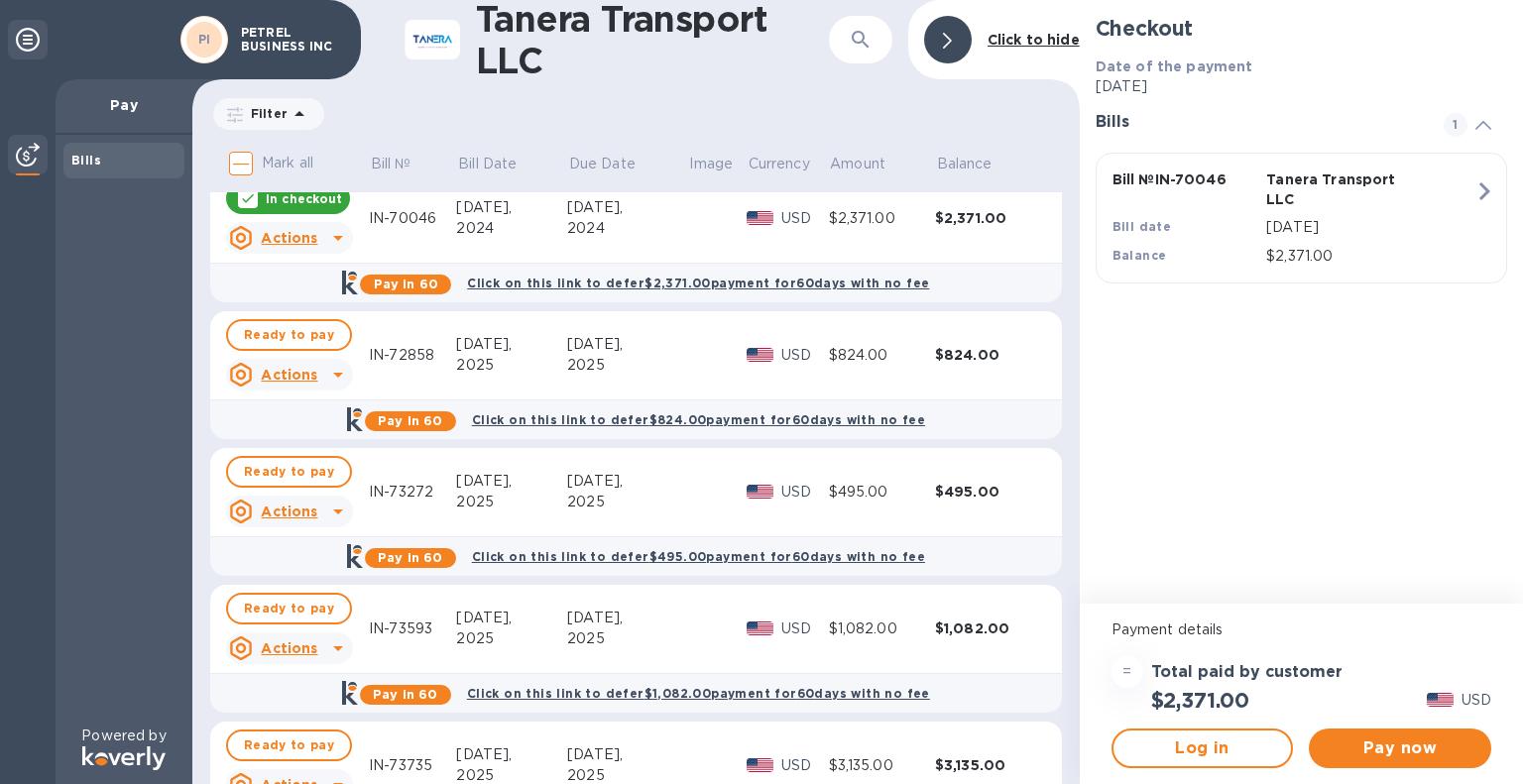 scroll, scrollTop: 0, scrollLeft: 0, axis: both 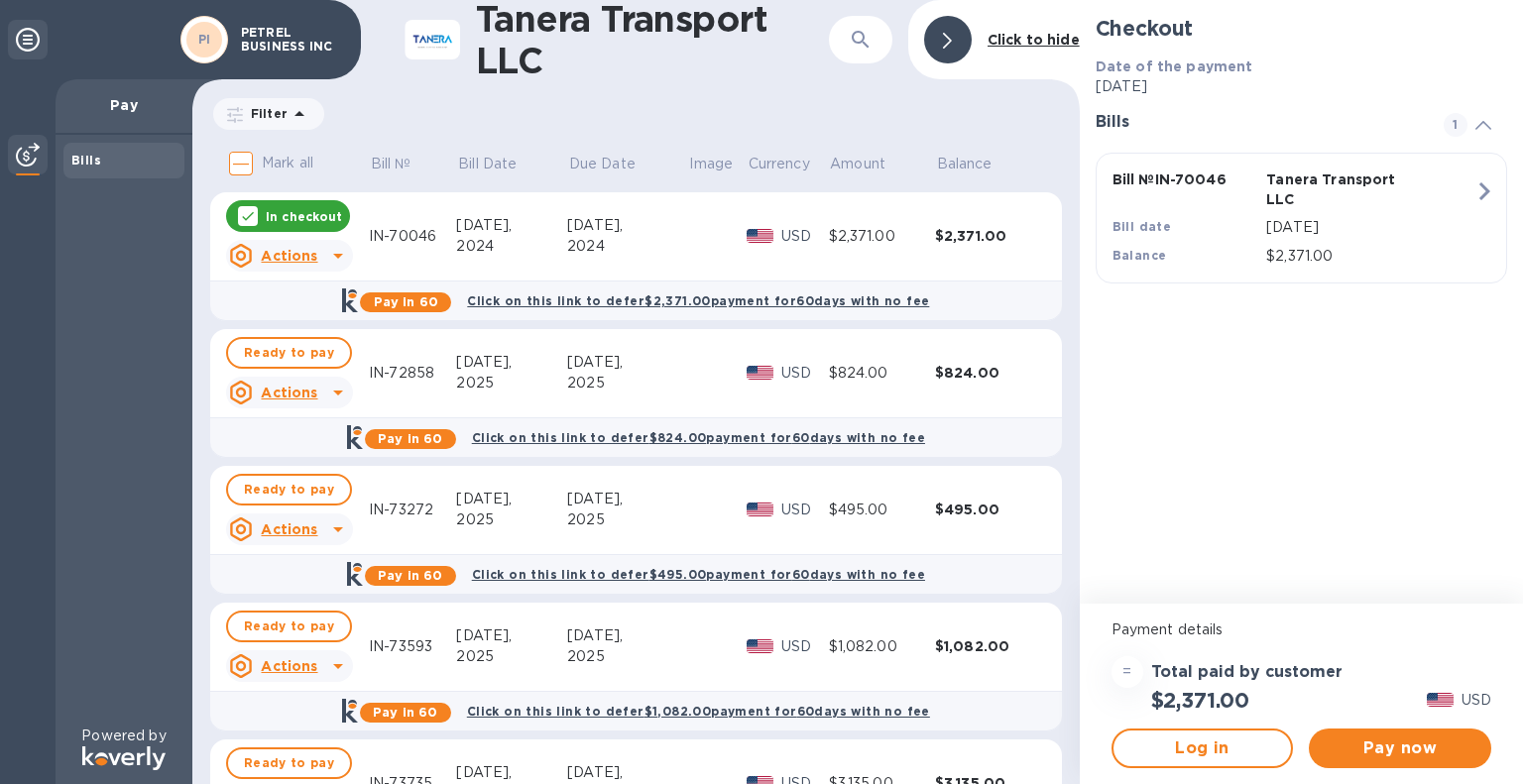 click 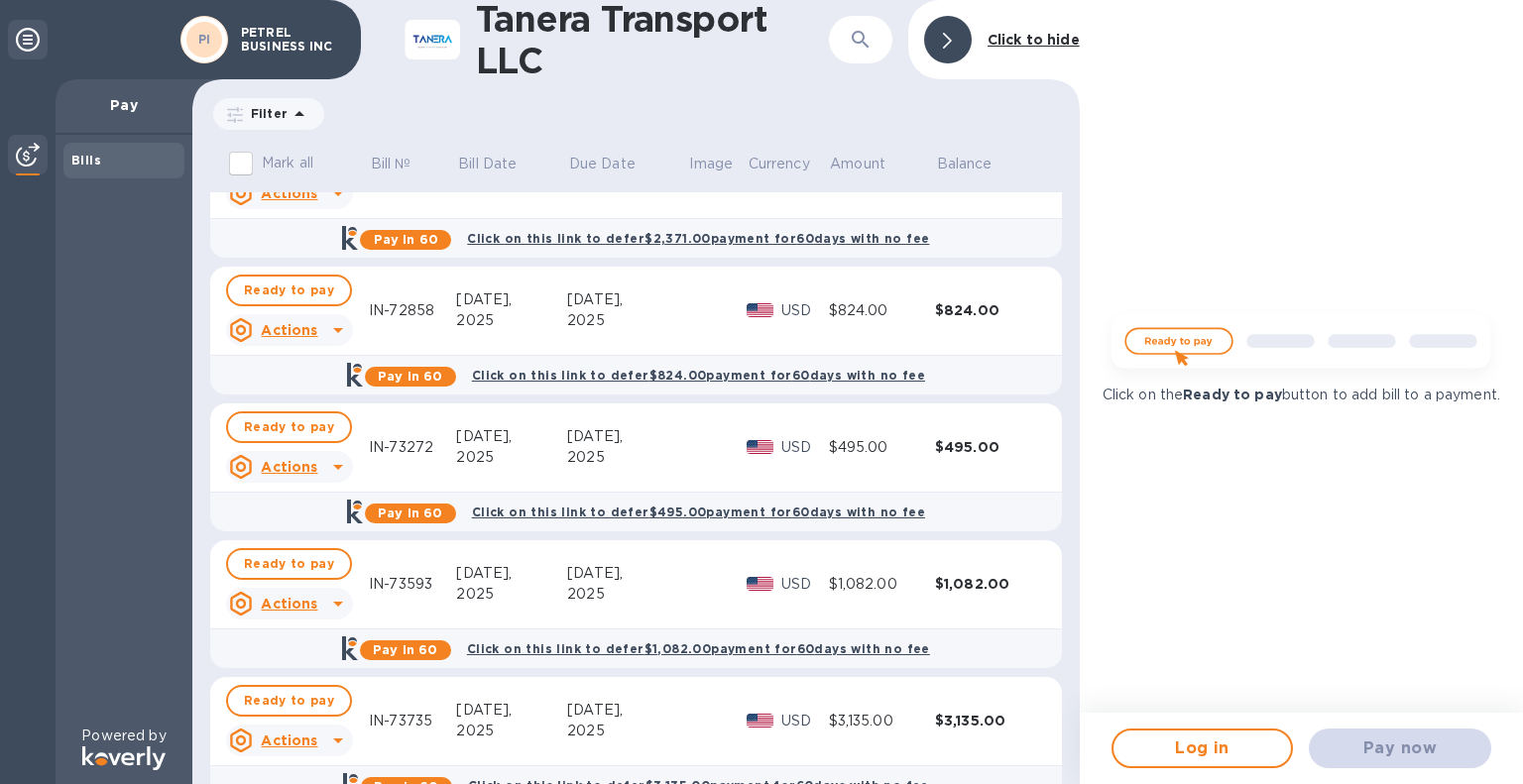 scroll, scrollTop: 383, scrollLeft: 0, axis: vertical 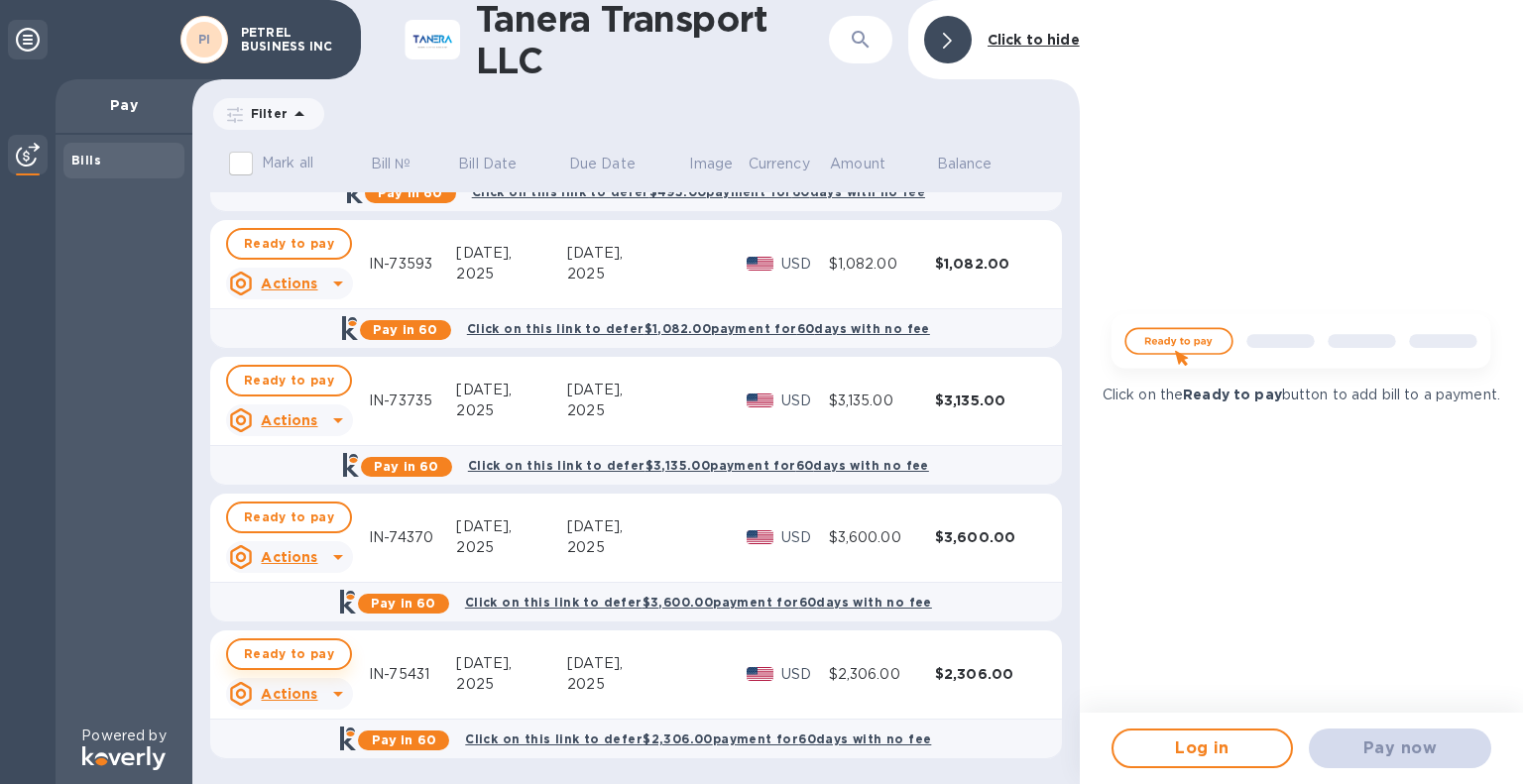 click on "Ready to pay" at bounding box center (289, 654) 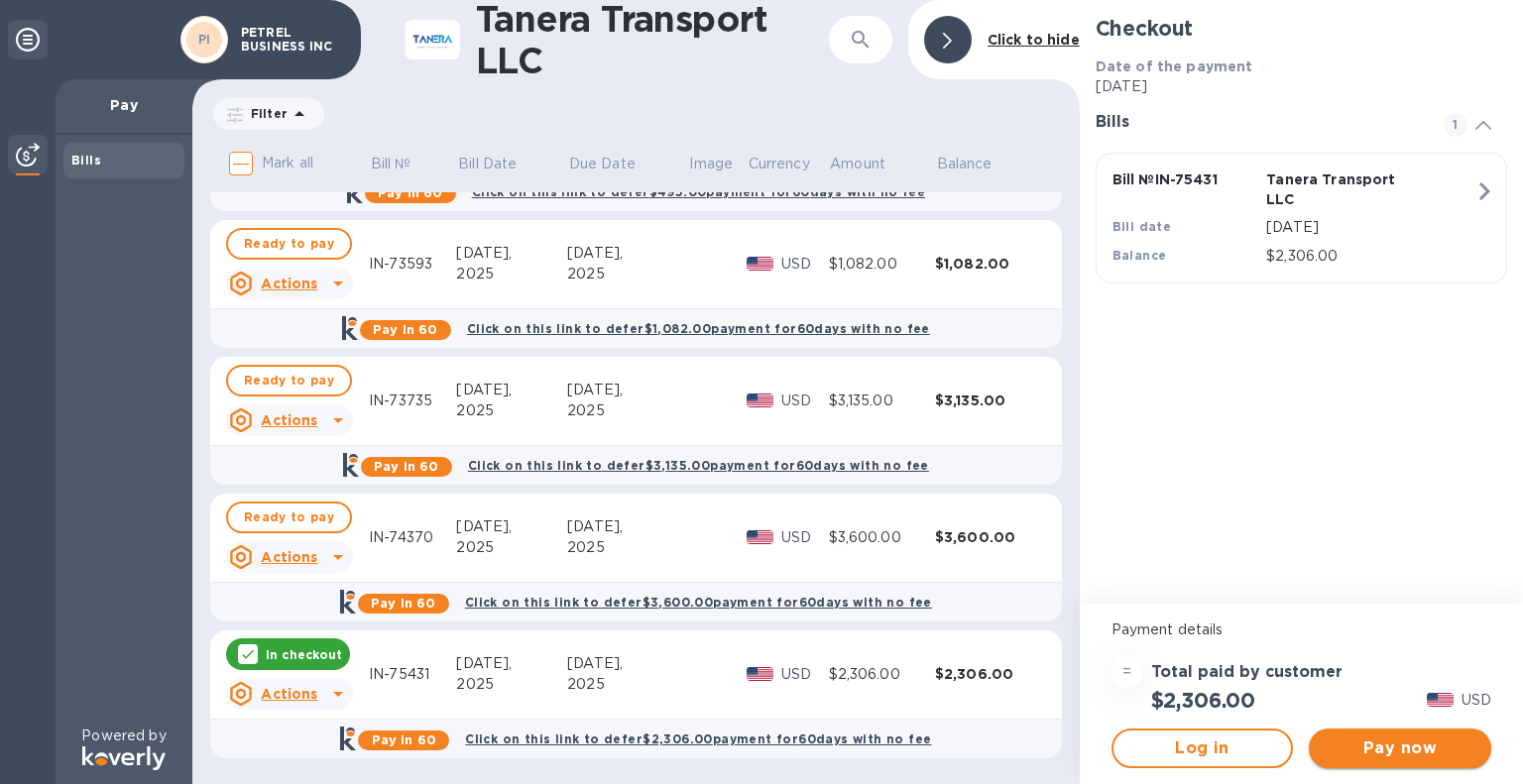 click on "Pay now" at bounding box center [1400, 748] 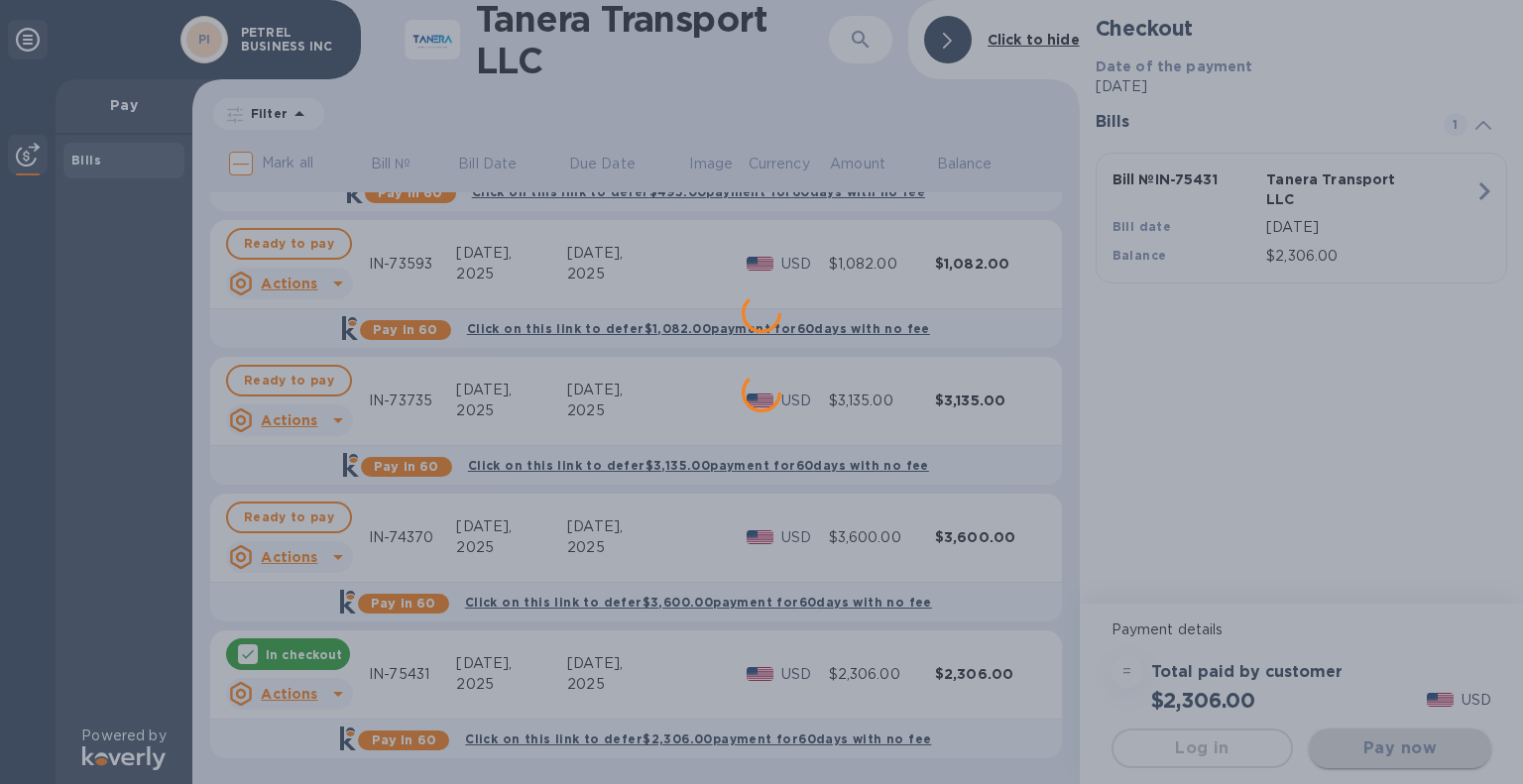 scroll, scrollTop: 0, scrollLeft: 0, axis: both 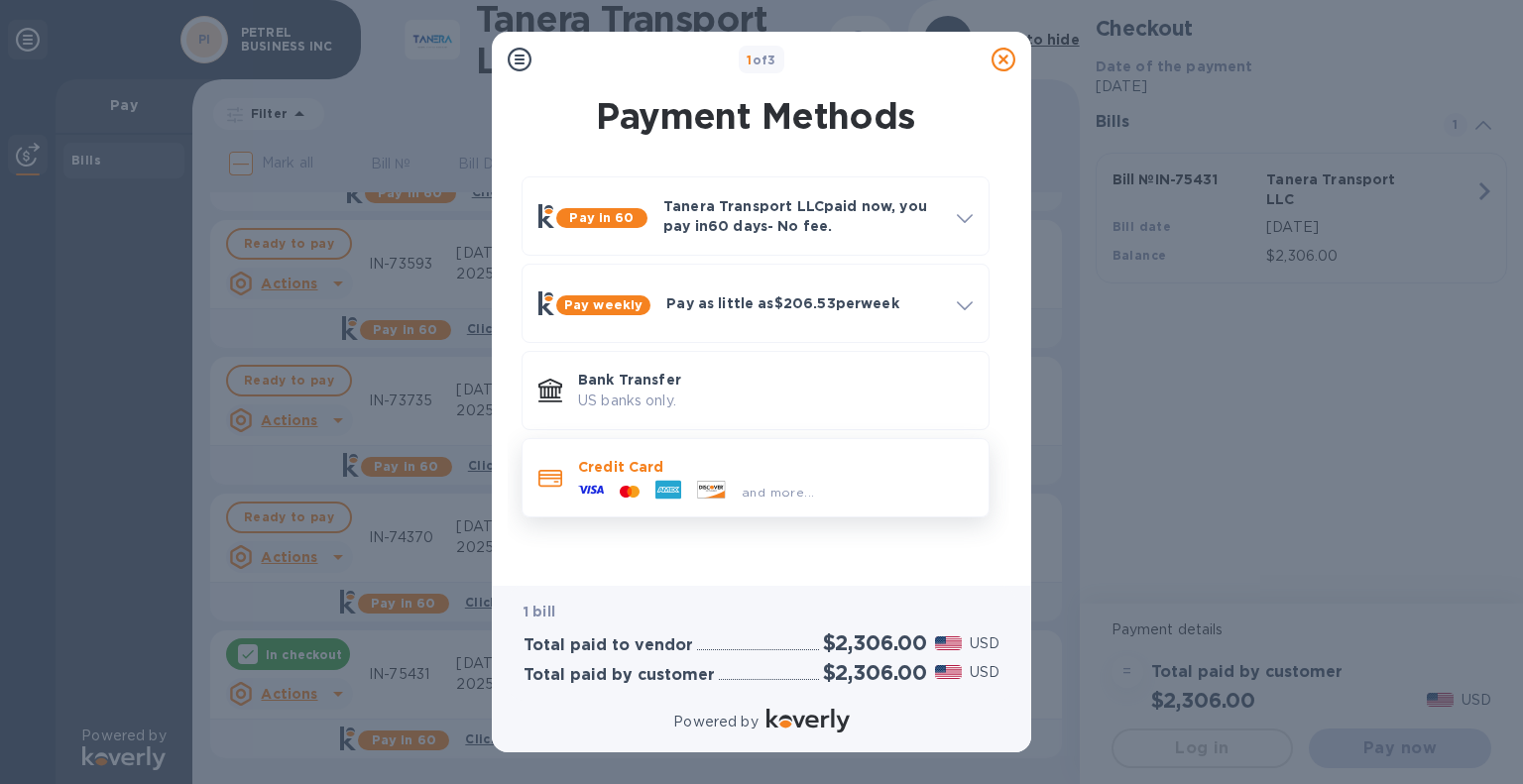 click on "Credit Card" at bounding box center (775, 467) 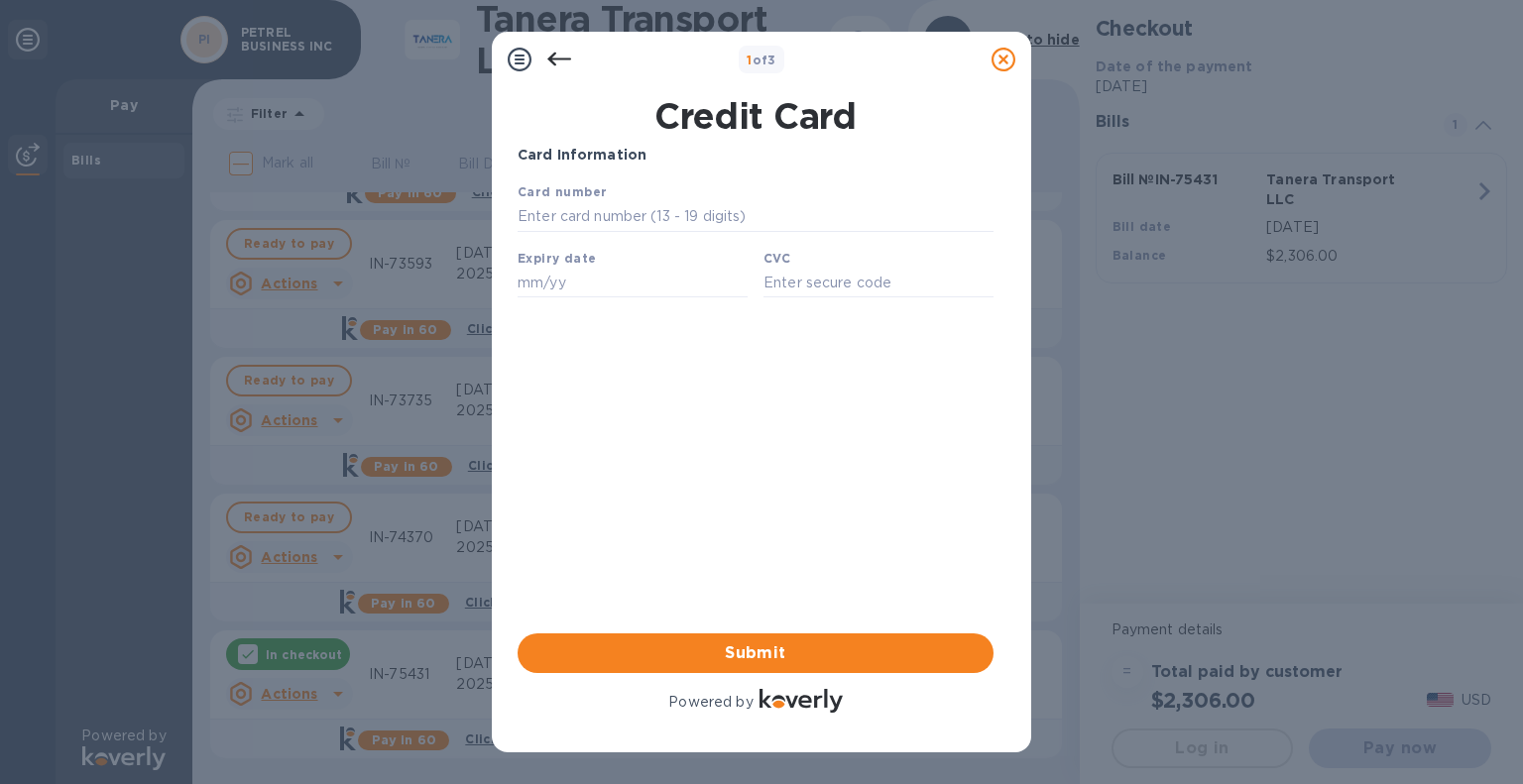 scroll, scrollTop: 0, scrollLeft: 0, axis: both 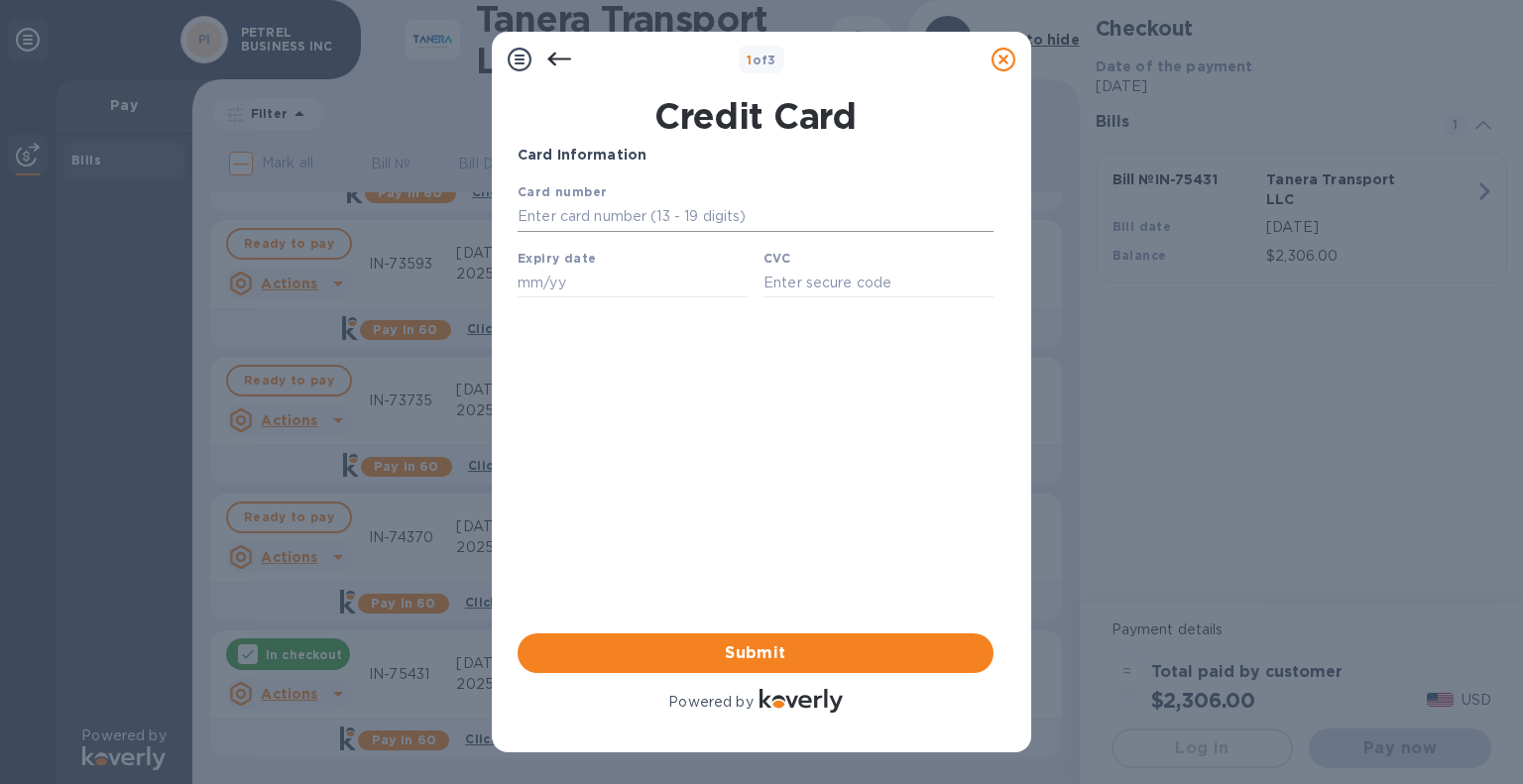 click at bounding box center (756, 217) 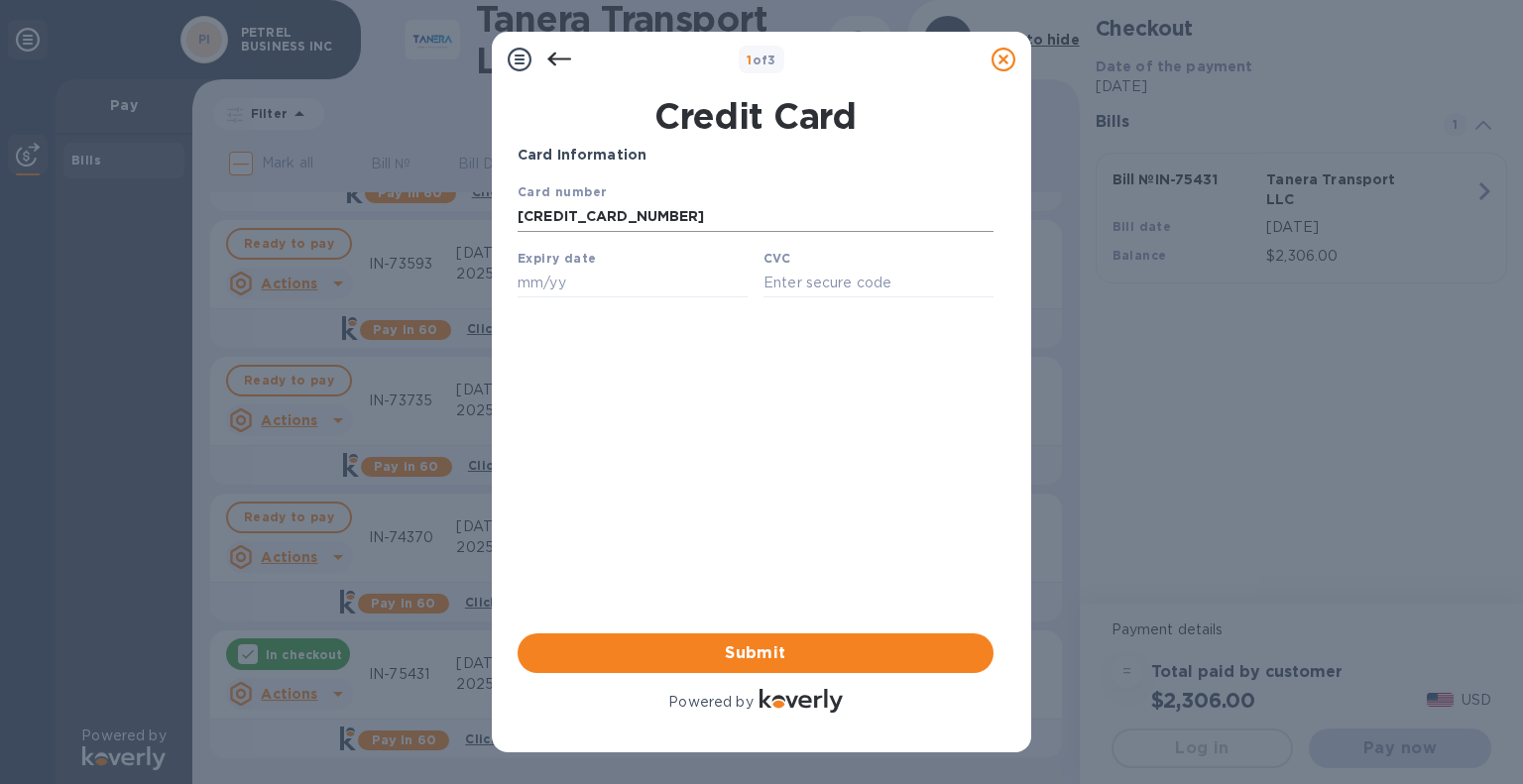 type on "[CREDIT_CARD_NUMBER]" 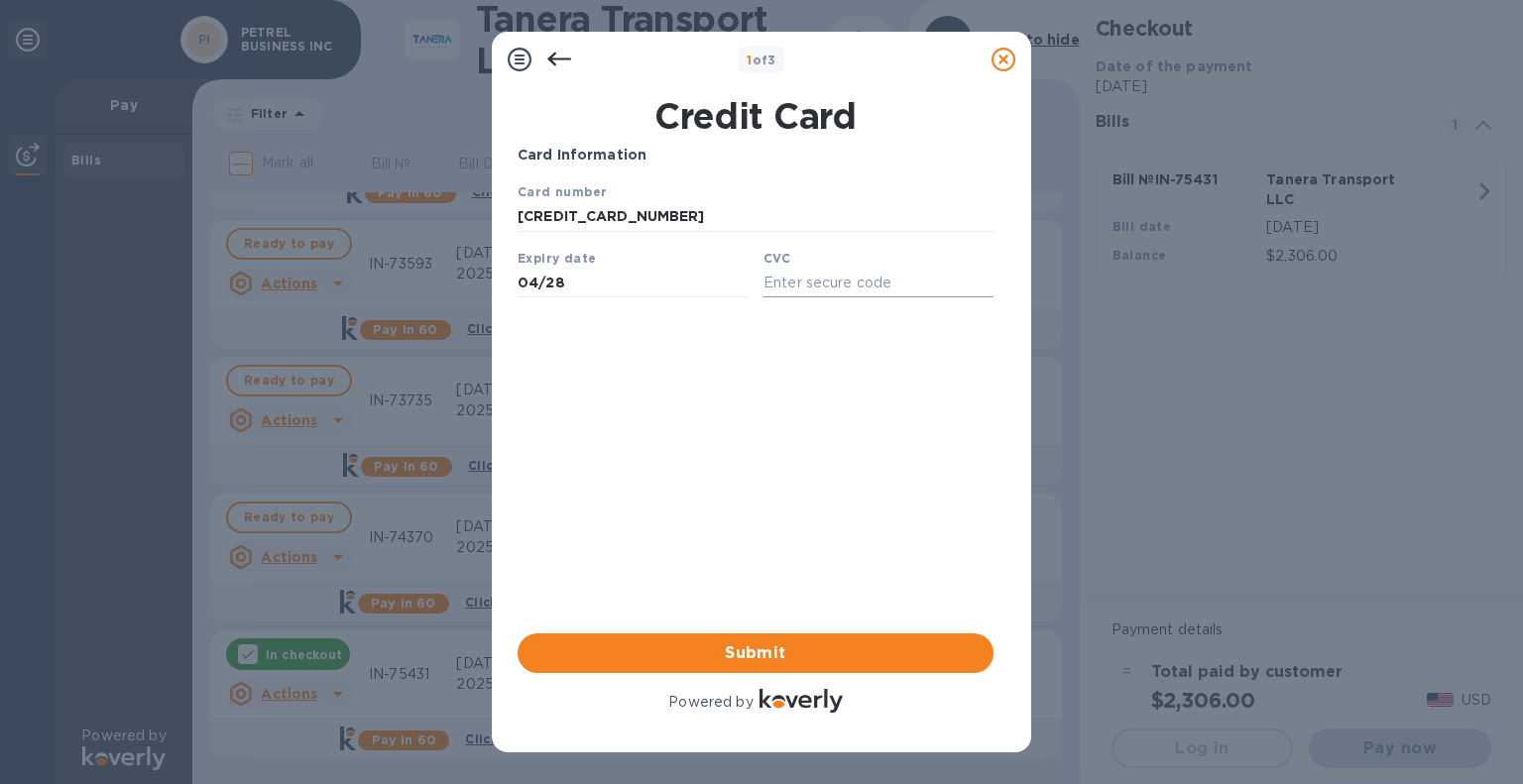 type on "04/28" 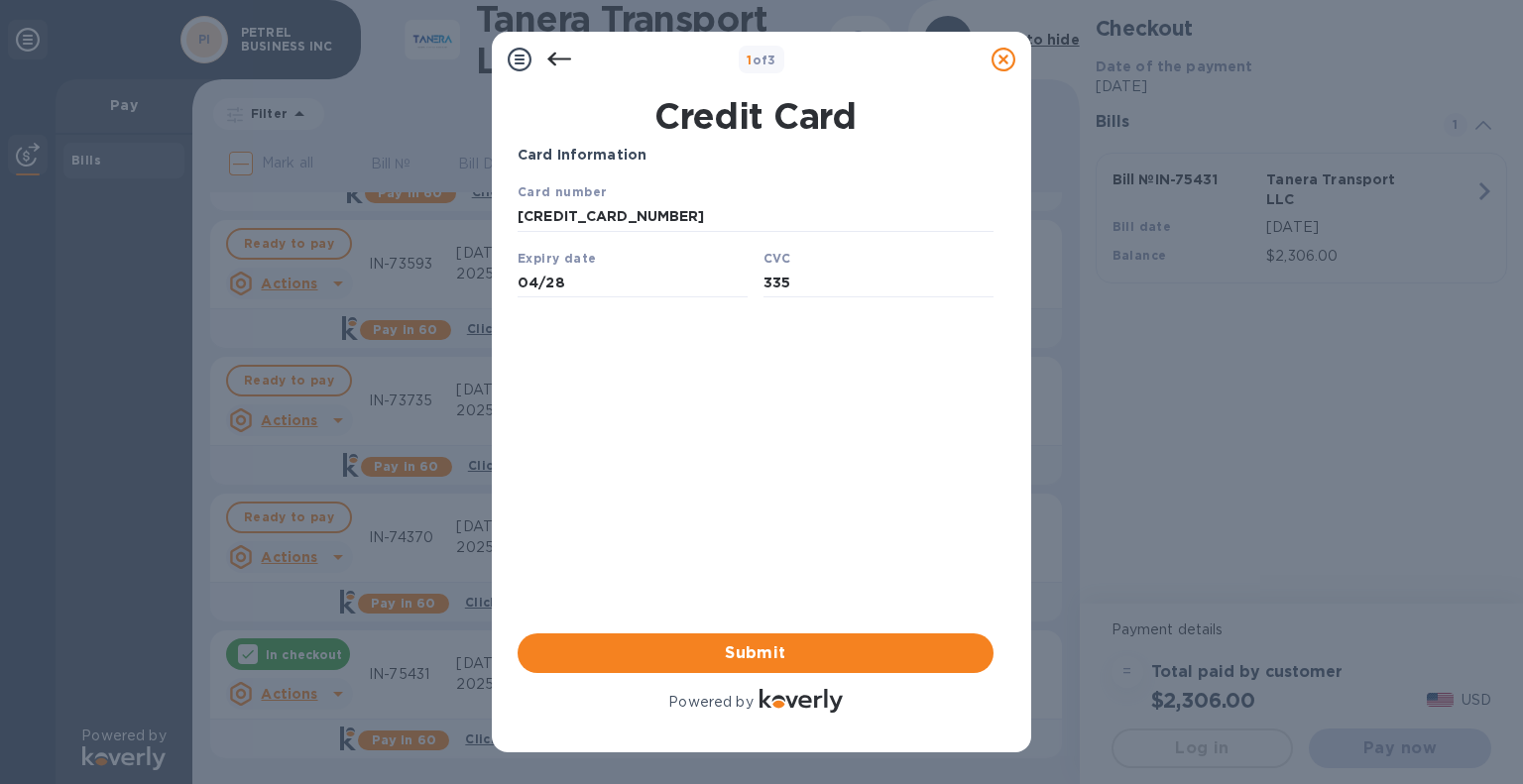 type on "335" 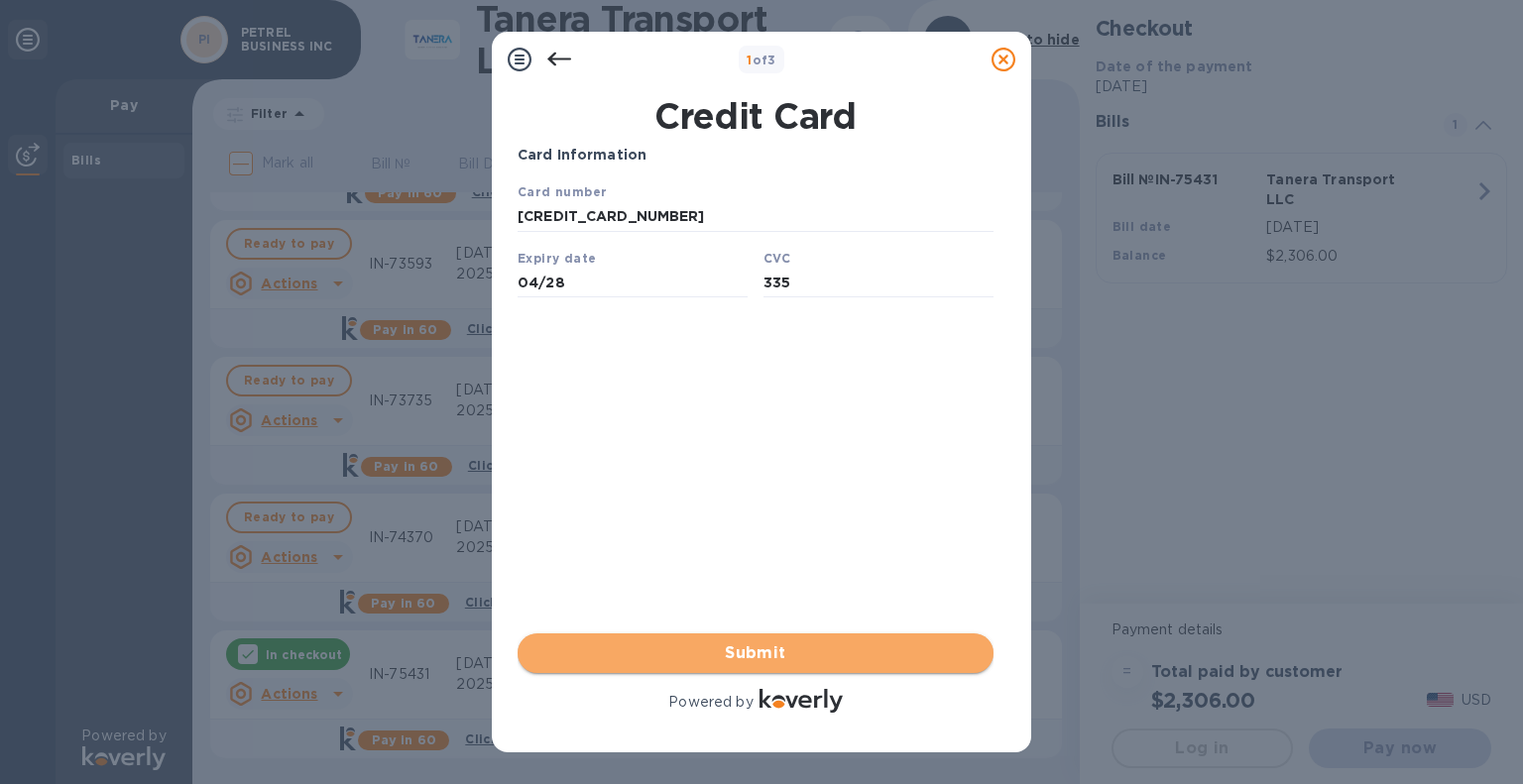 click on "Submit" at bounding box center (756, 653) 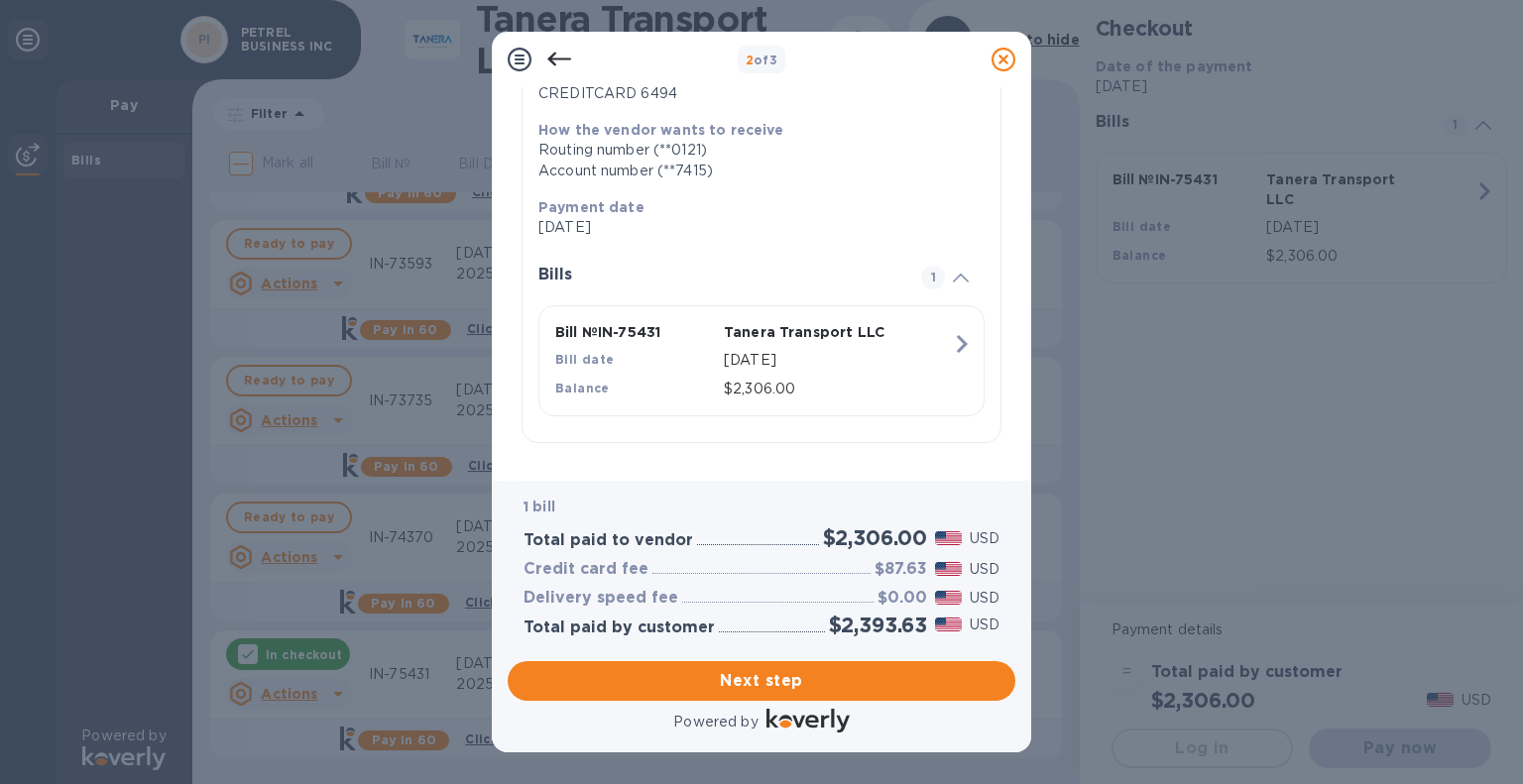 scroll, scrollTop: 280, scrollLeft: 0, axis: vertical 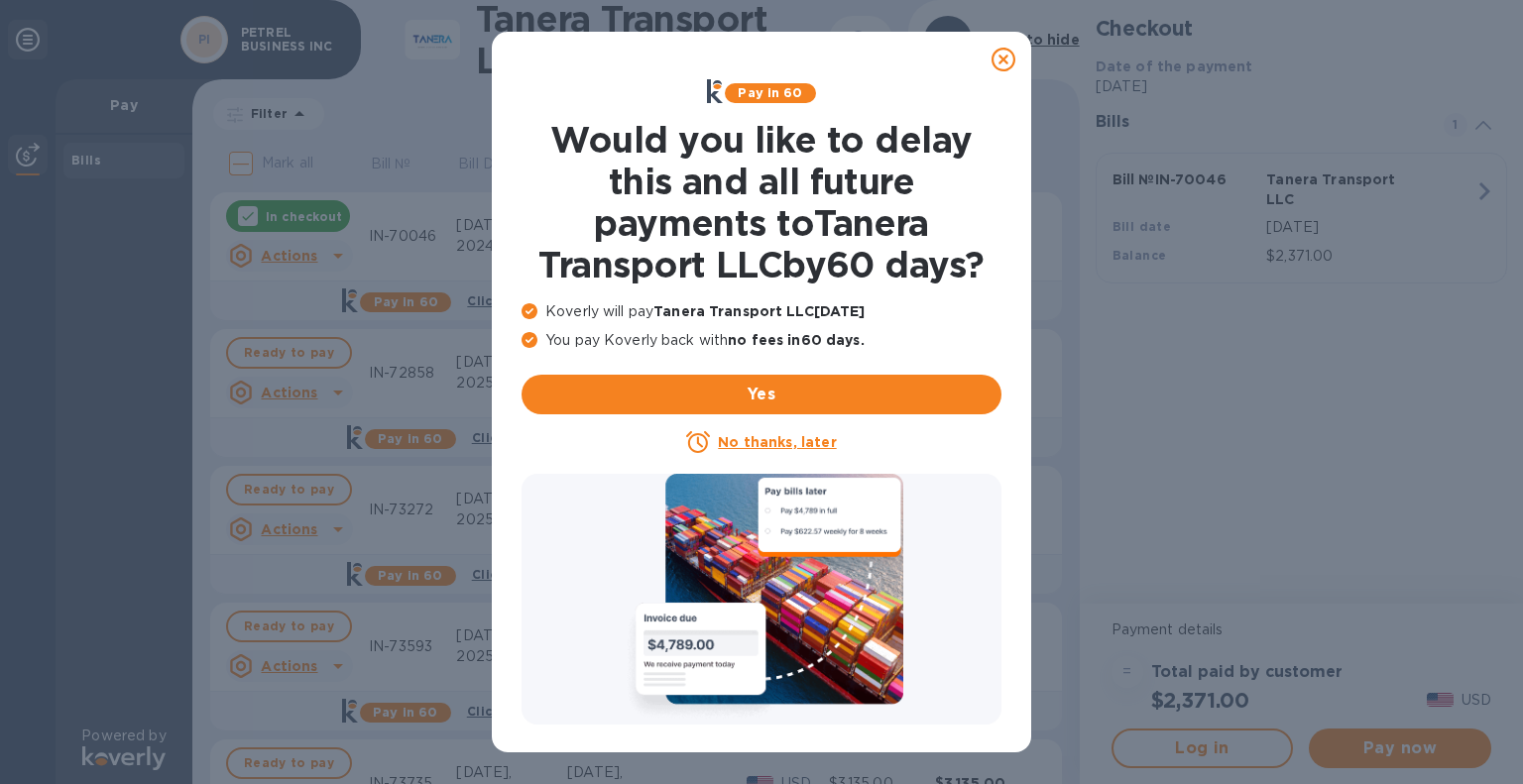 click 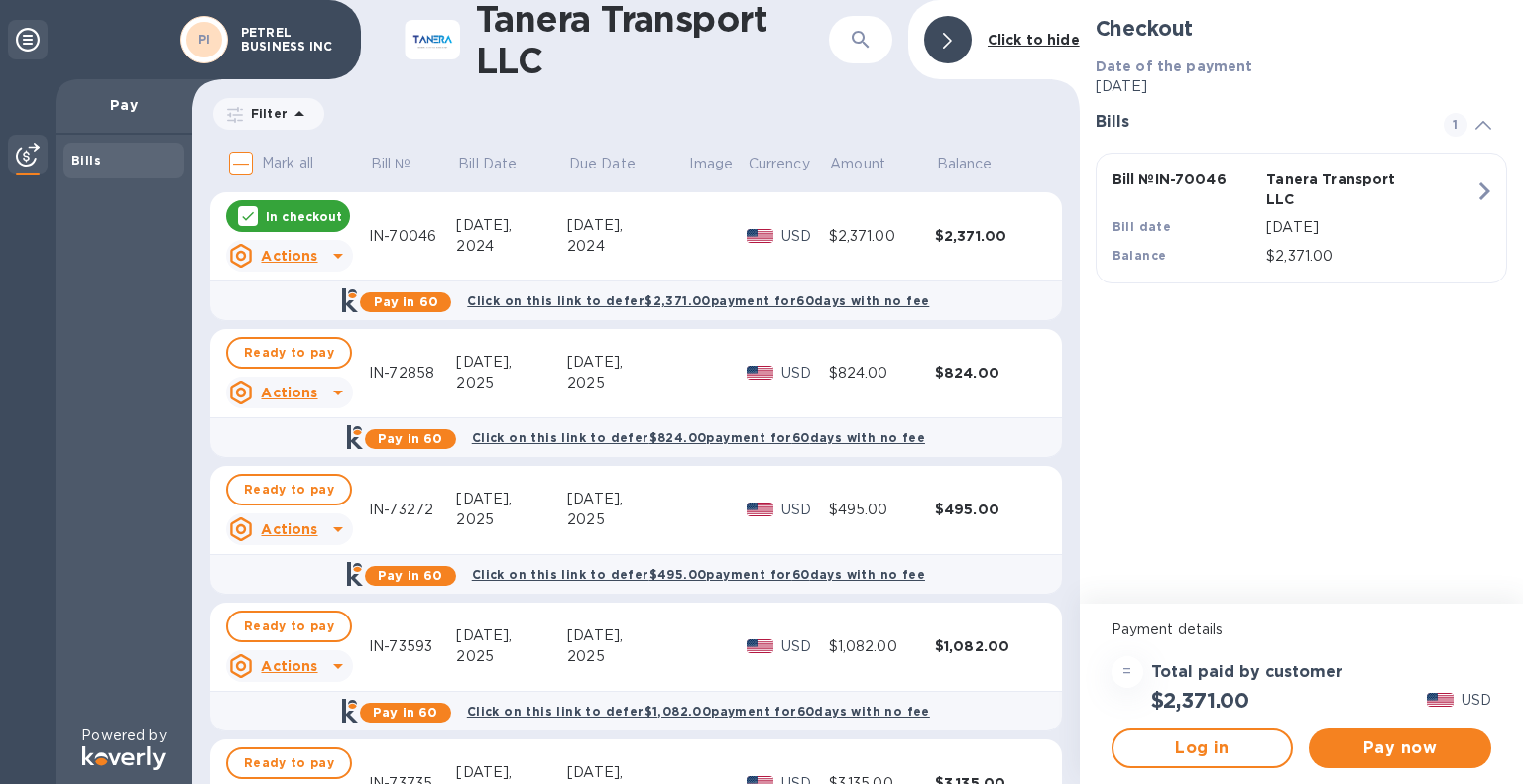 click 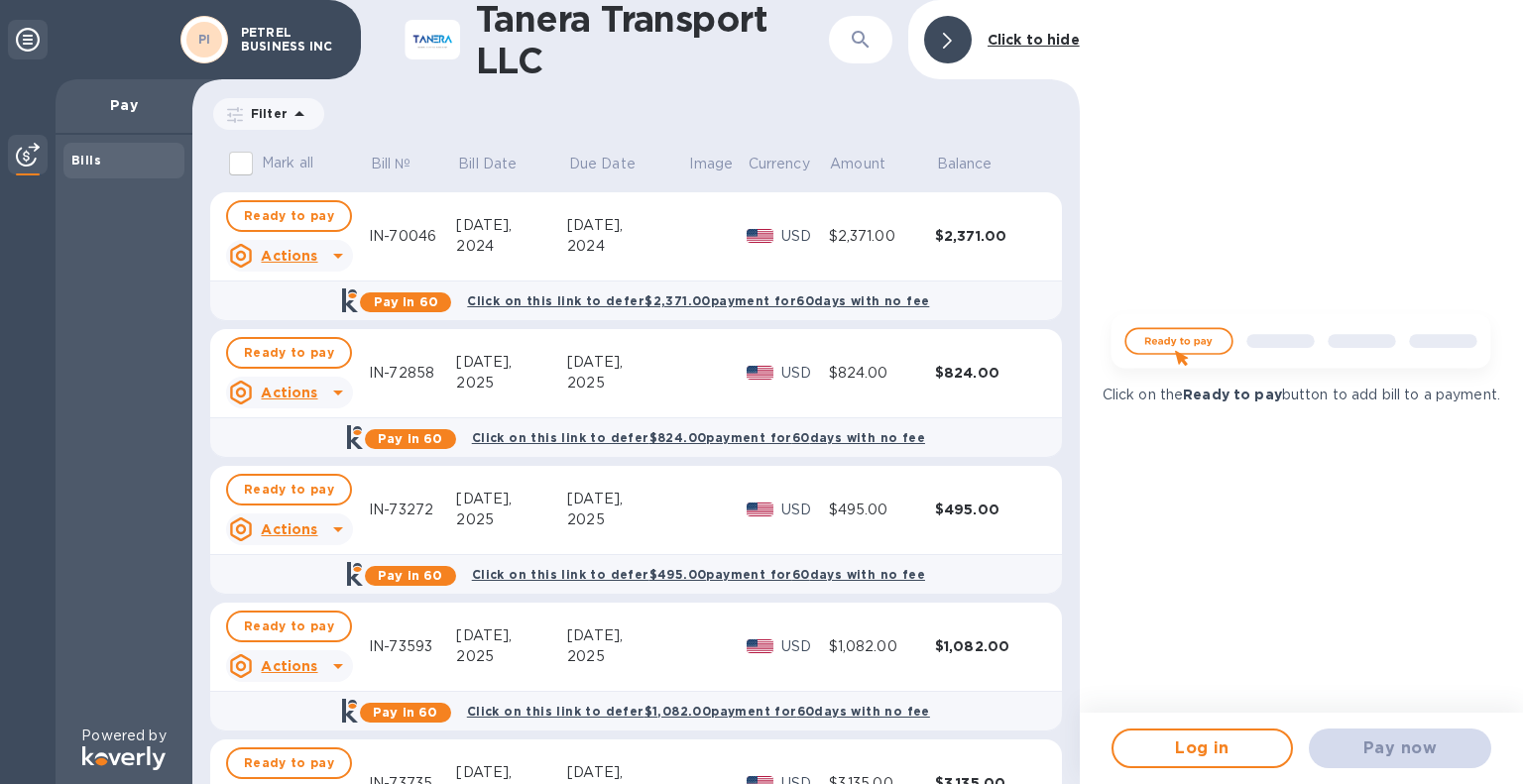 scroll, scrollTop: 383, scrollLeft: 0, axis: vertical 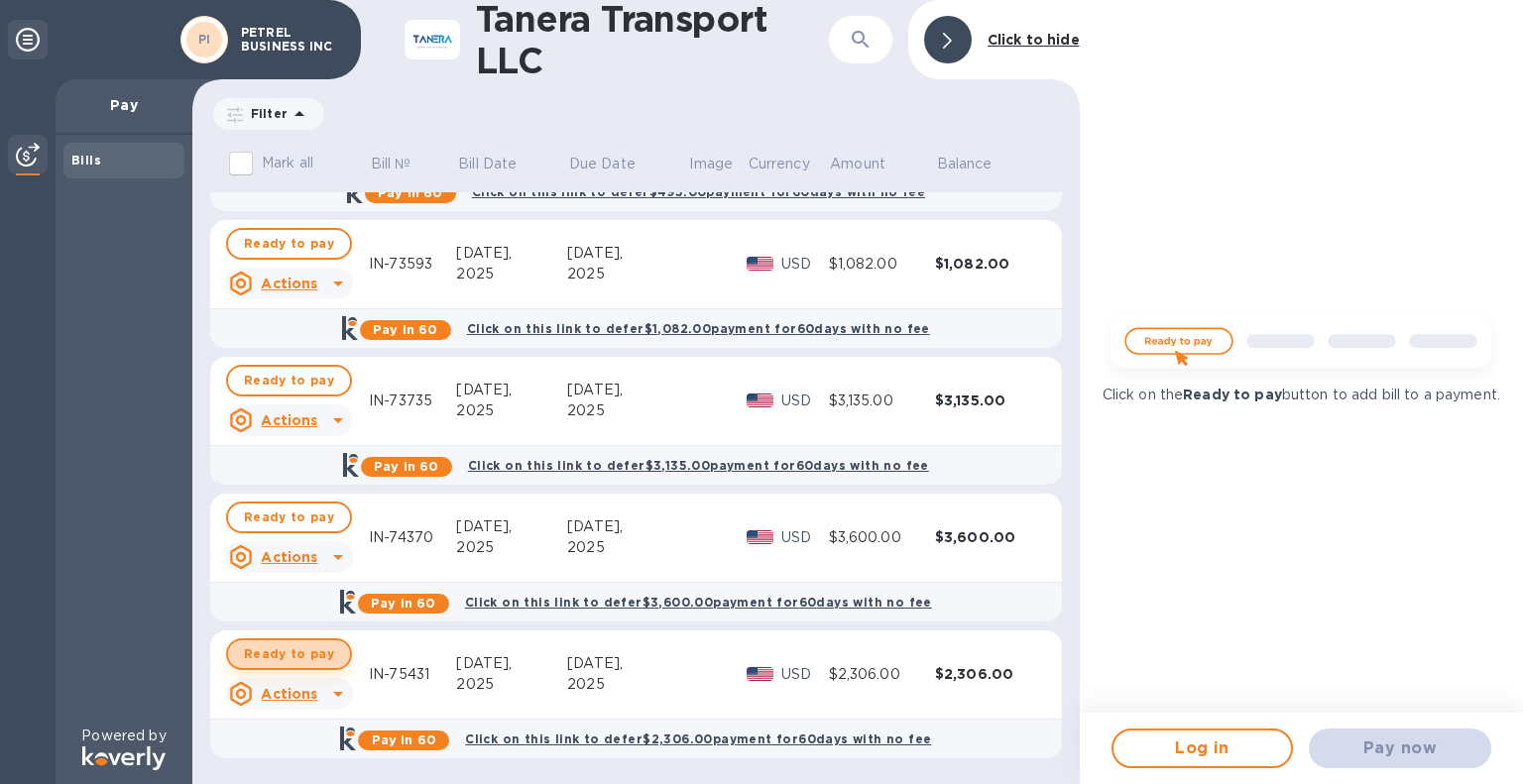 click on "Ready to pay" at bounding box center (289, 654) 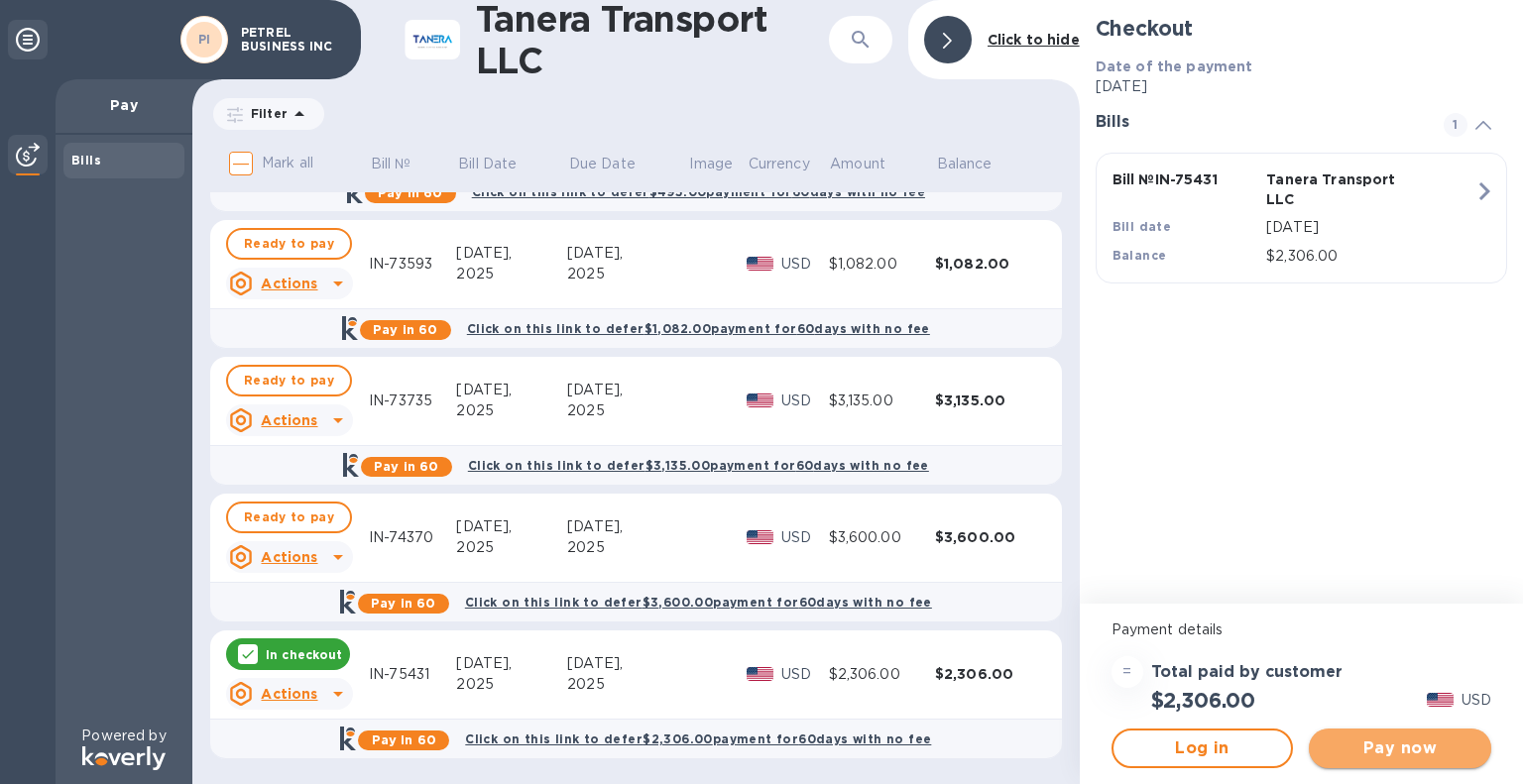 click on "Pay now" at bounding box center [1400, 748] 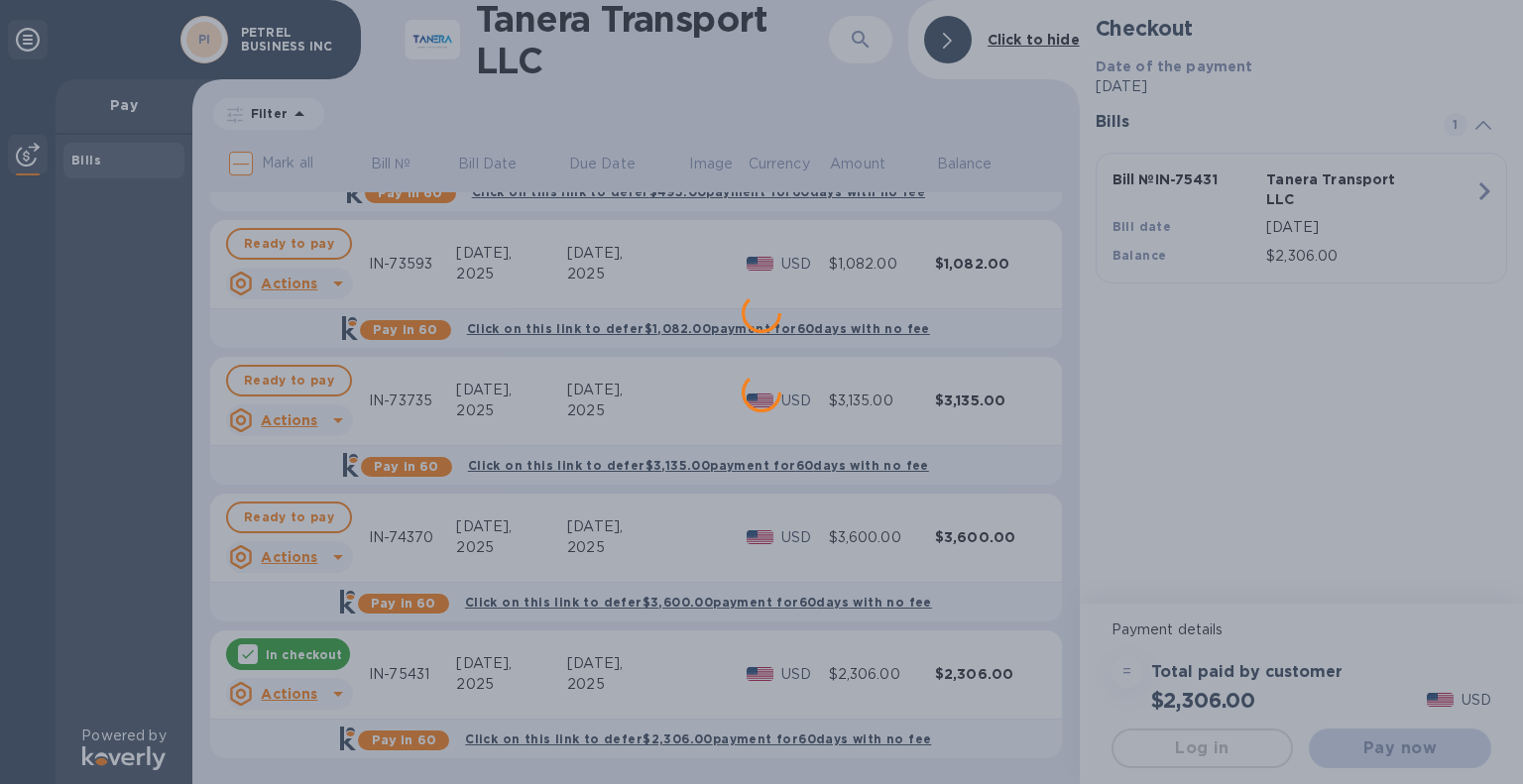 scroll, scrollTop: 0, scrollLeft: 0, axis: both 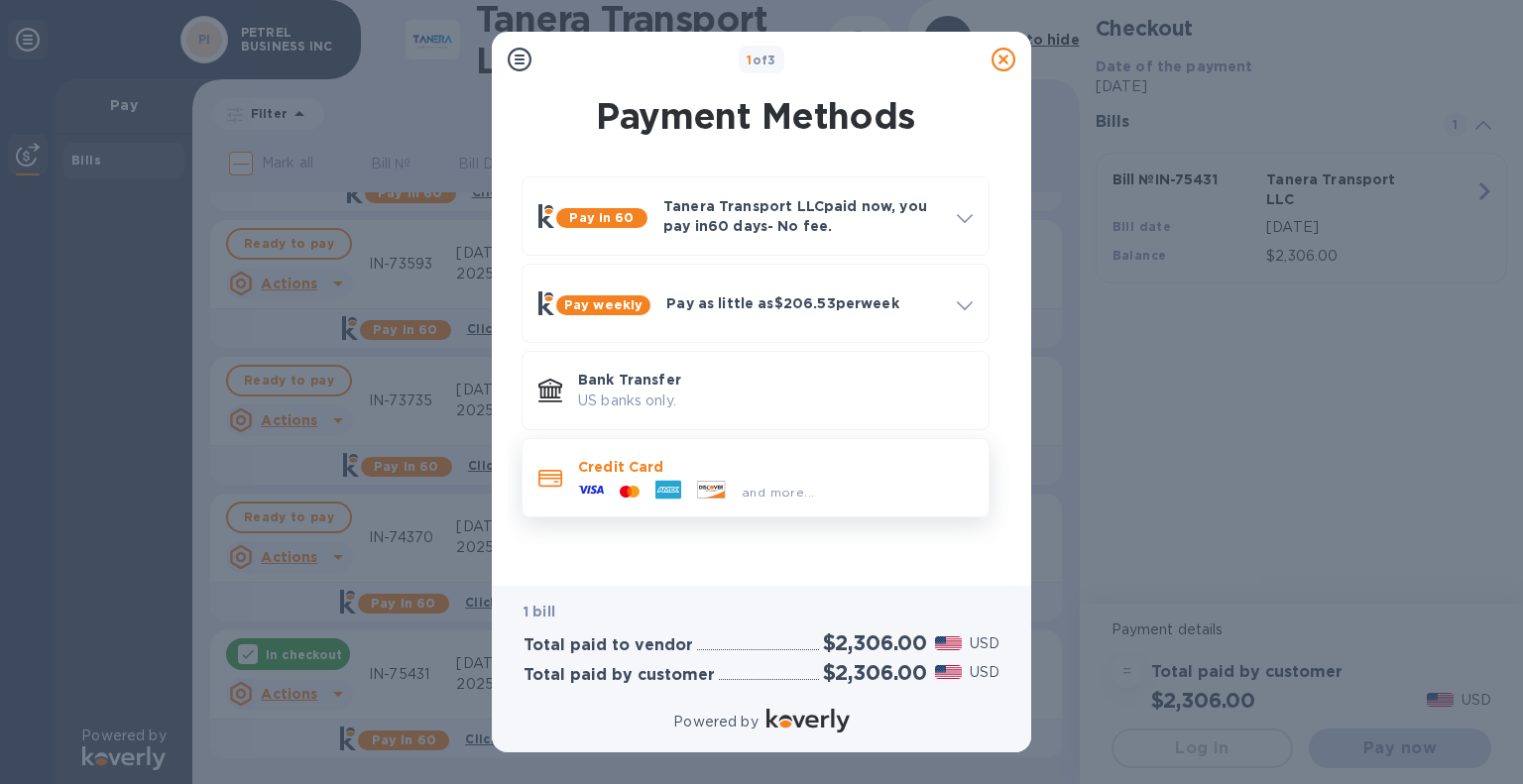 click on "and more..." at bounding box center (777, 492) 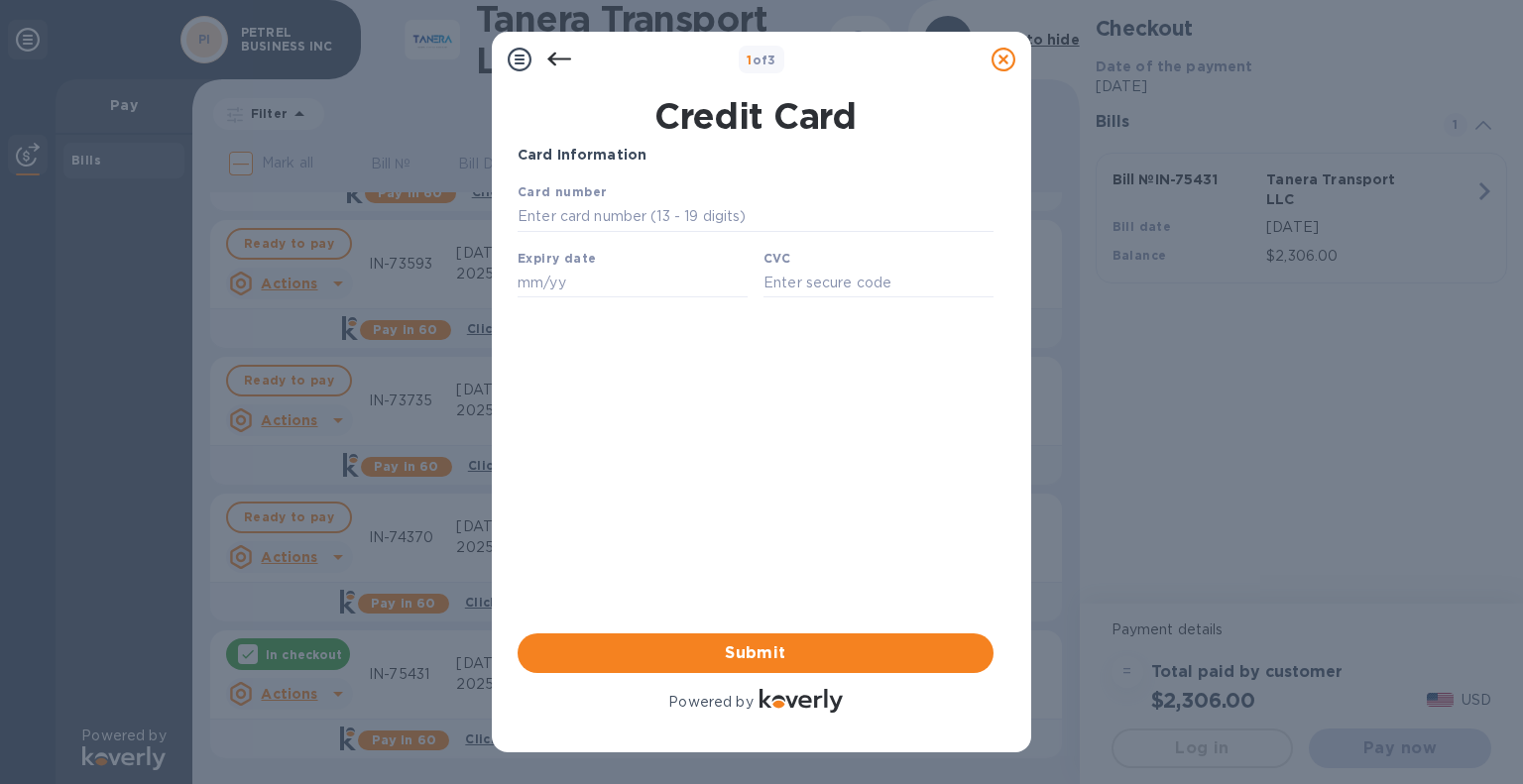 scroll, scrollTop: 0, scrollLeft: 0, axis: both 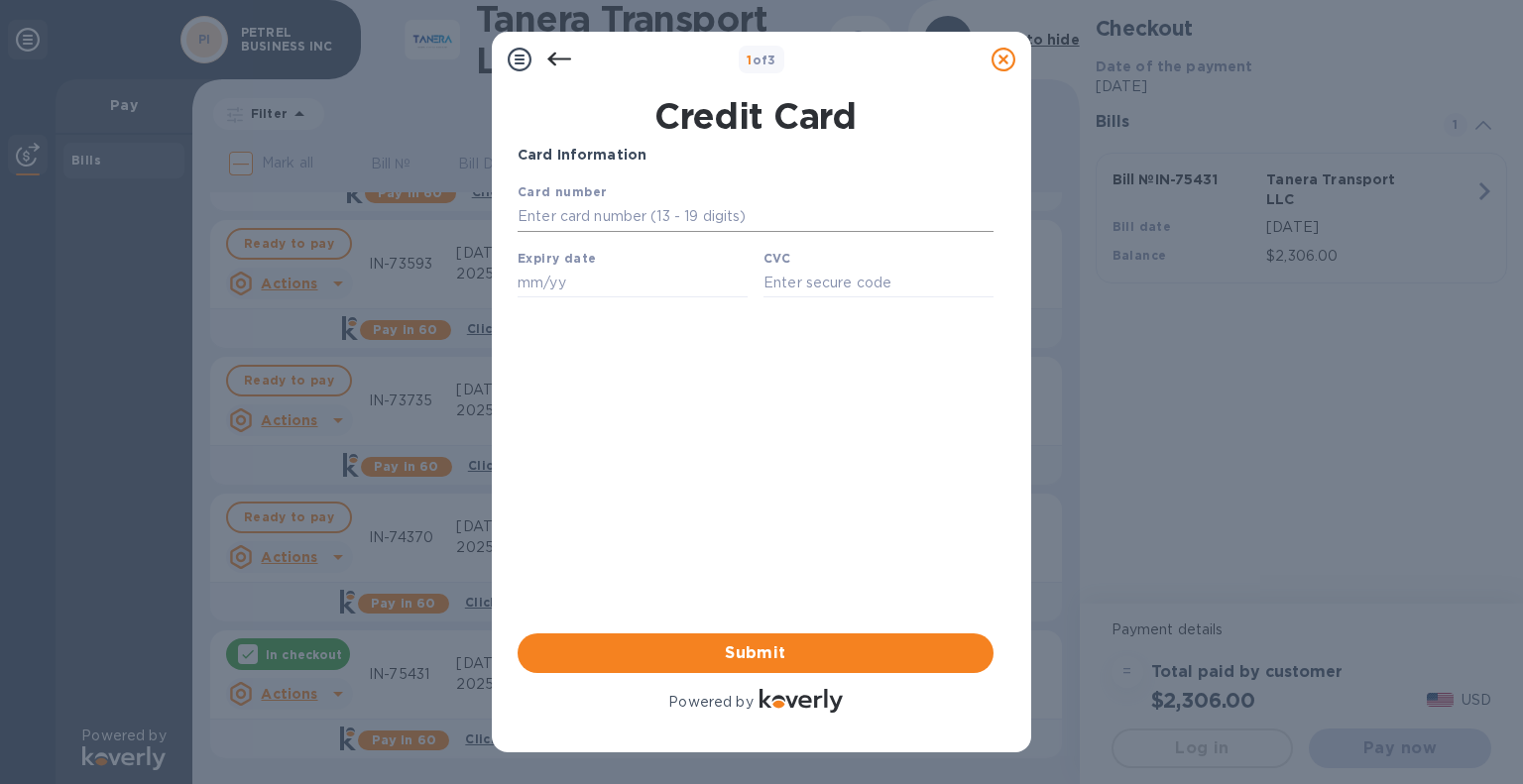 click at bounding box center [756, 217] 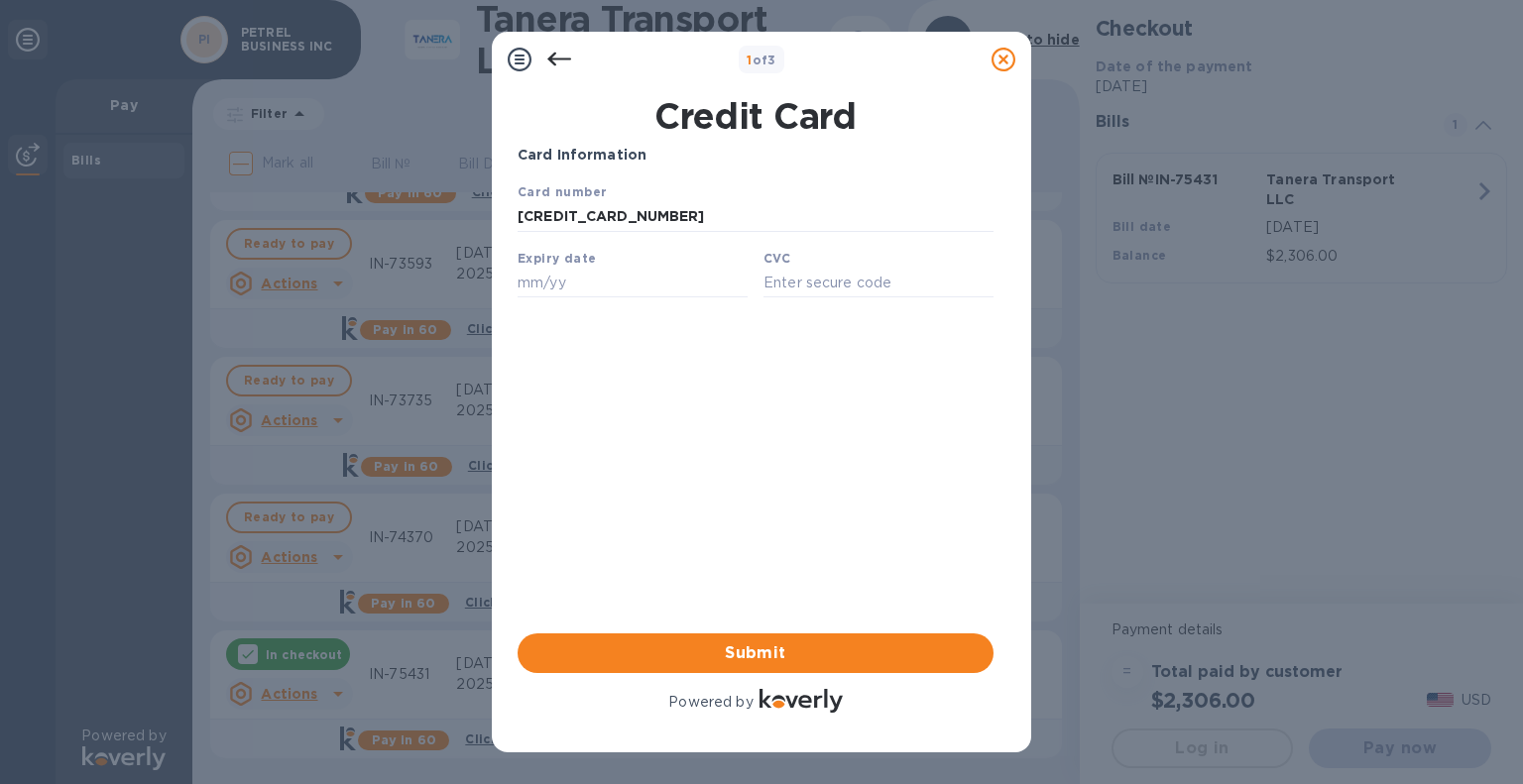 type on "[CREDIT_CARD_NUMBER]" 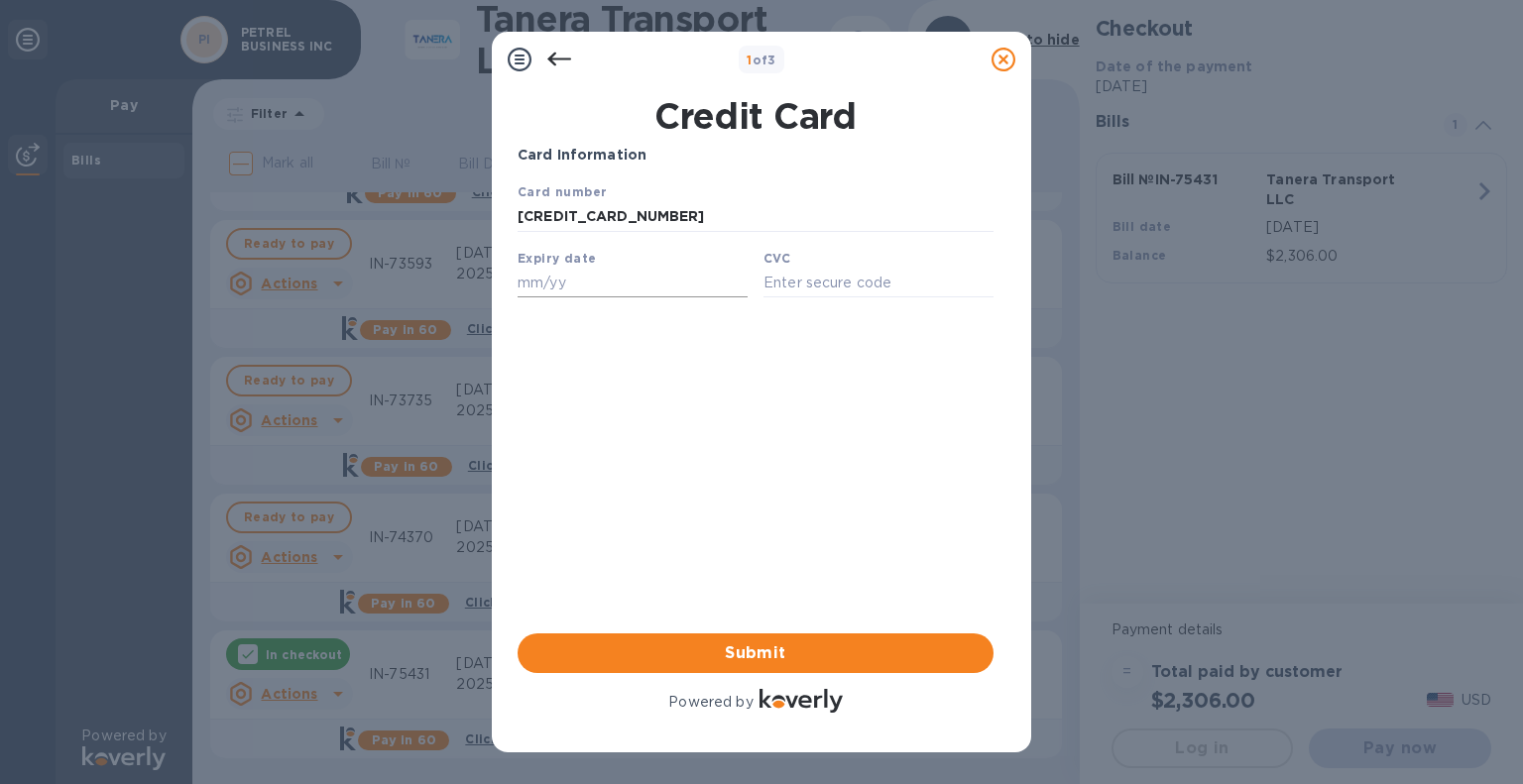 click at bounding box center (633, 282) 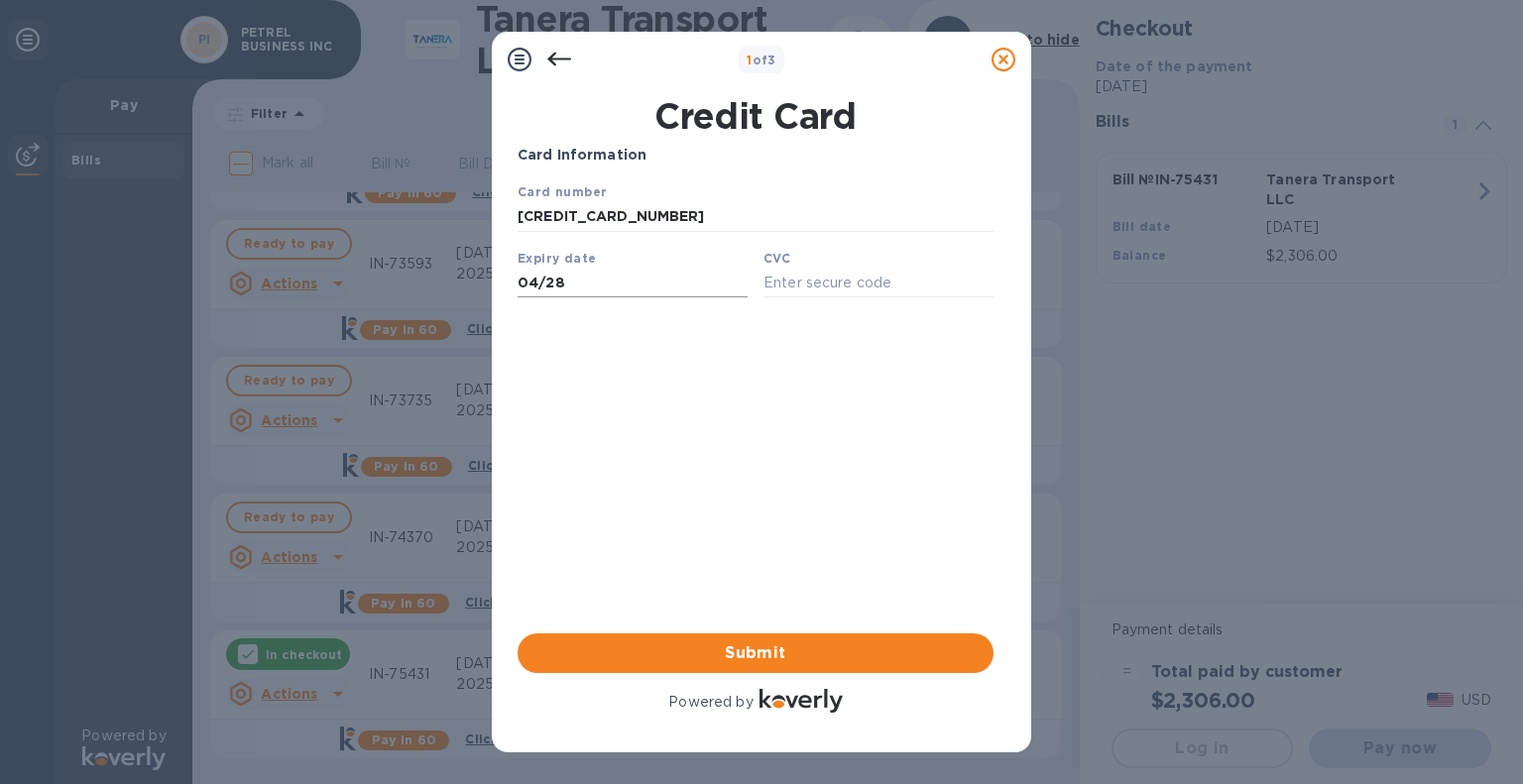type on "04/28" 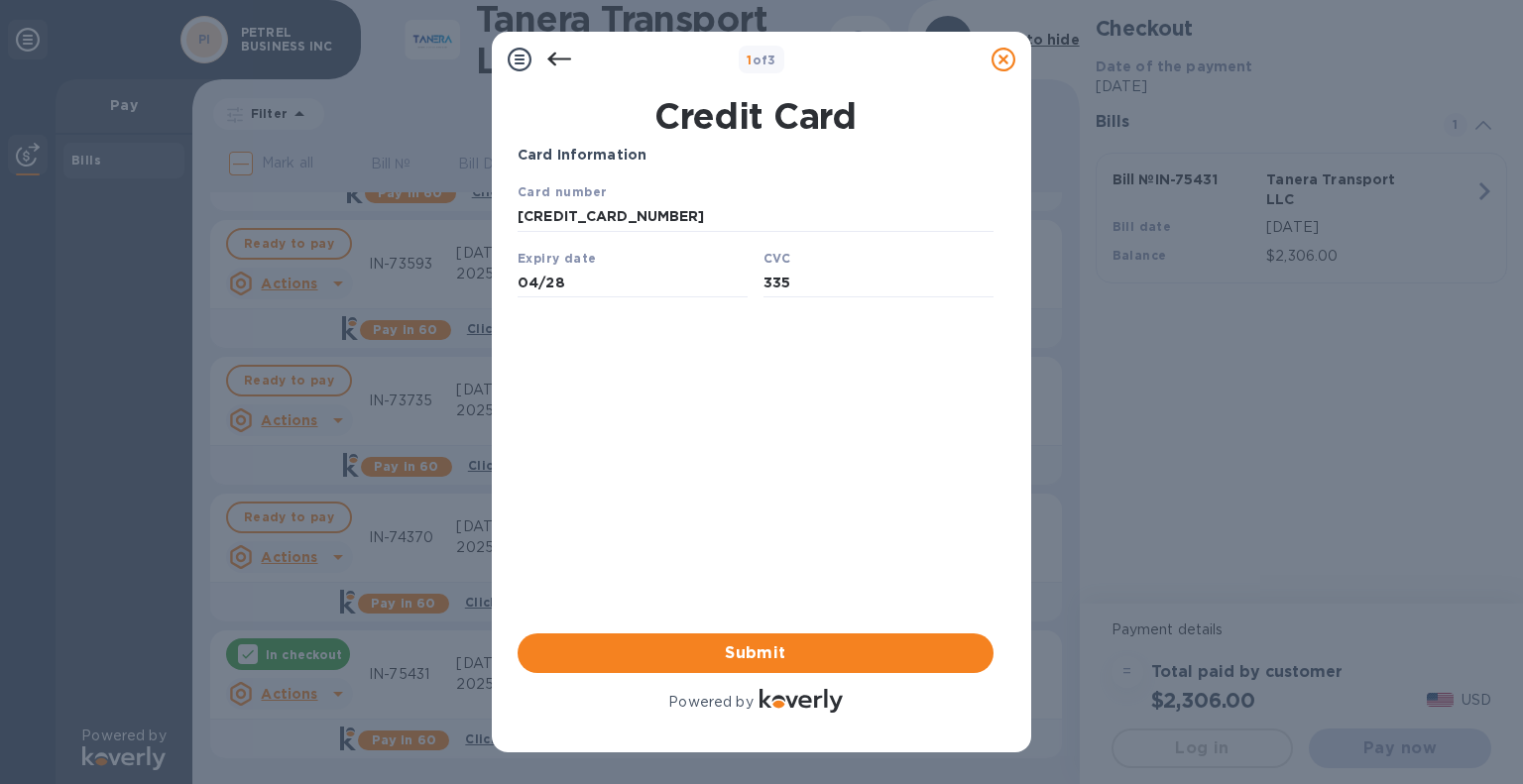 type on "335" 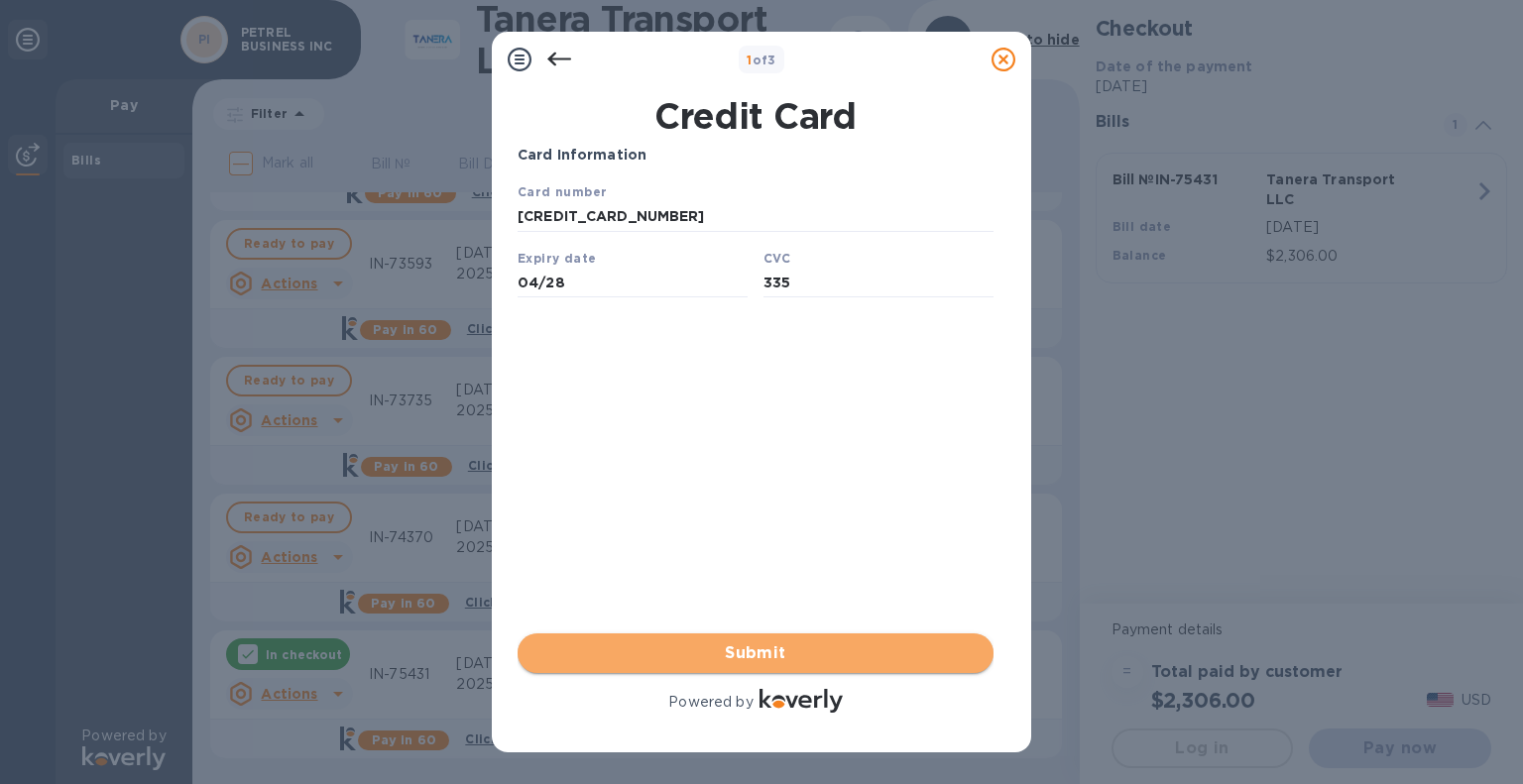click on "Submit" at bounding box center (756, 653) 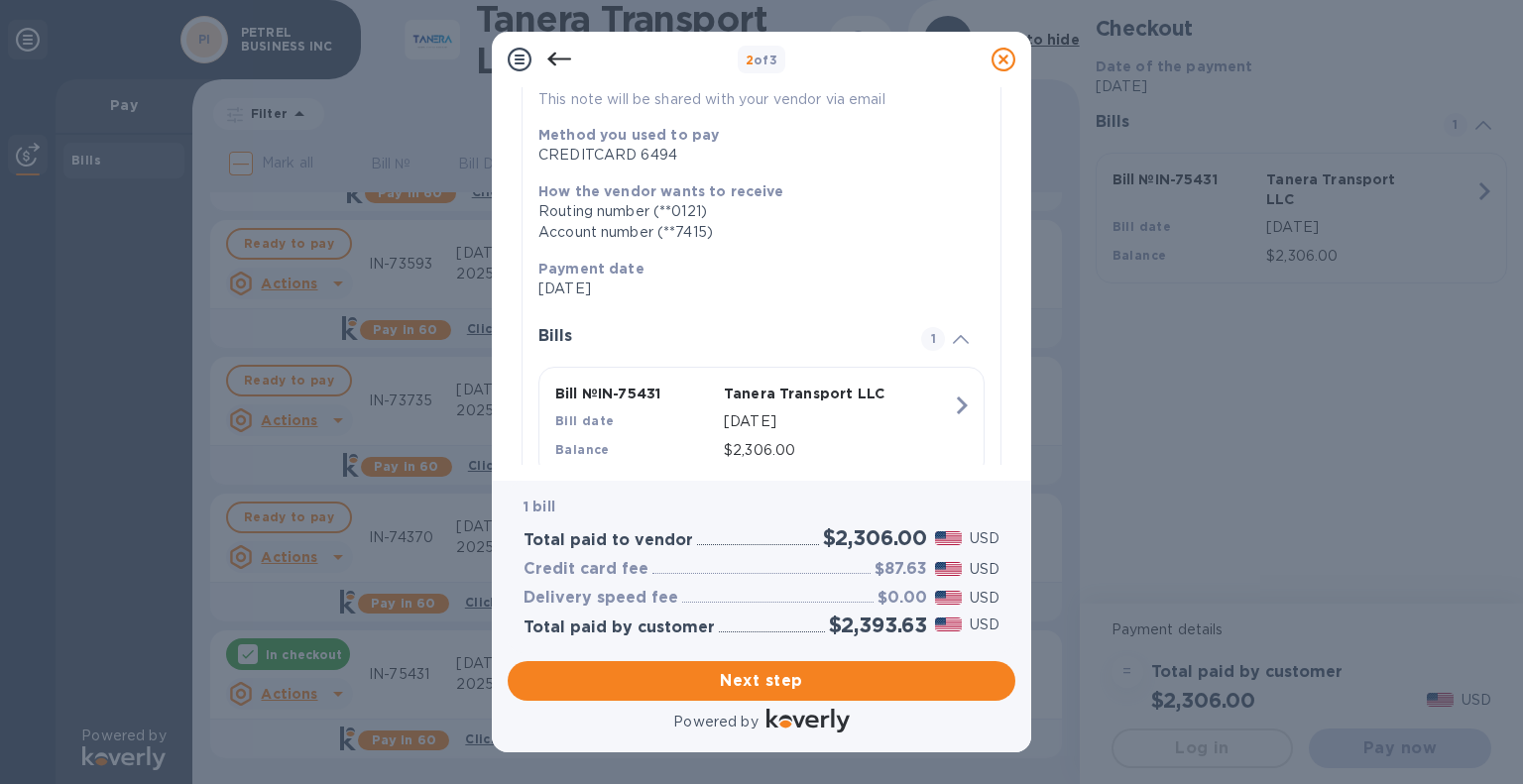 scroll, scrollTop: 280, scrollLeft: 0, axis: vertical 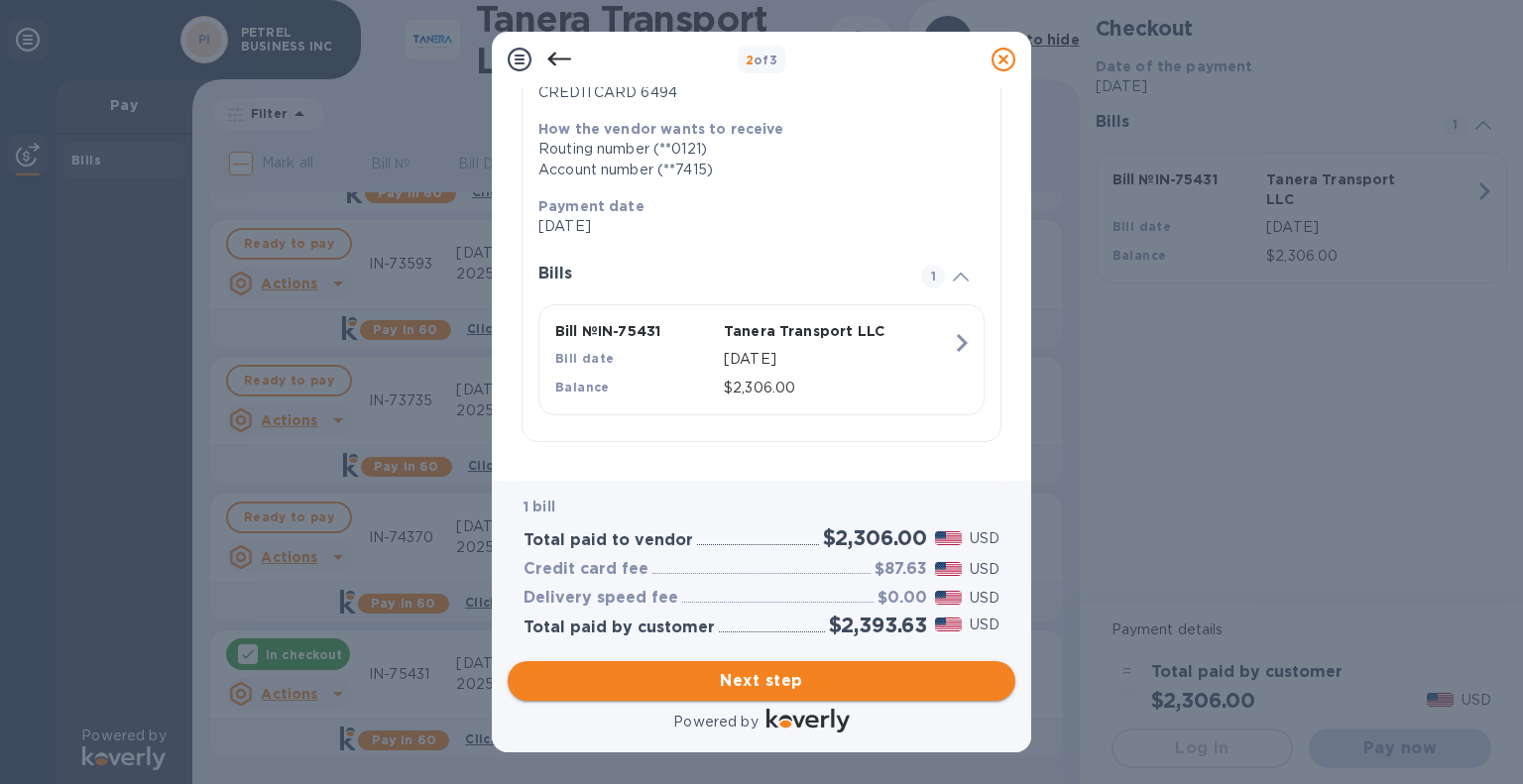 click on "Next step" at bounding box center [762, 681] 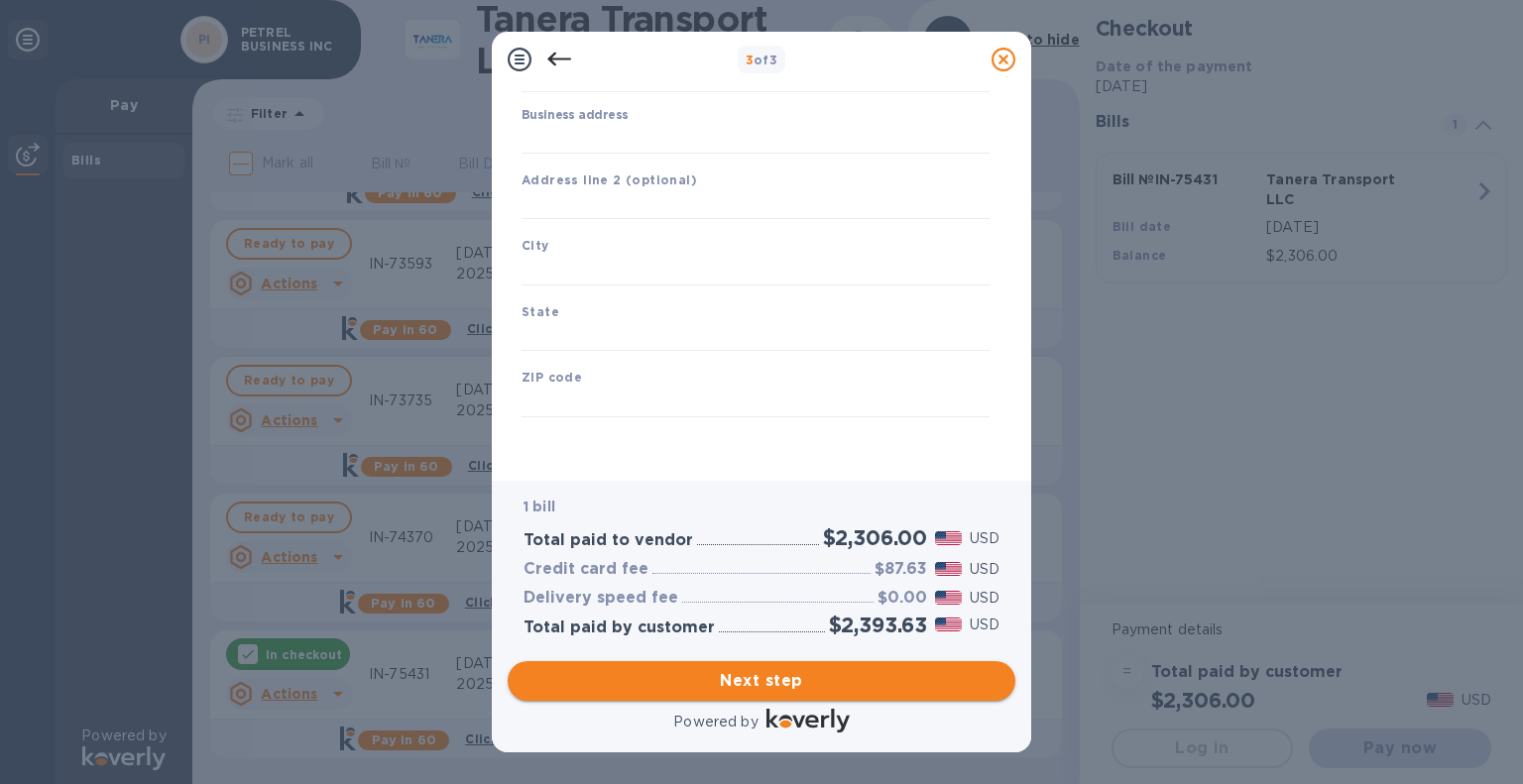 scroll, scrollTop: 187, scrollLeft: 0, axis: vertical 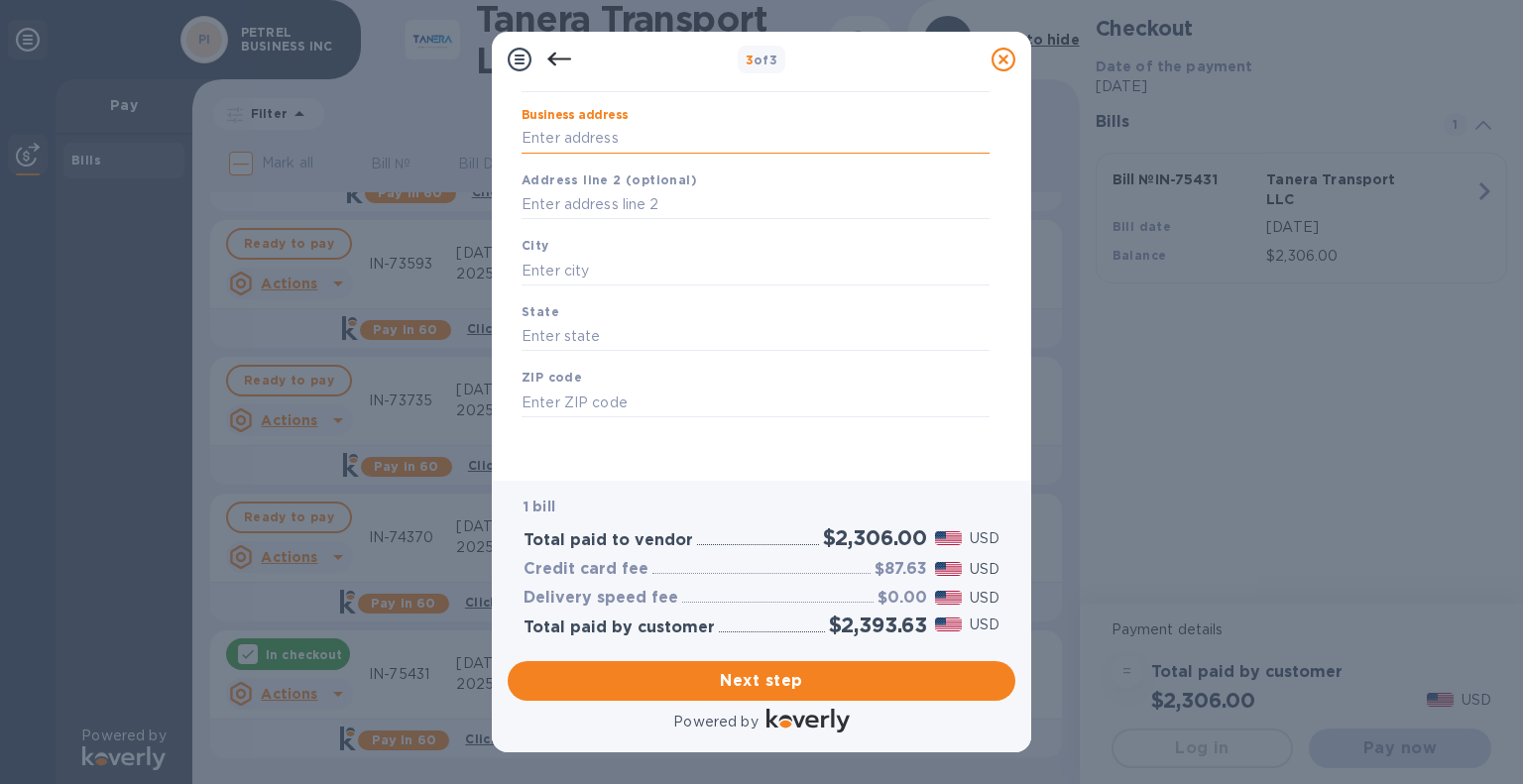 click on "Business address" at bounding box center [756, 139] 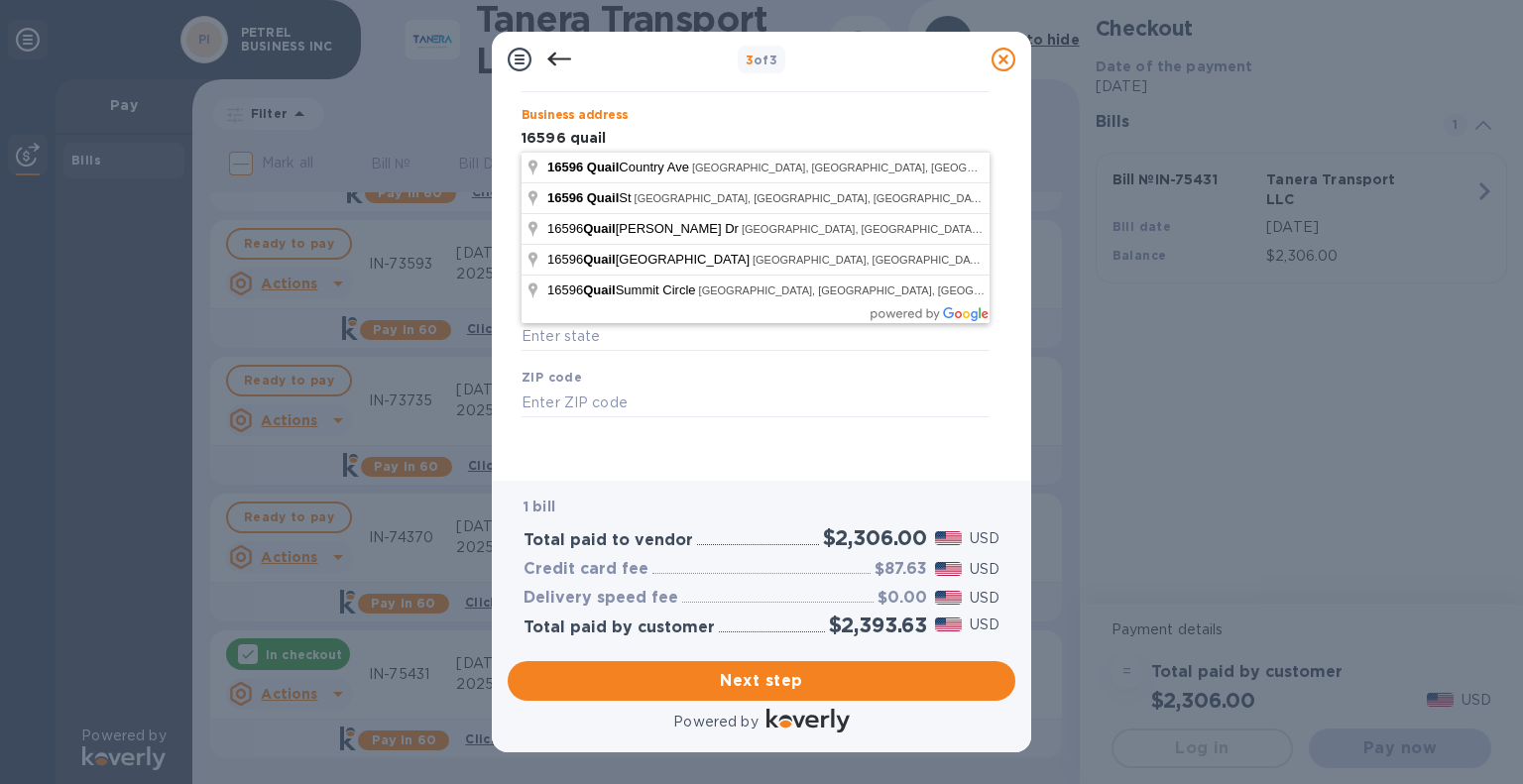 type on "[STREET_ADDRESS]" 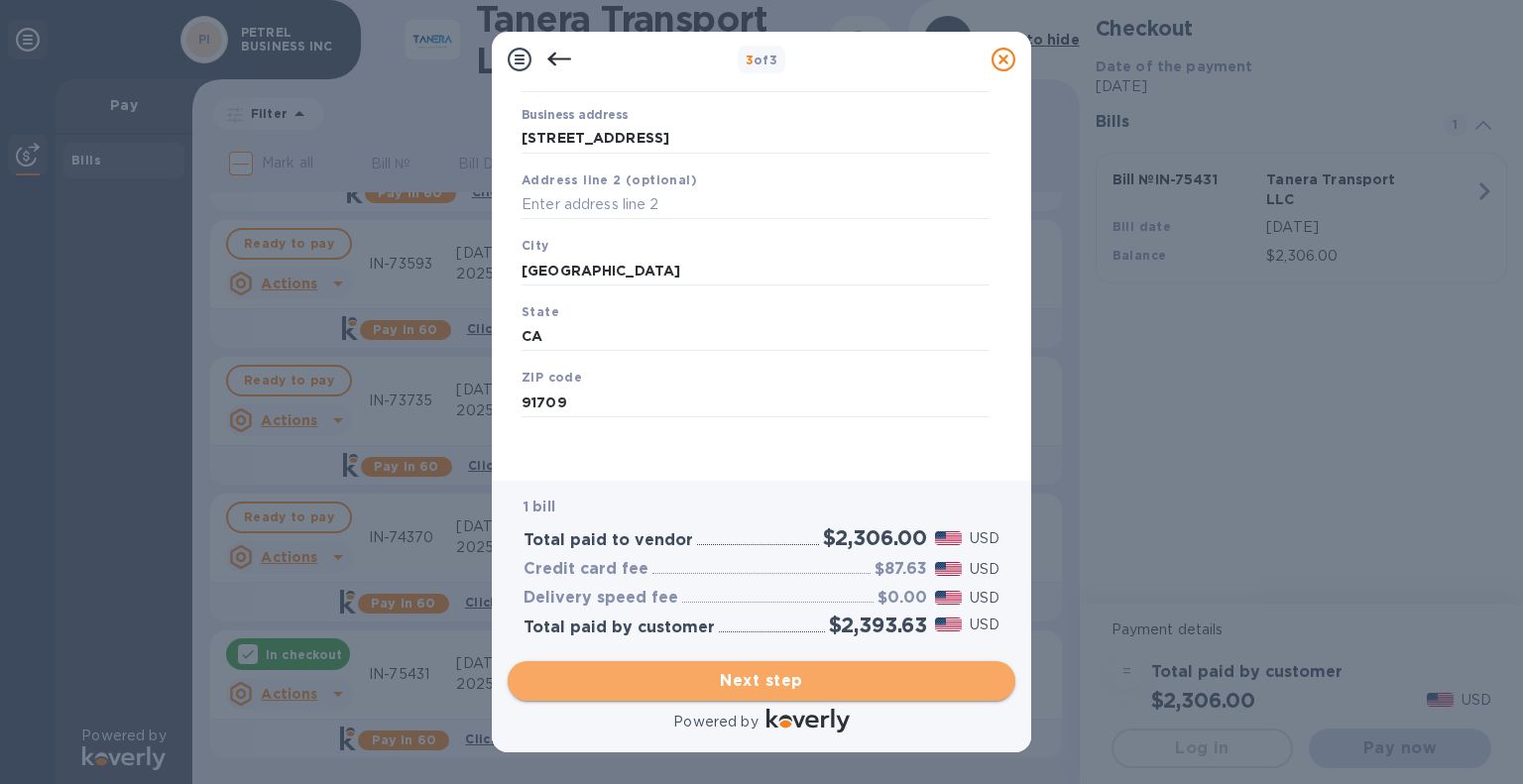 click on "Next step" at bounding box center [762, 681] 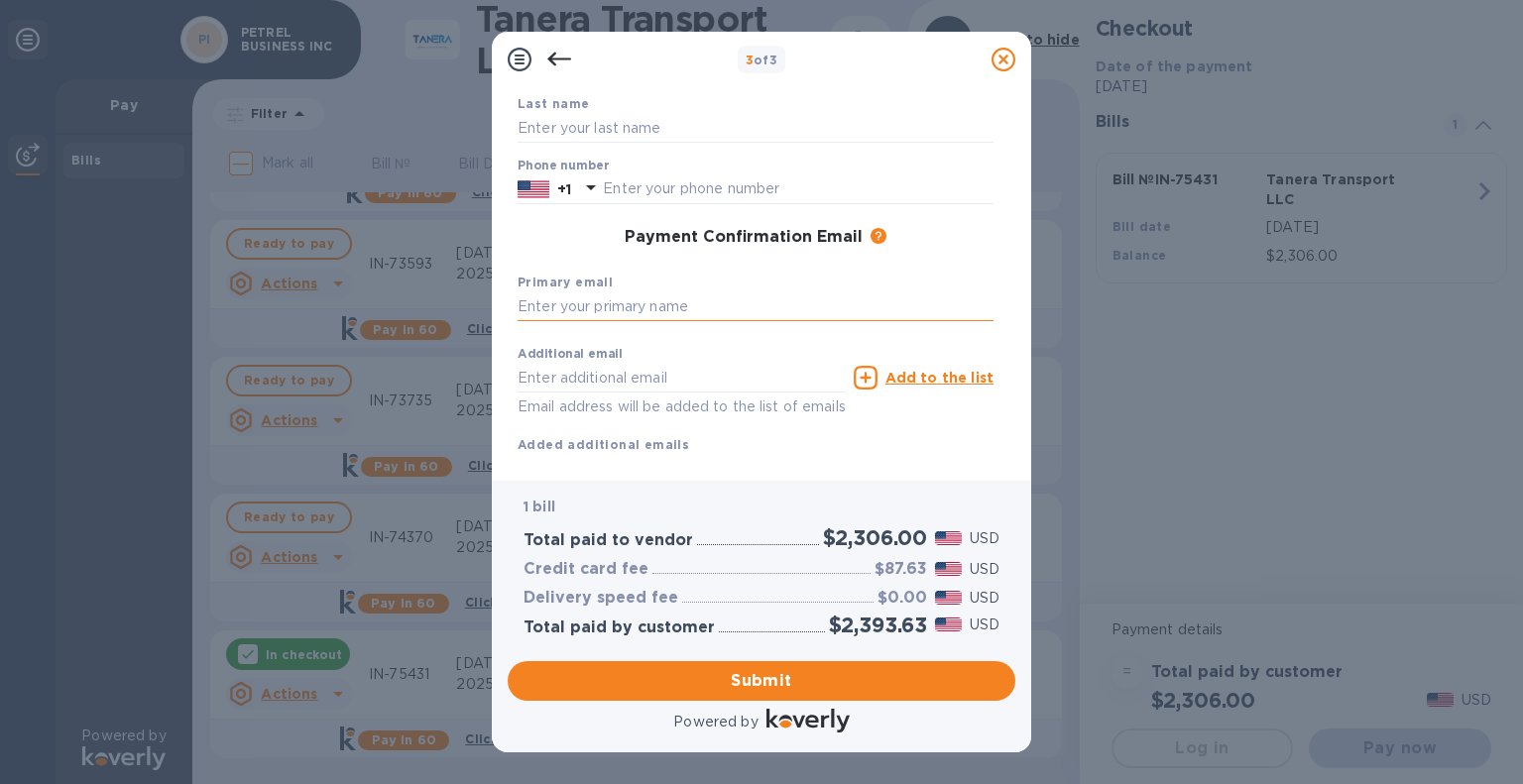 click at bounding box center [756, 307] 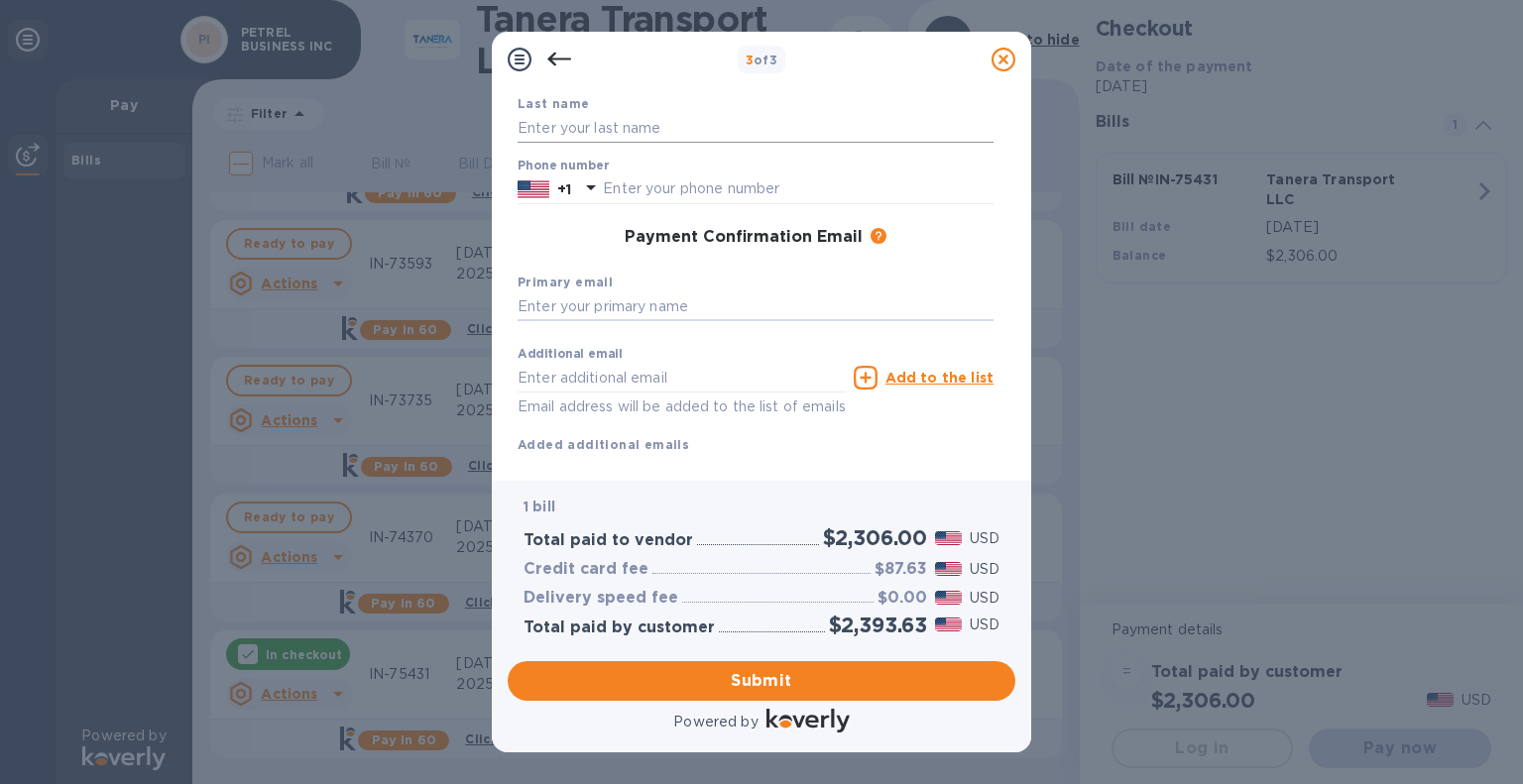 click at bounding box center (756, 128) 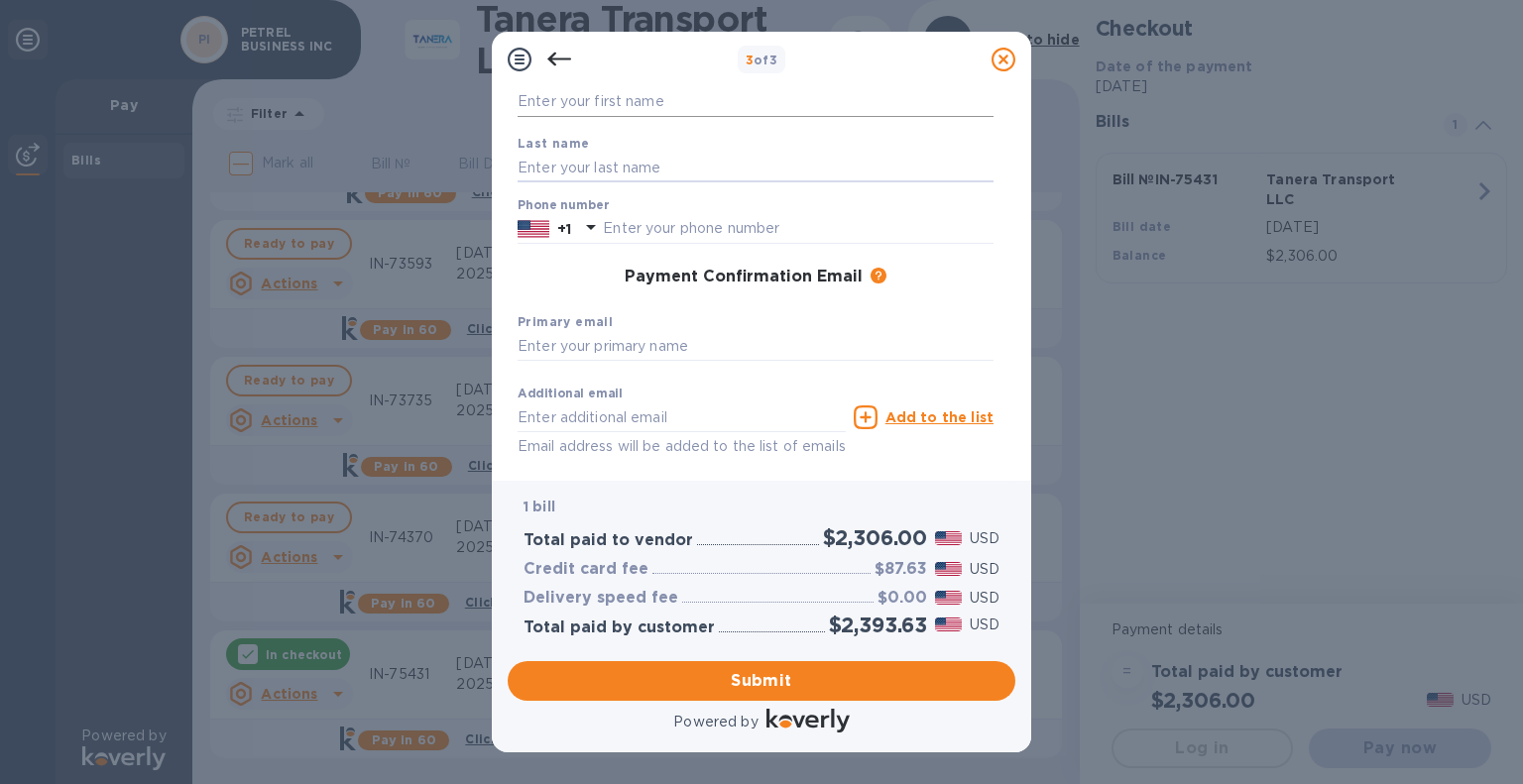 scroll, scrollTop: 0, scrollLeft: 0, axis: both 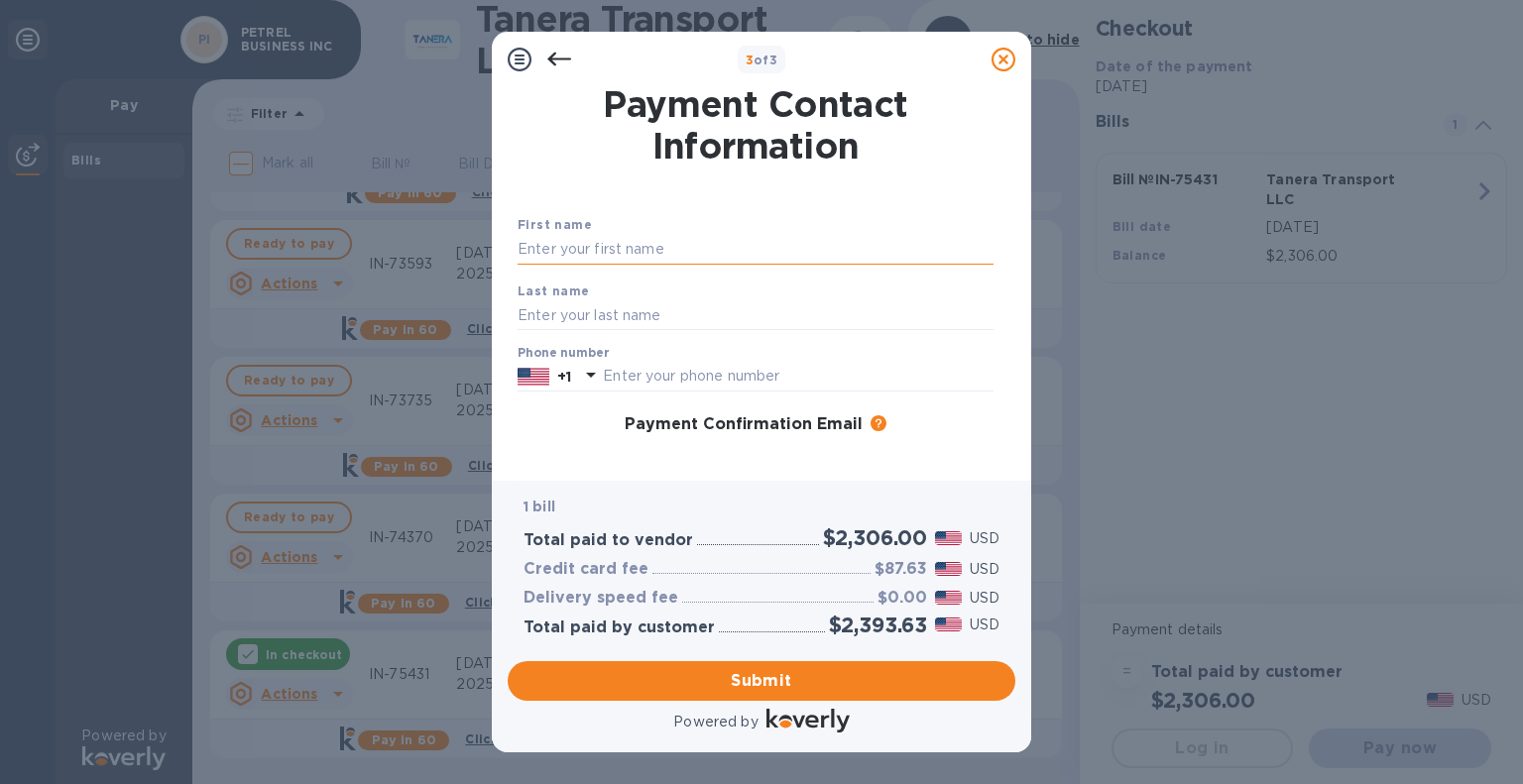 click at bounding box center [756, 250] 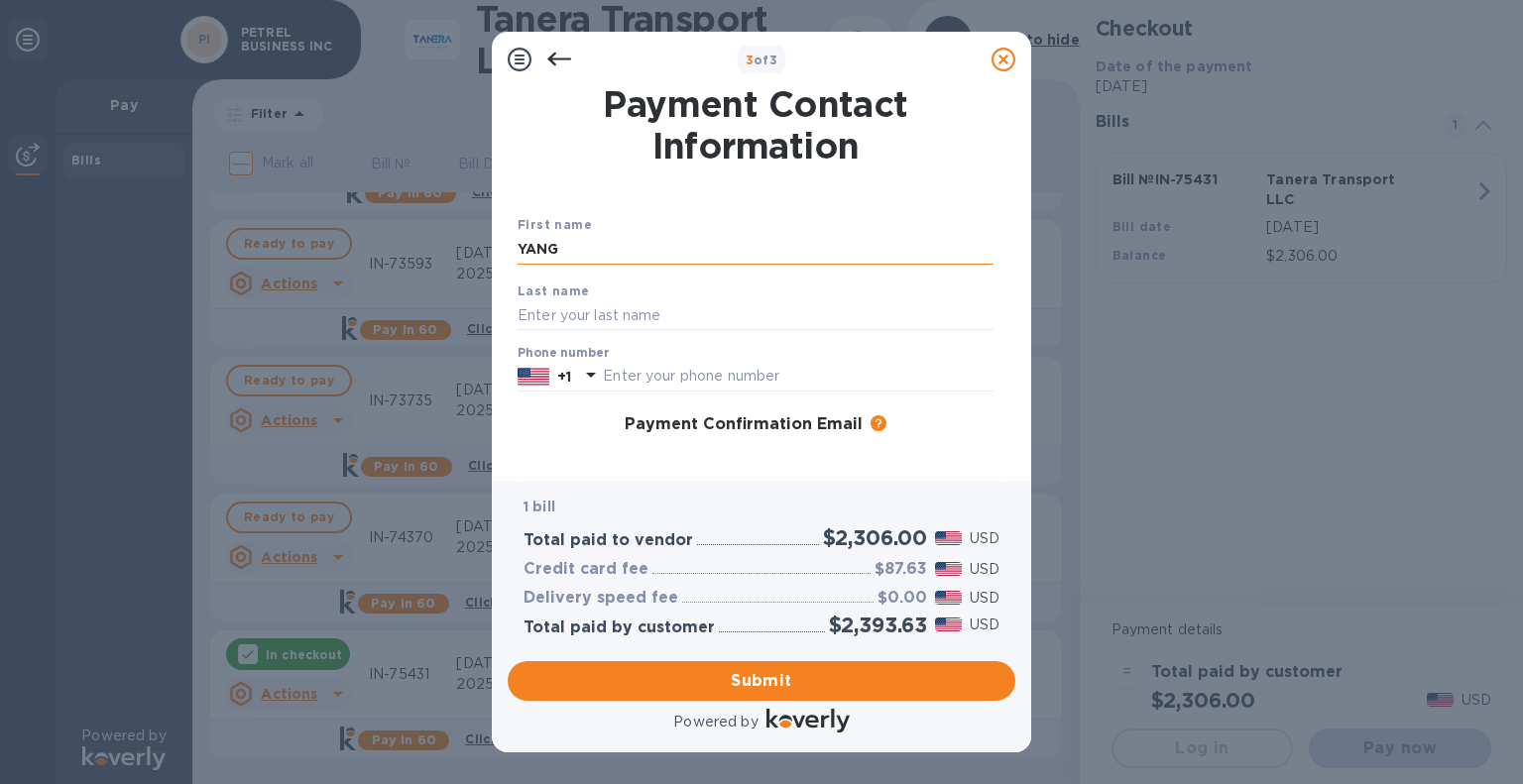 type on "YANG" 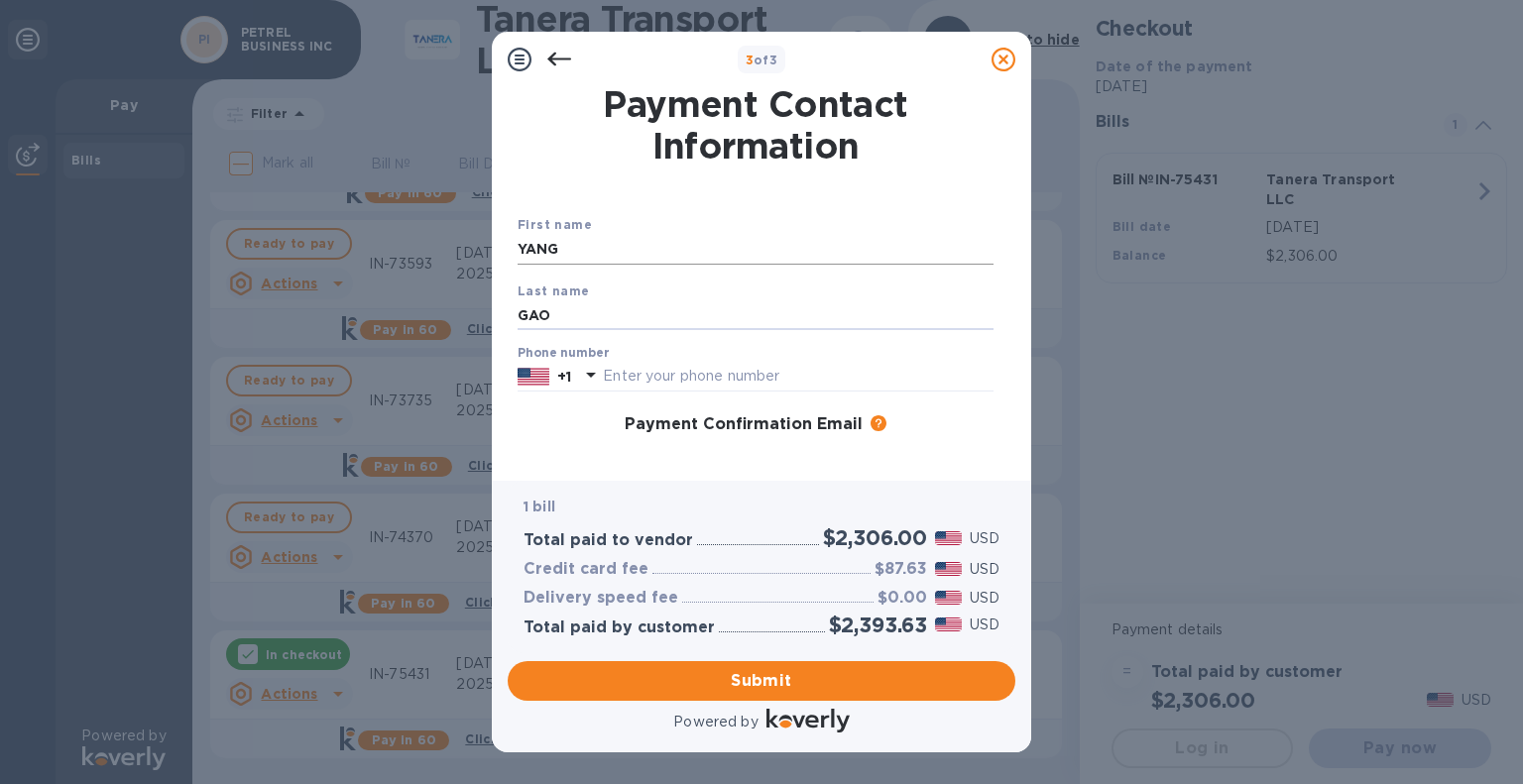 type on "GAO" 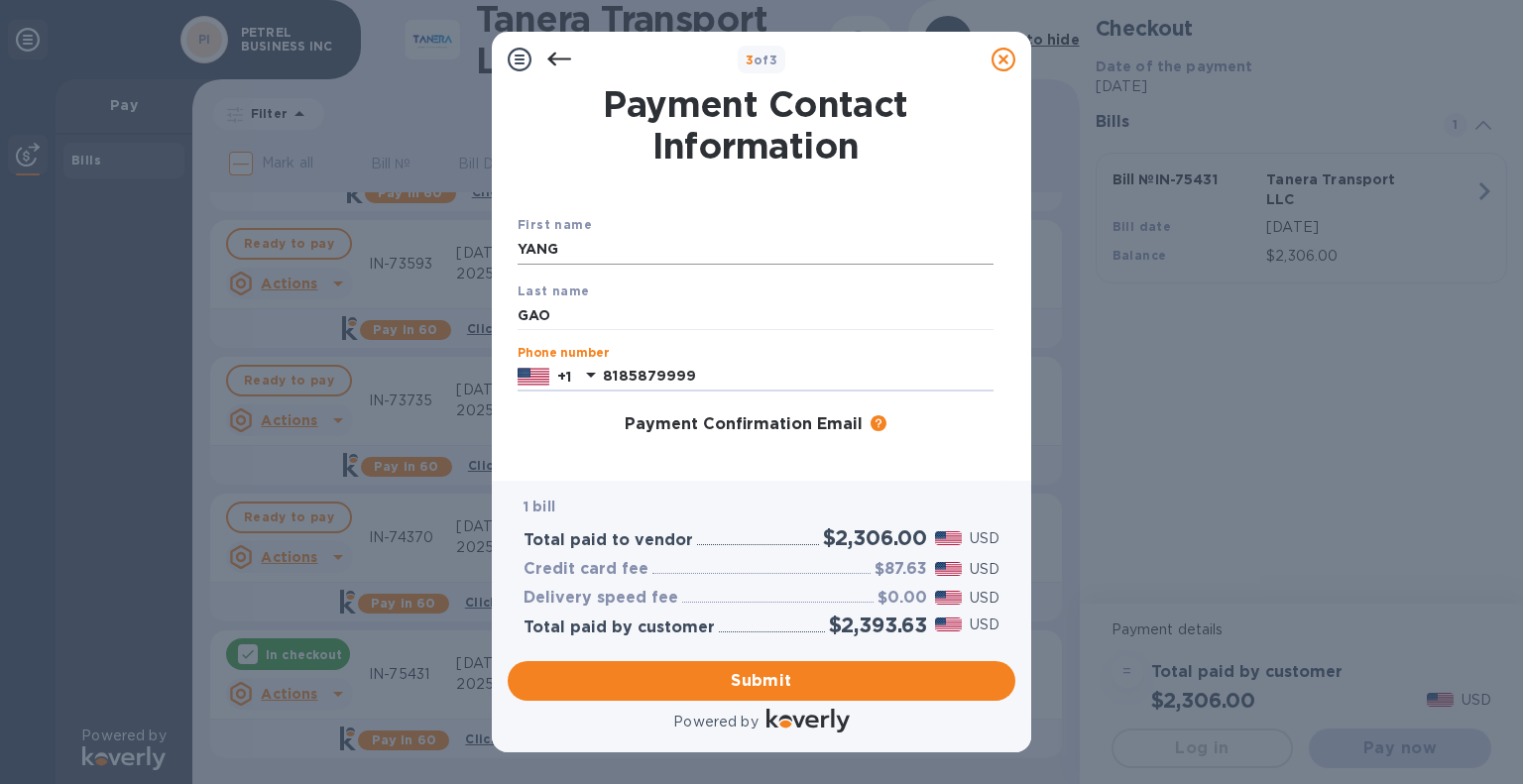 type on "8185879999" 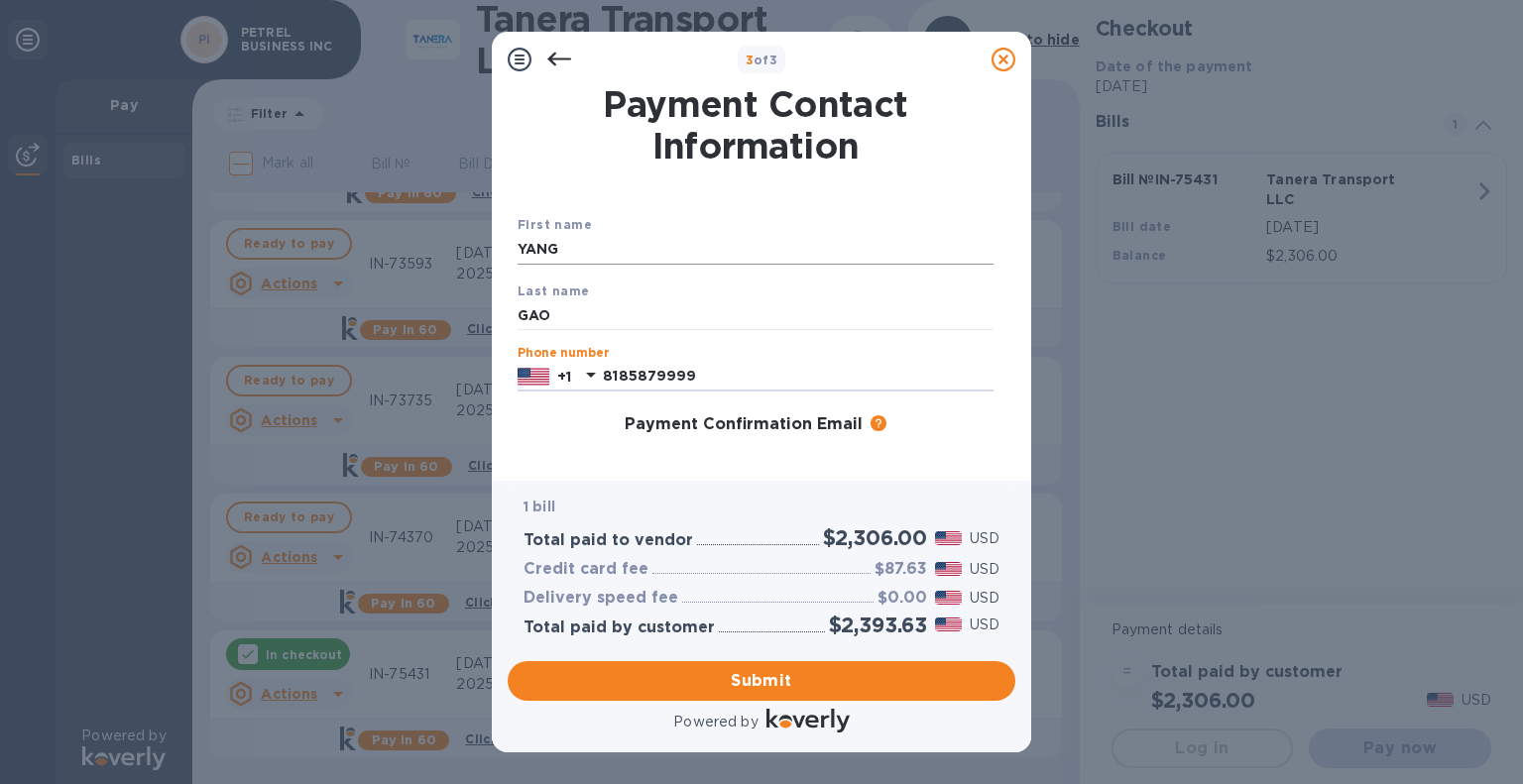 scroll, scrollTop: 219, scrollLeft: 0, axis: vertical 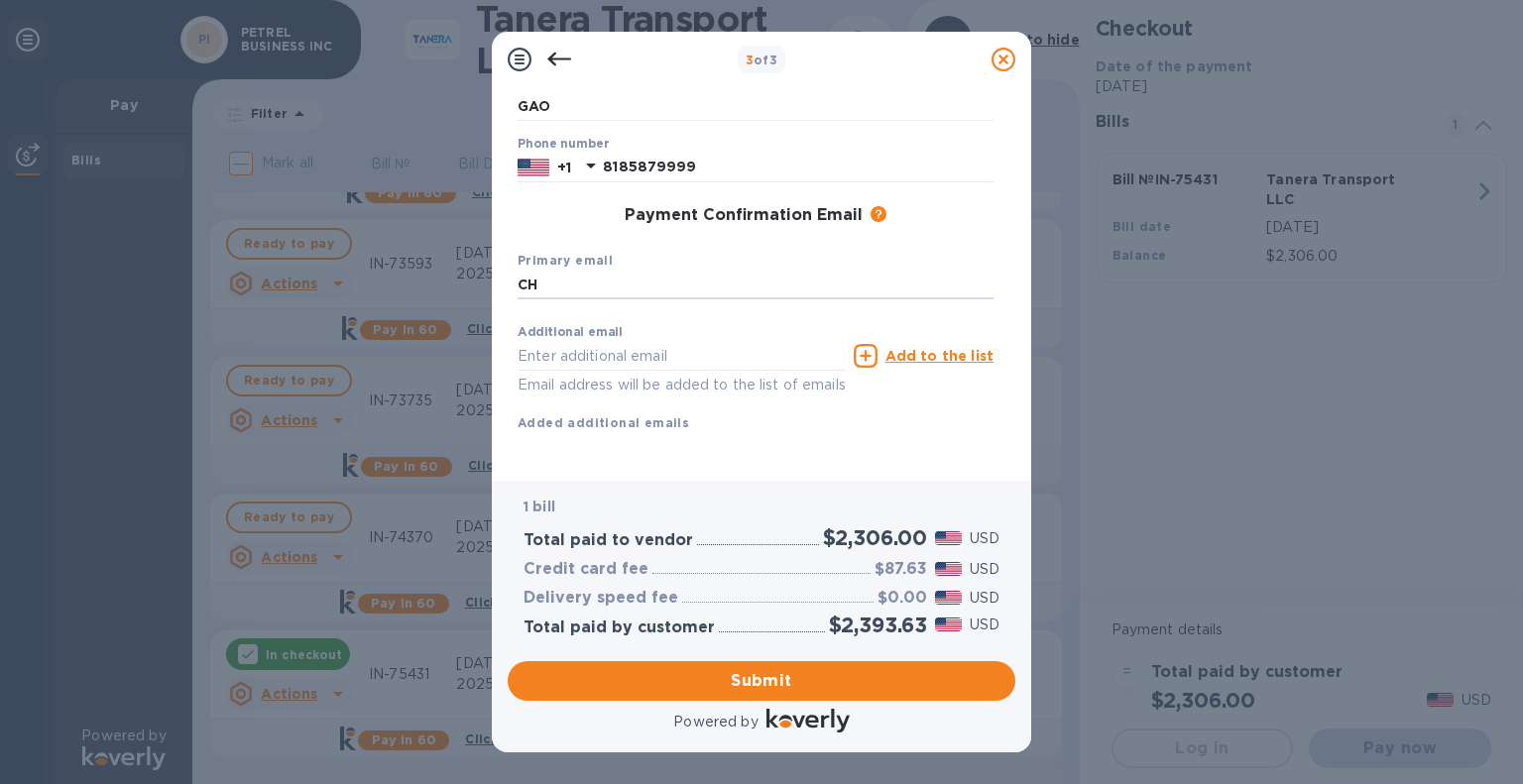 type on "C" 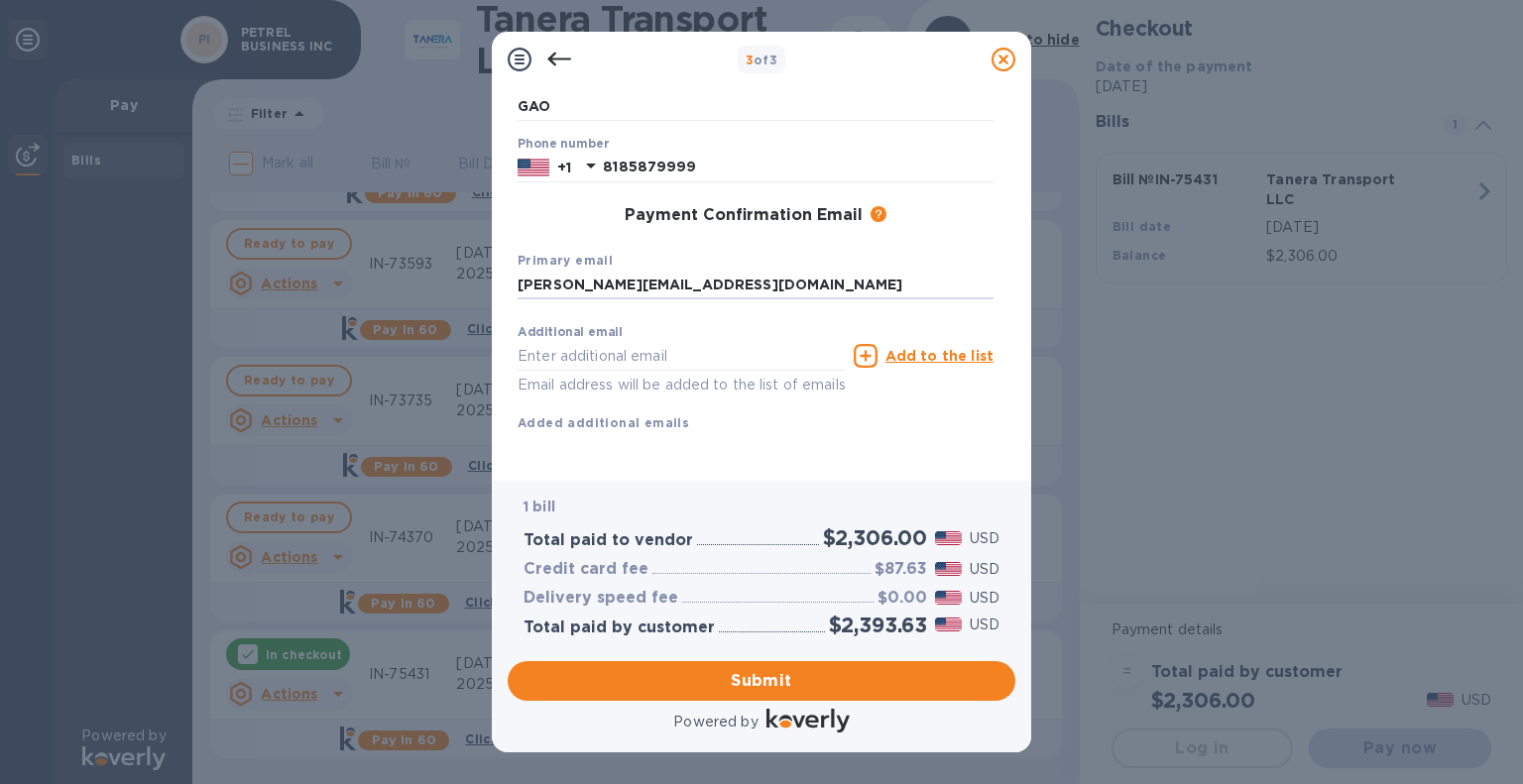type on "[PERSON_NAME][EMAIL_ADDRESS][DOMAIN_NAME]" 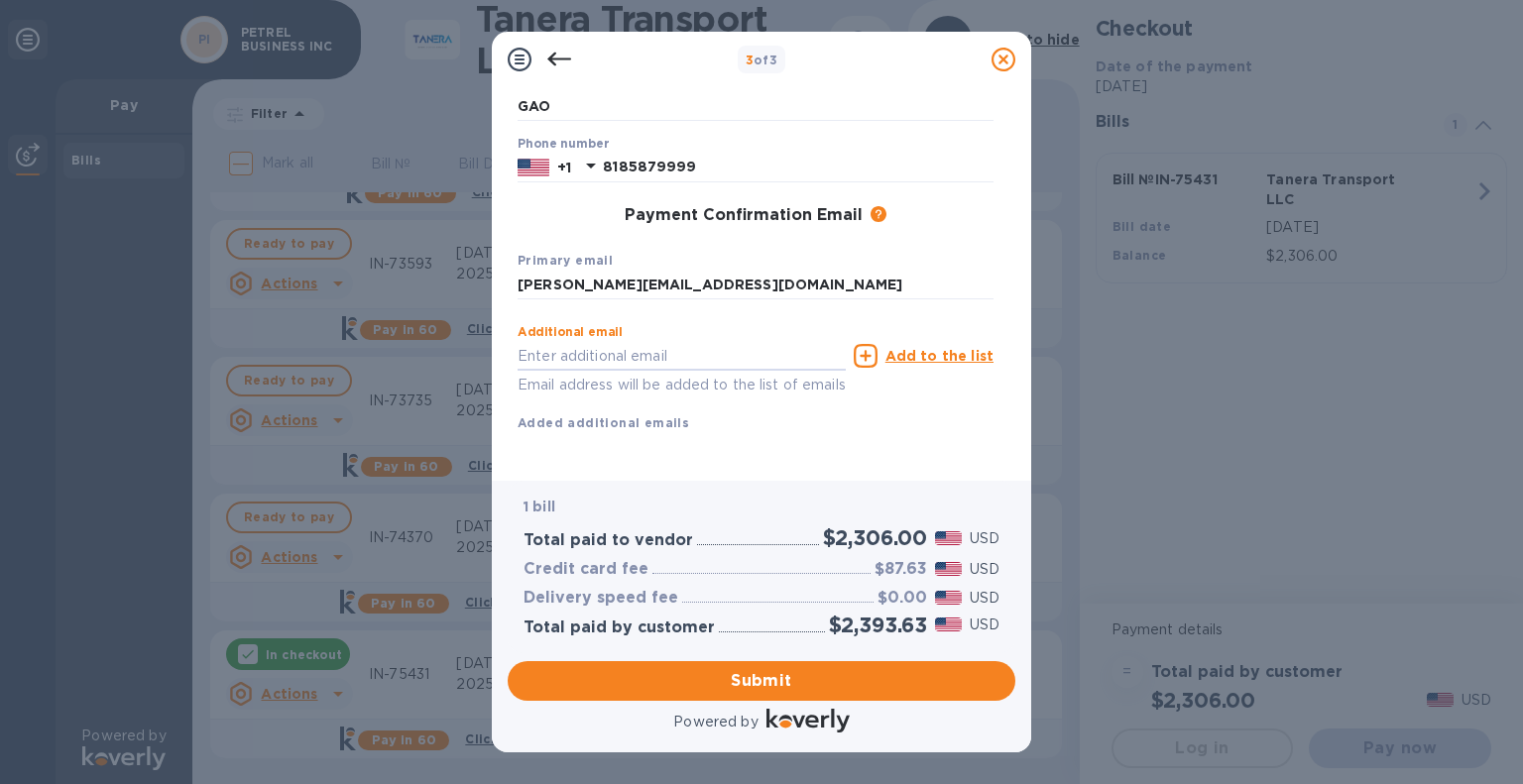 scroll, scrollTop: 234, scrollLeft: 0, axis: vertical 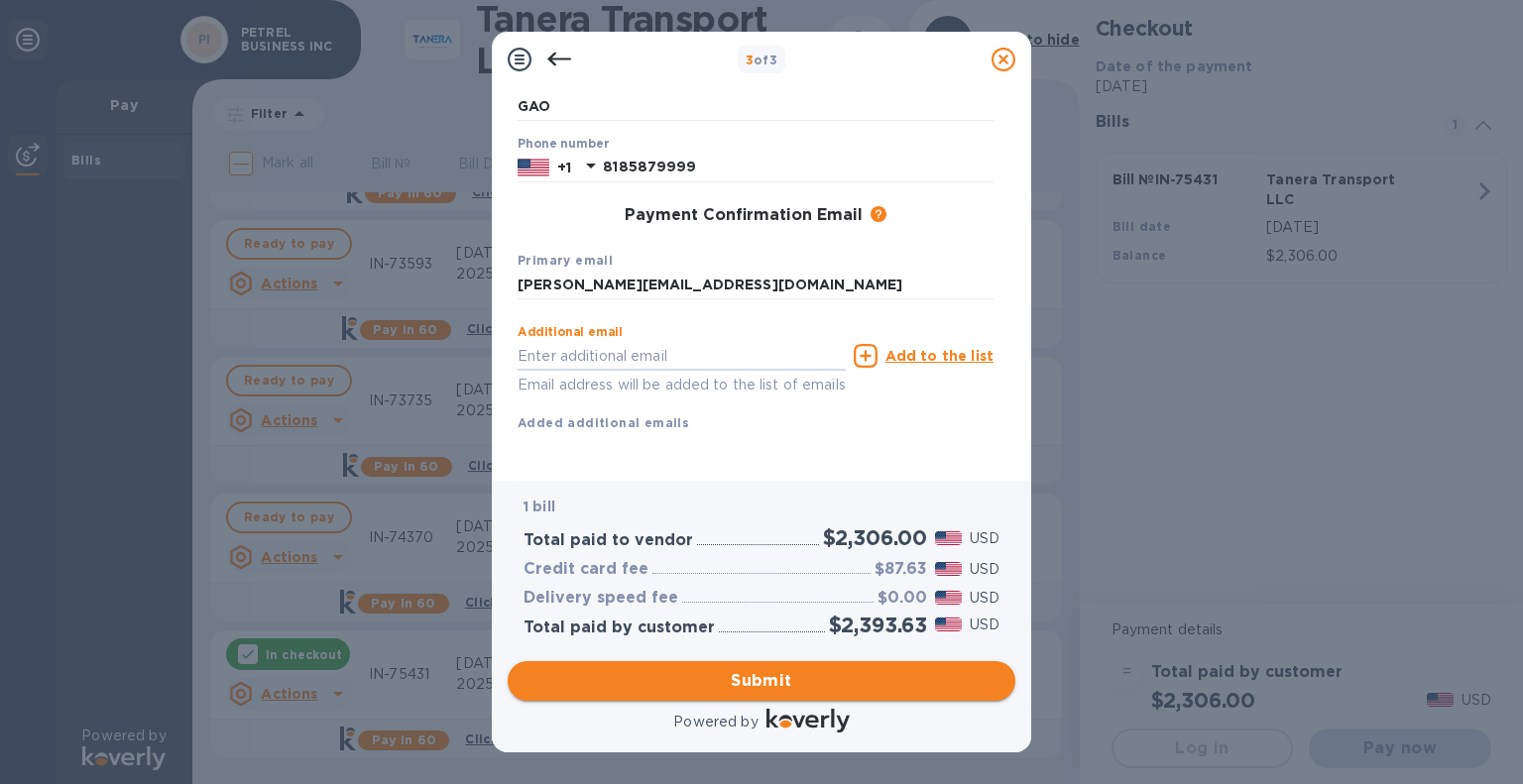 click on "Submit" at bounding box center [762, 681] 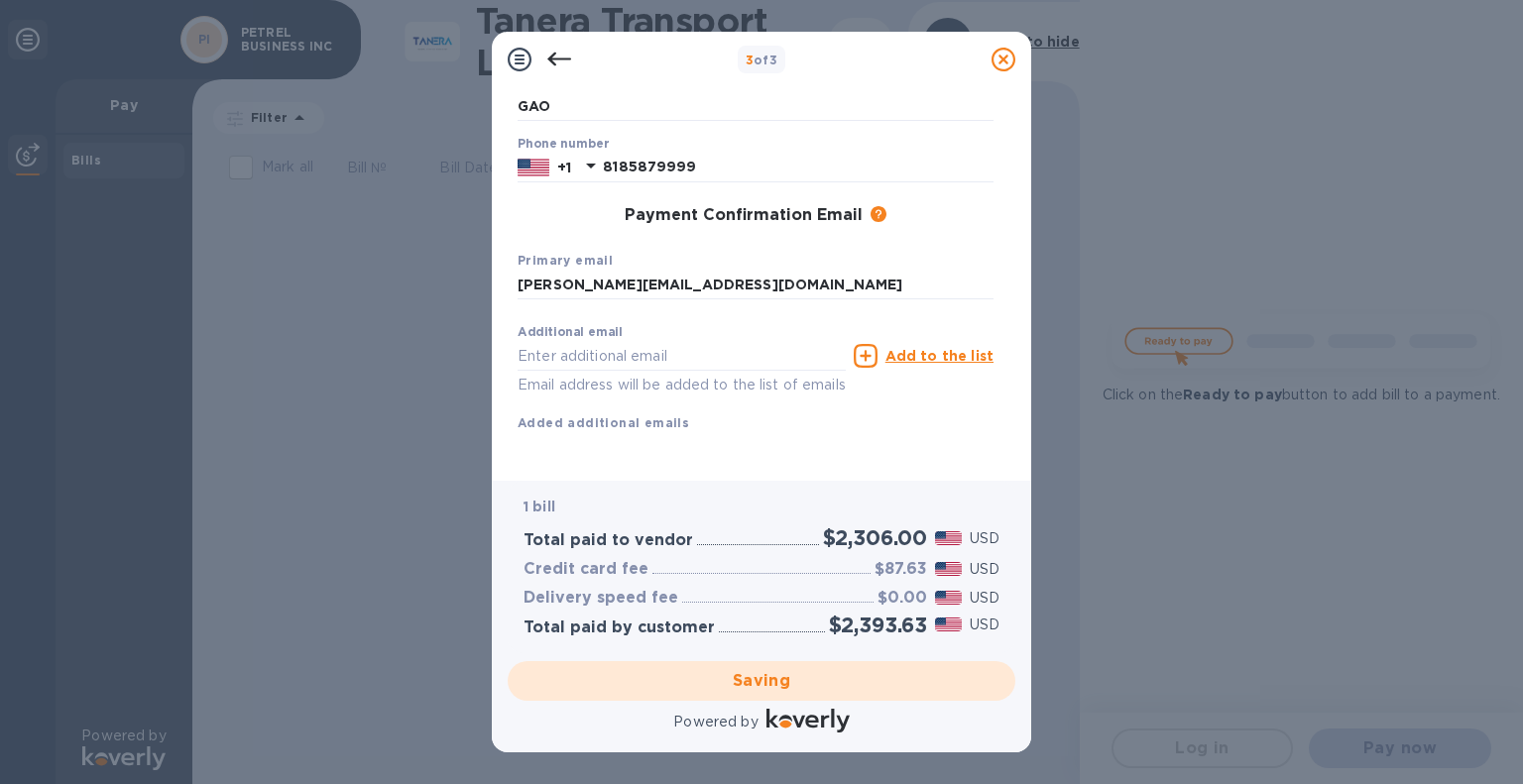 scroll, scrollTop: 0, scrollLeft: 0, axis: both 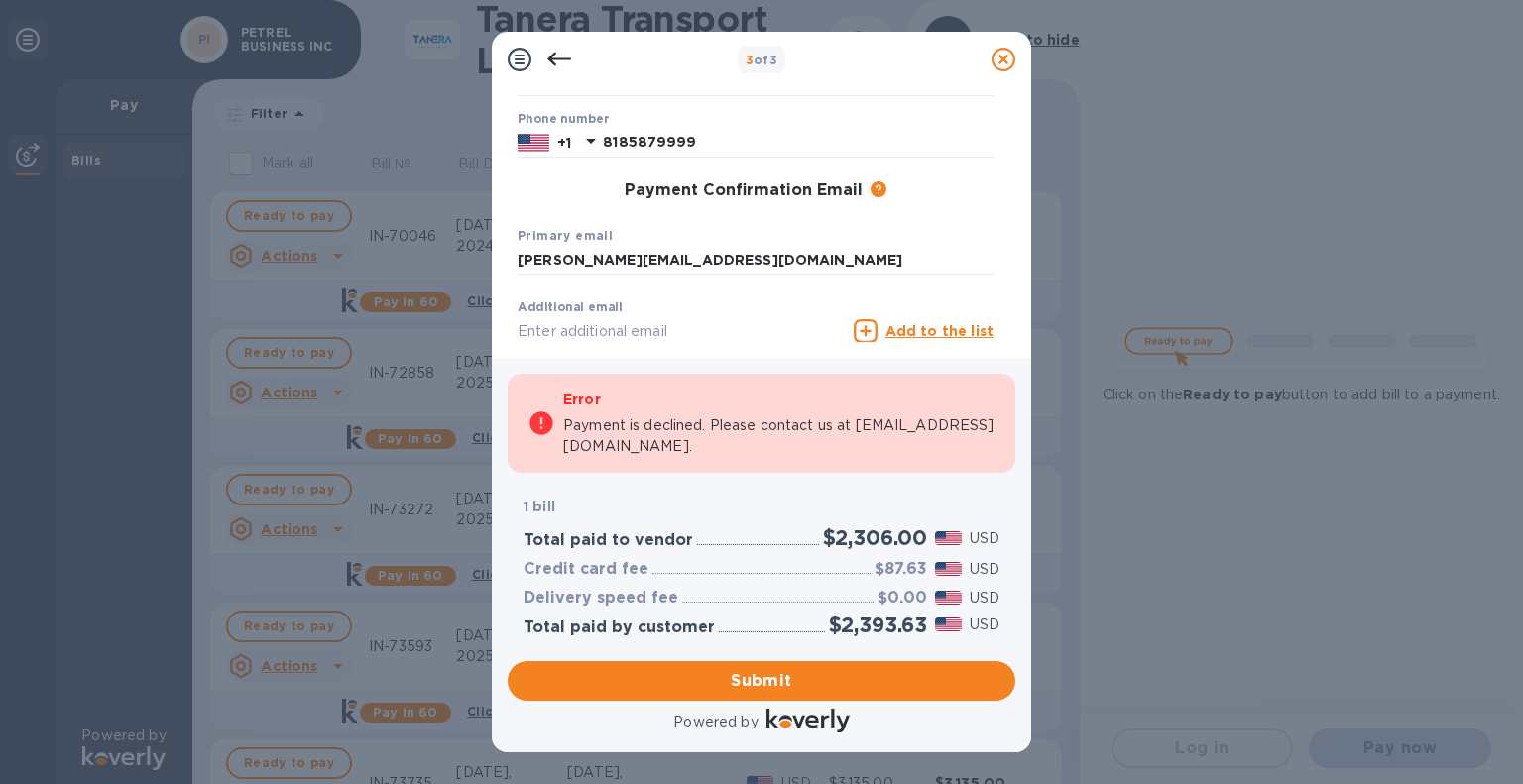 click 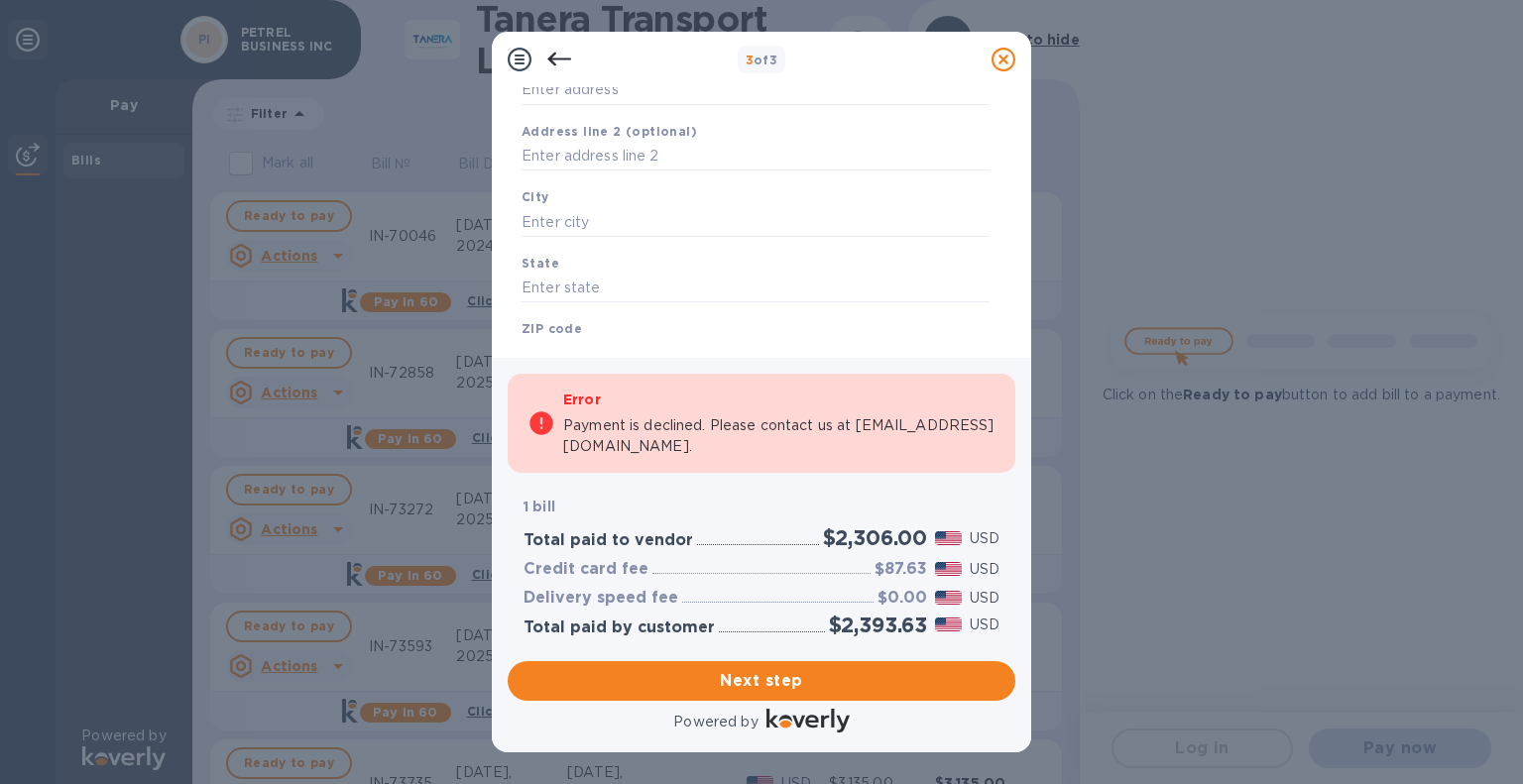 click 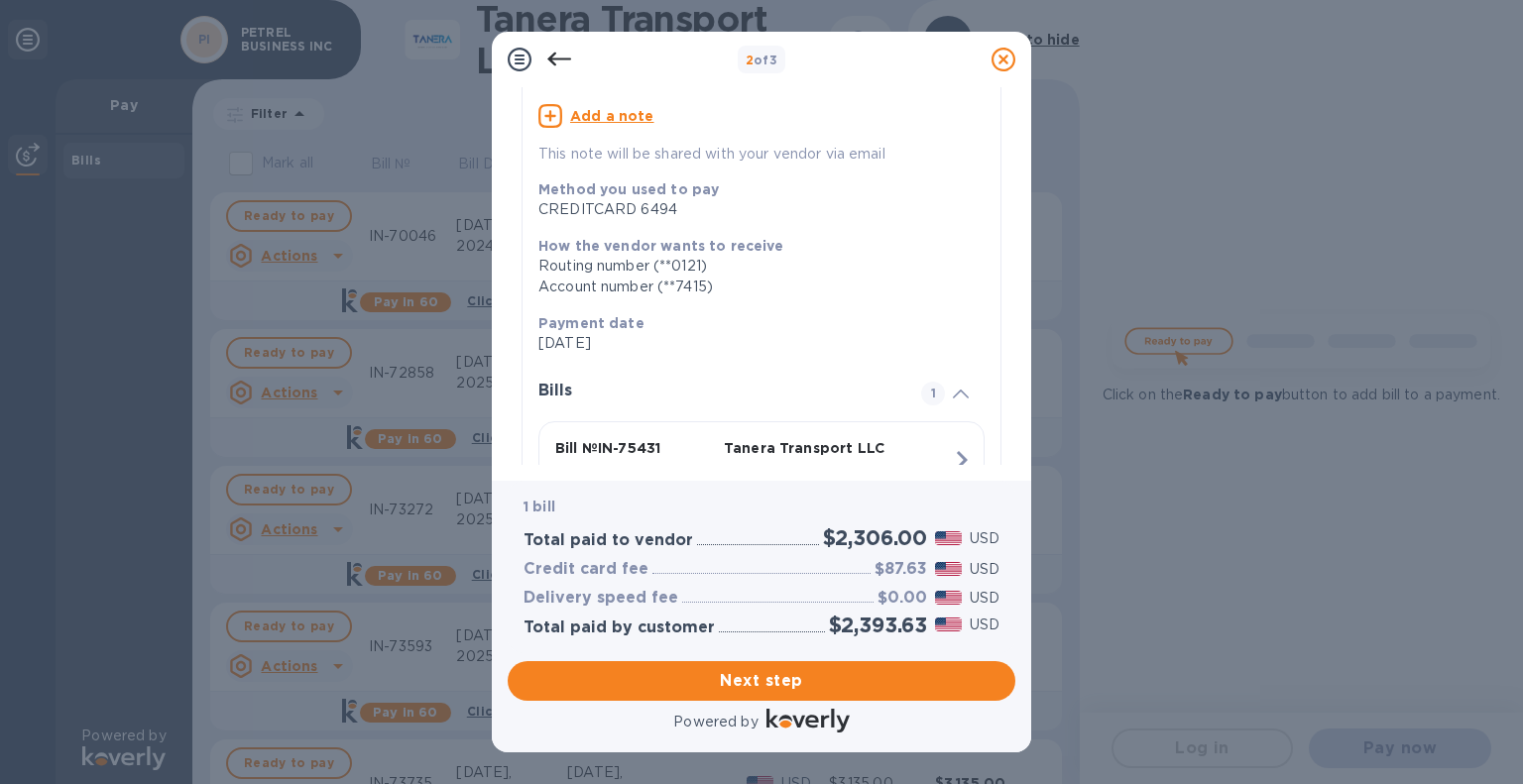 scroll, scrollTop: 280, scrollLeft: 0, axis: vertical 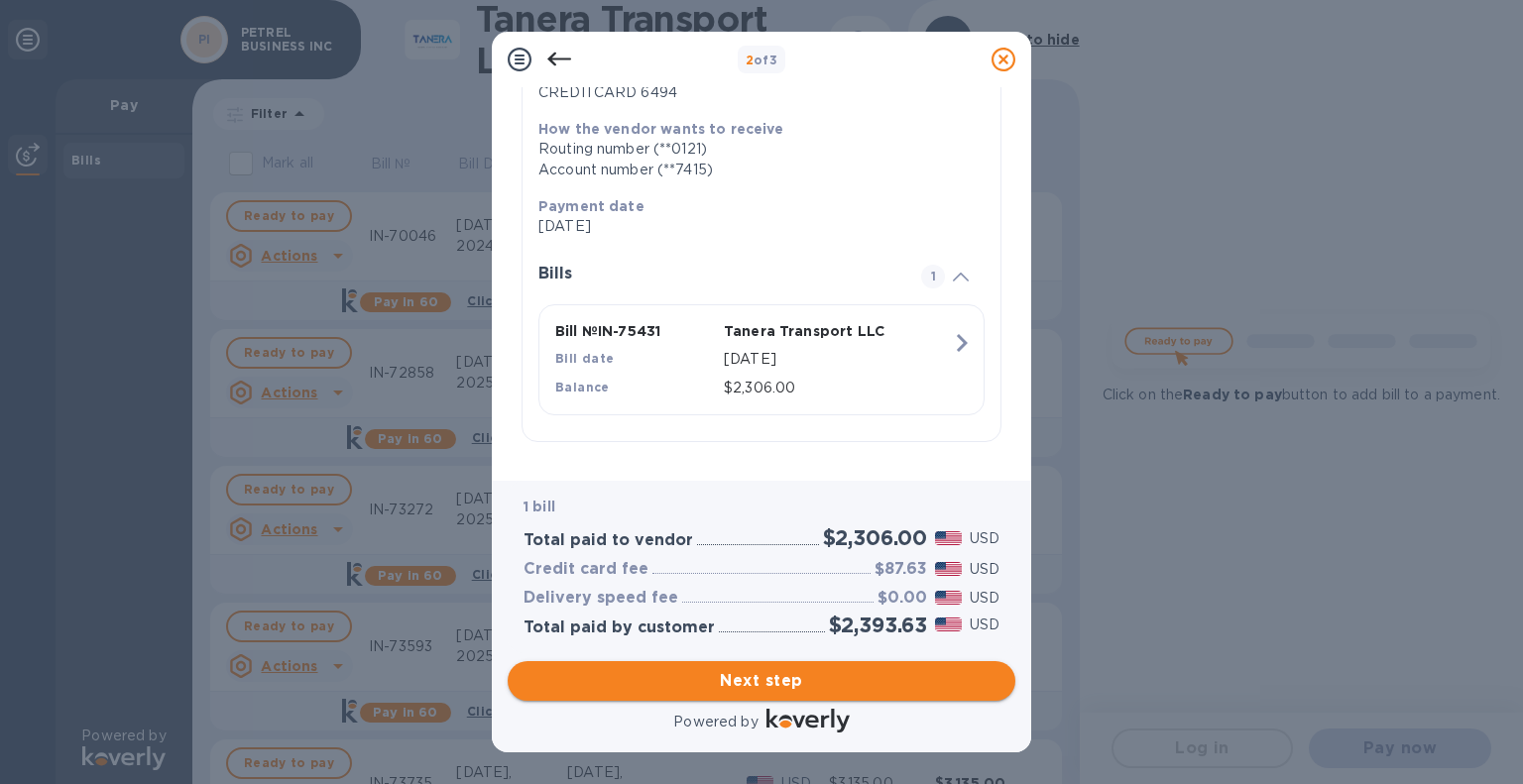 click on "Next step" at bounding box center [762, 681] 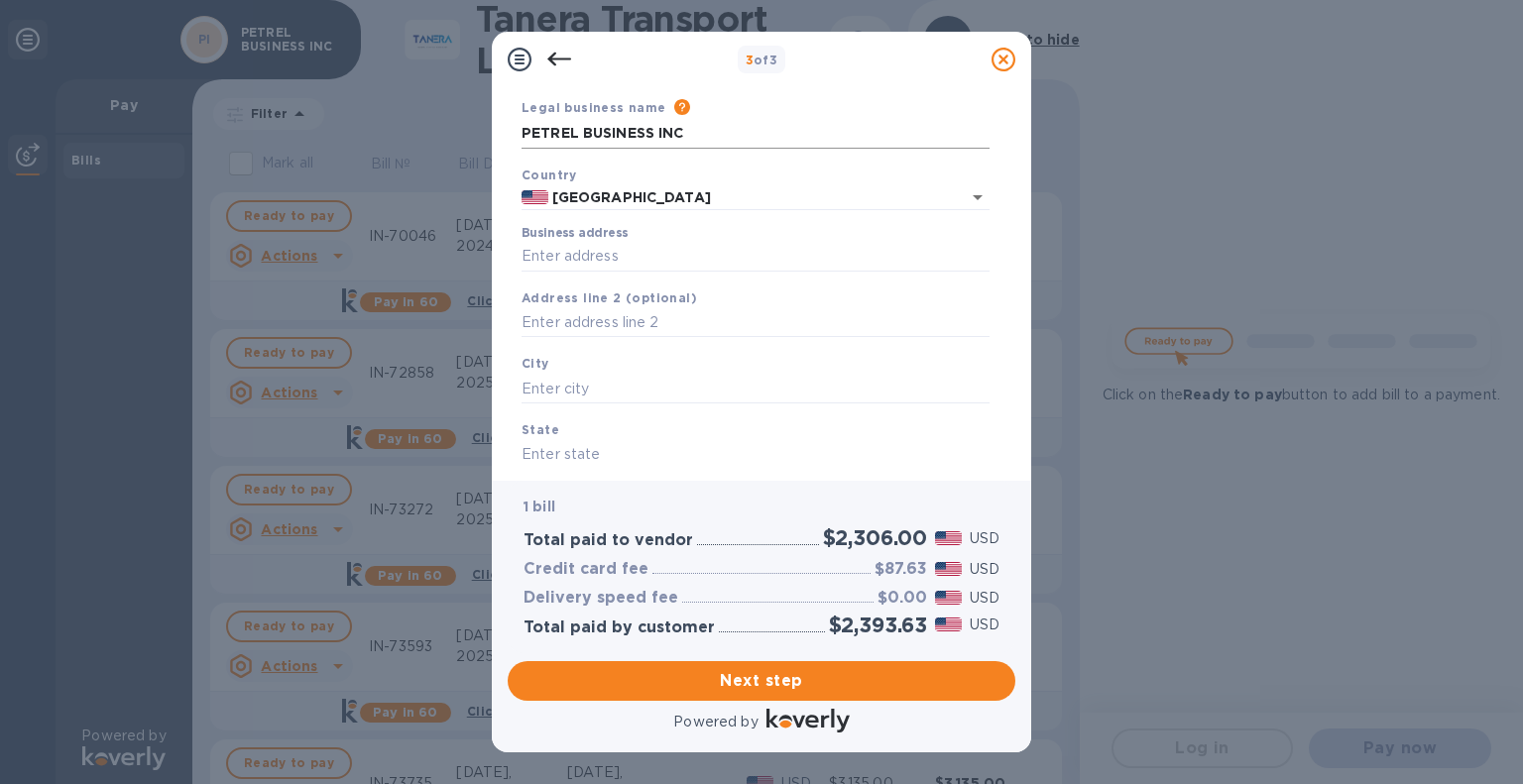 scroll, scrollTop: 0, scrollLeft: 0, axis: both 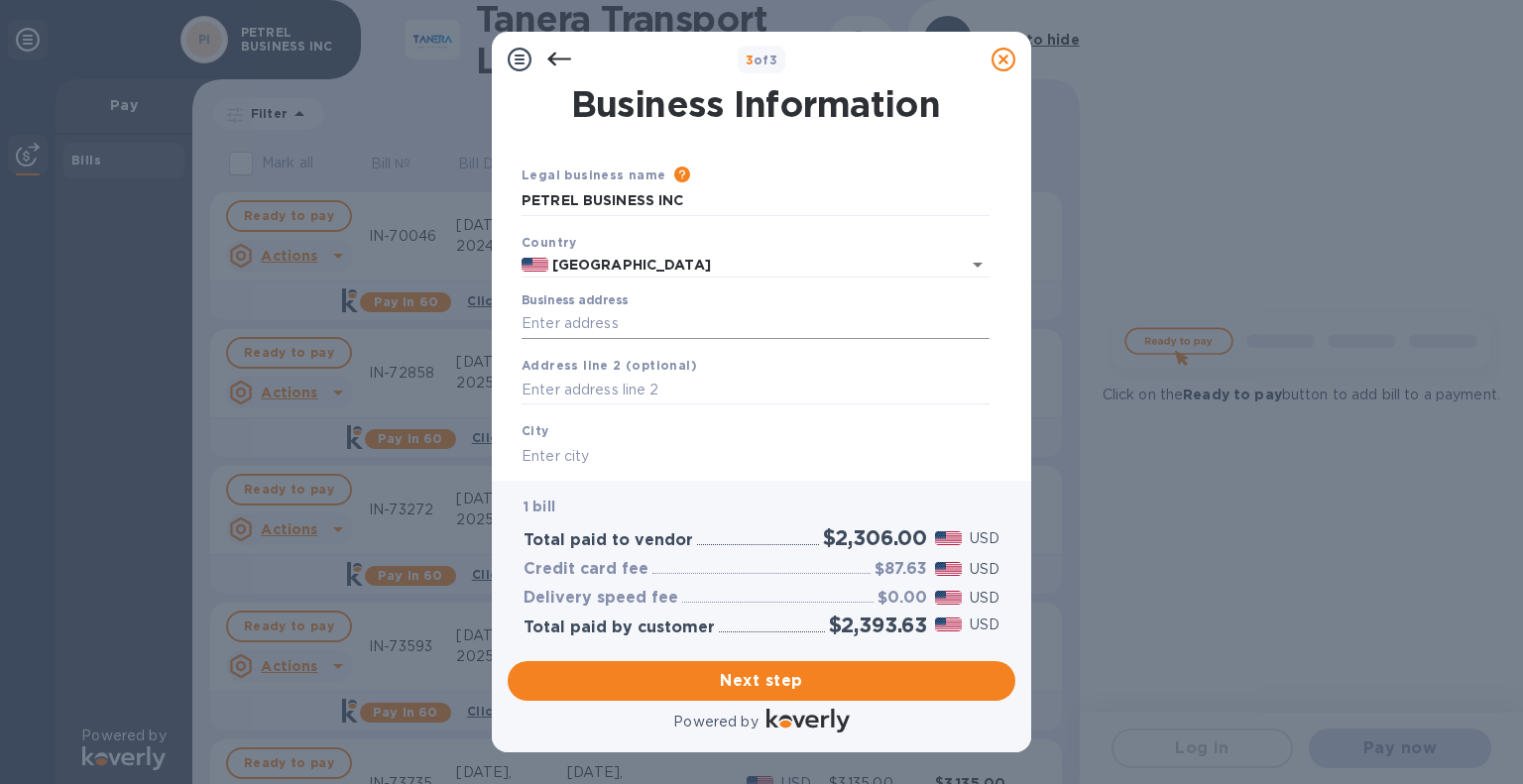 click on "Business address" at bounding box center (756, 324) 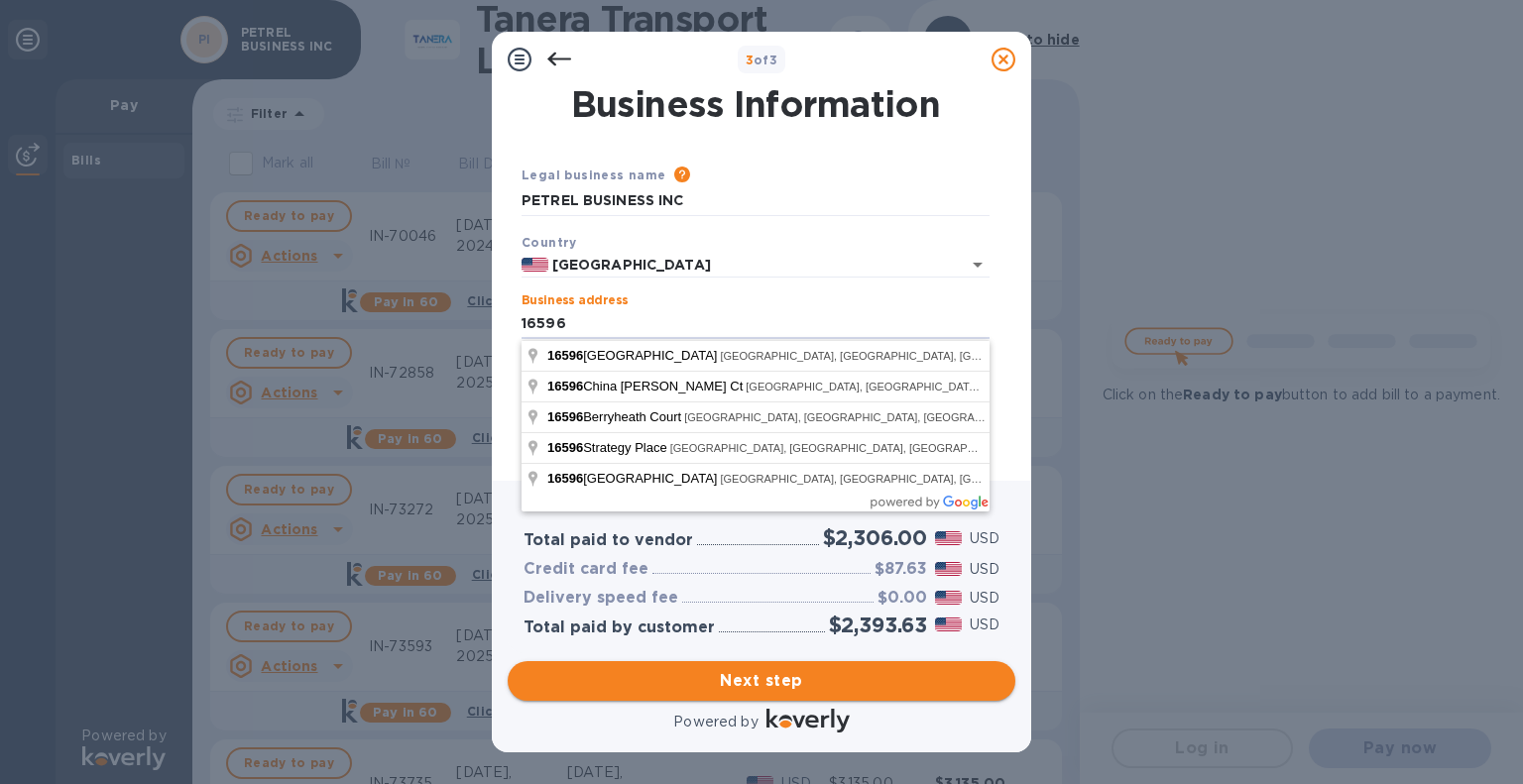 click on "Next step" at bounding box center (762, 681) 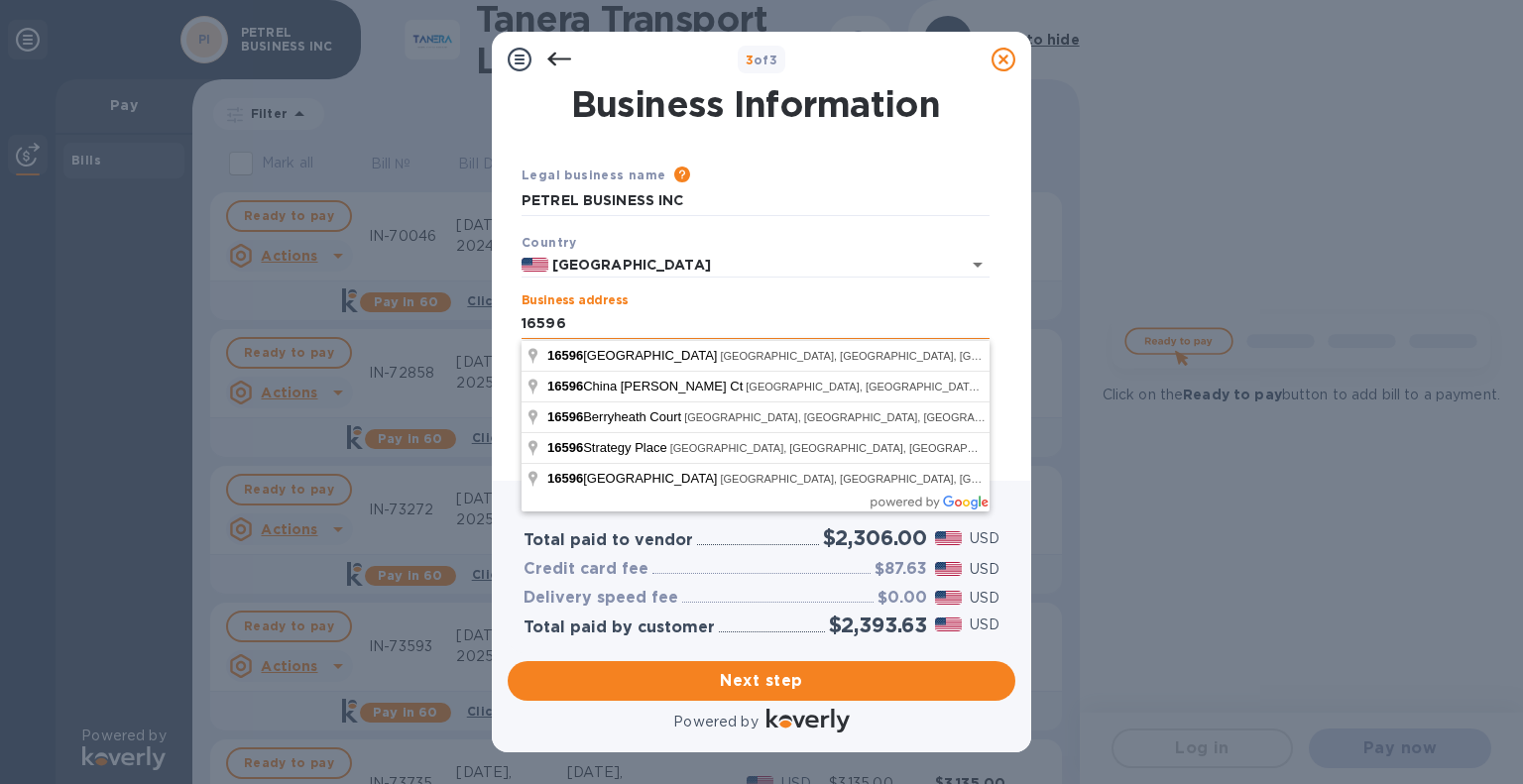 click on "16596" at bounding box center [756, 324] 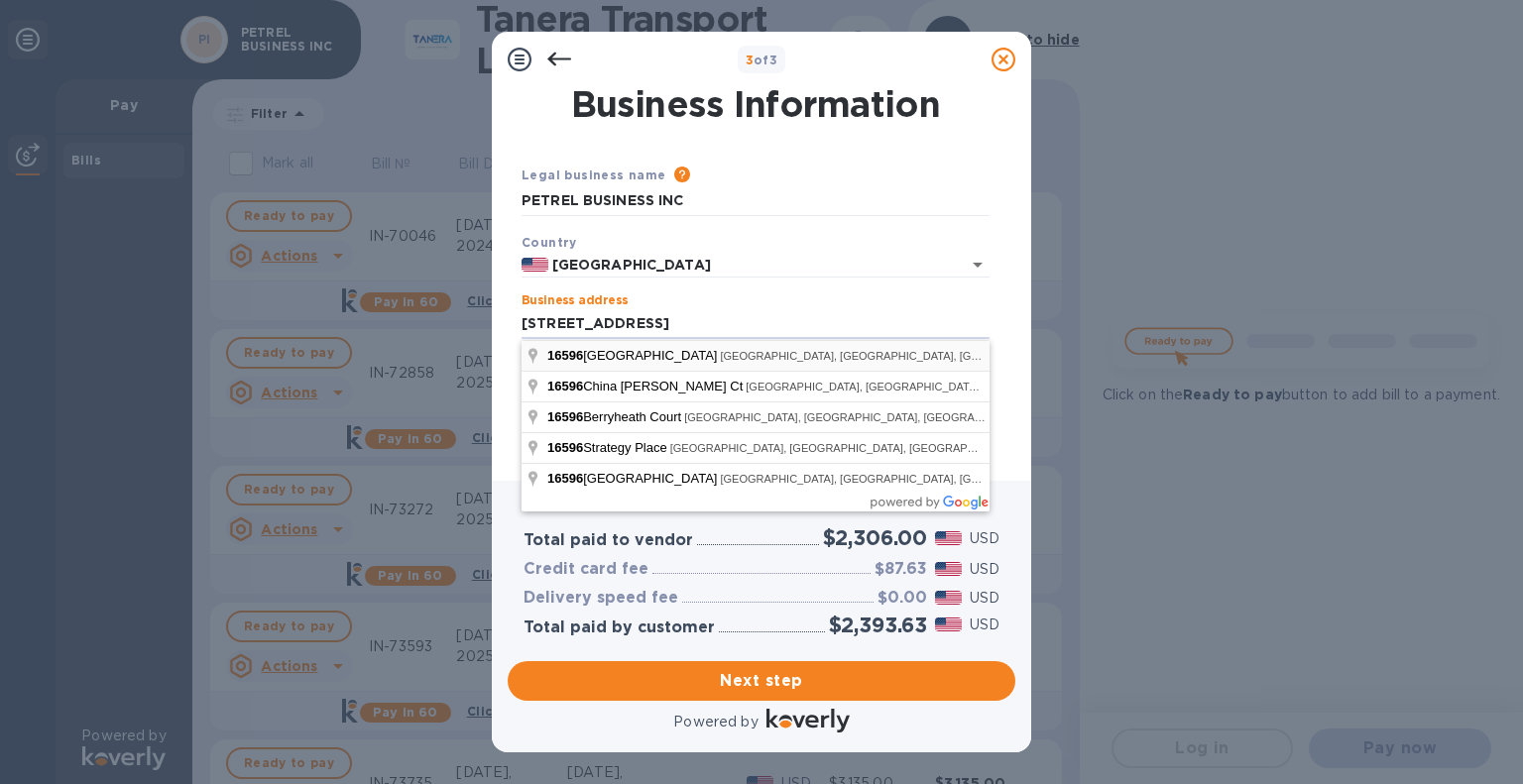 type on "[STREET_ADDRESS]" 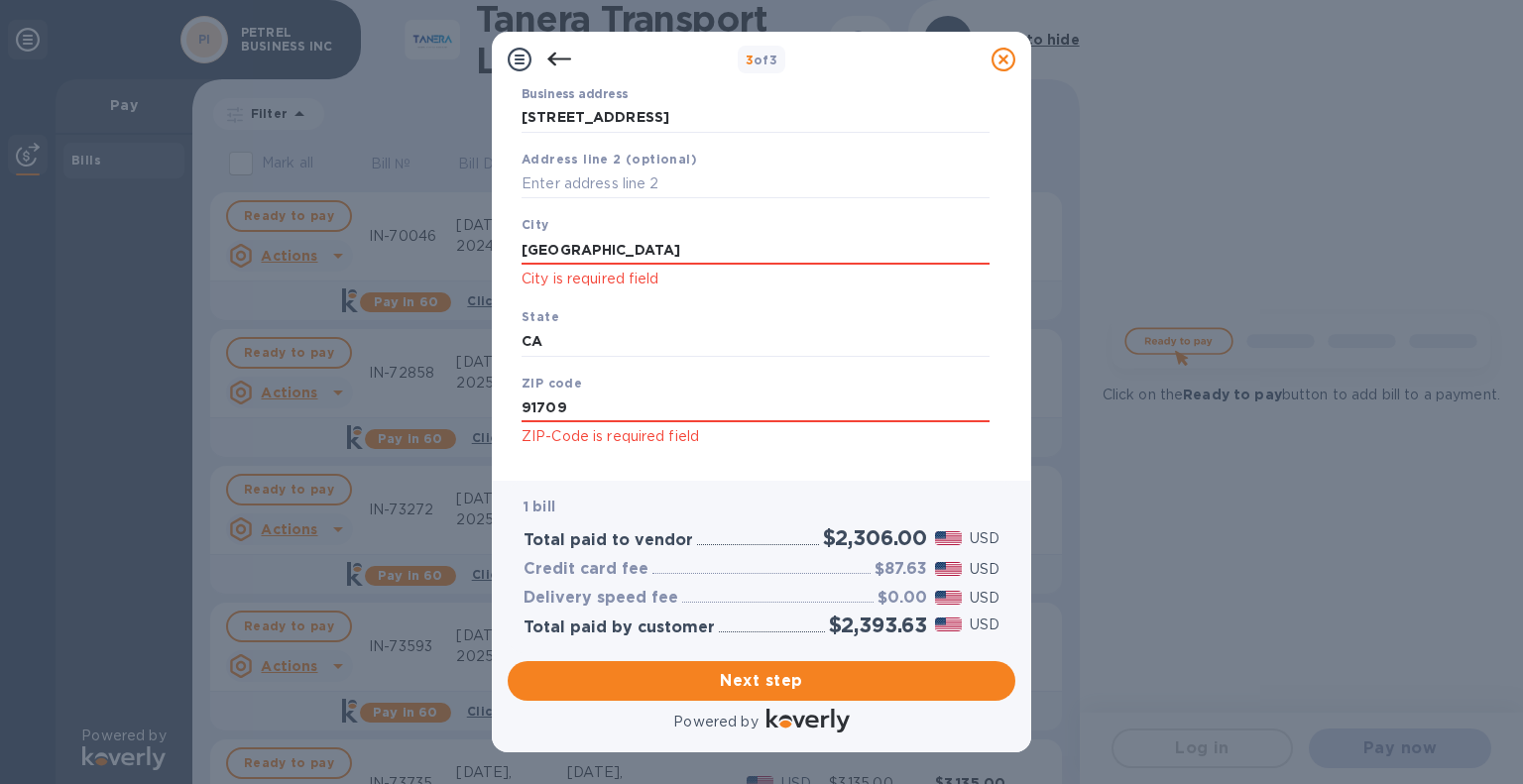 scroll, scrollTop: 239, scrollLeft: 0, axis: vertical 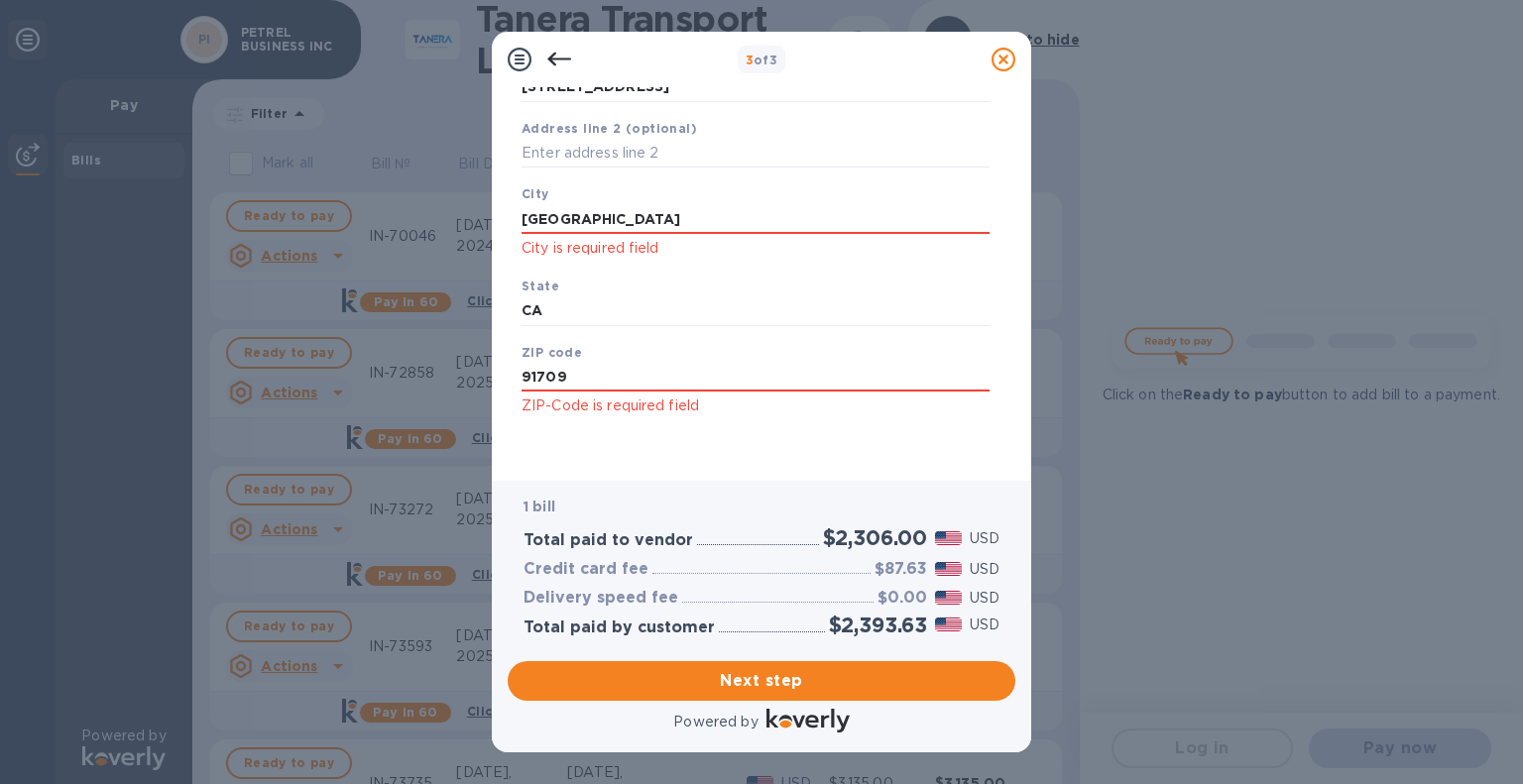 click on "City is required field" 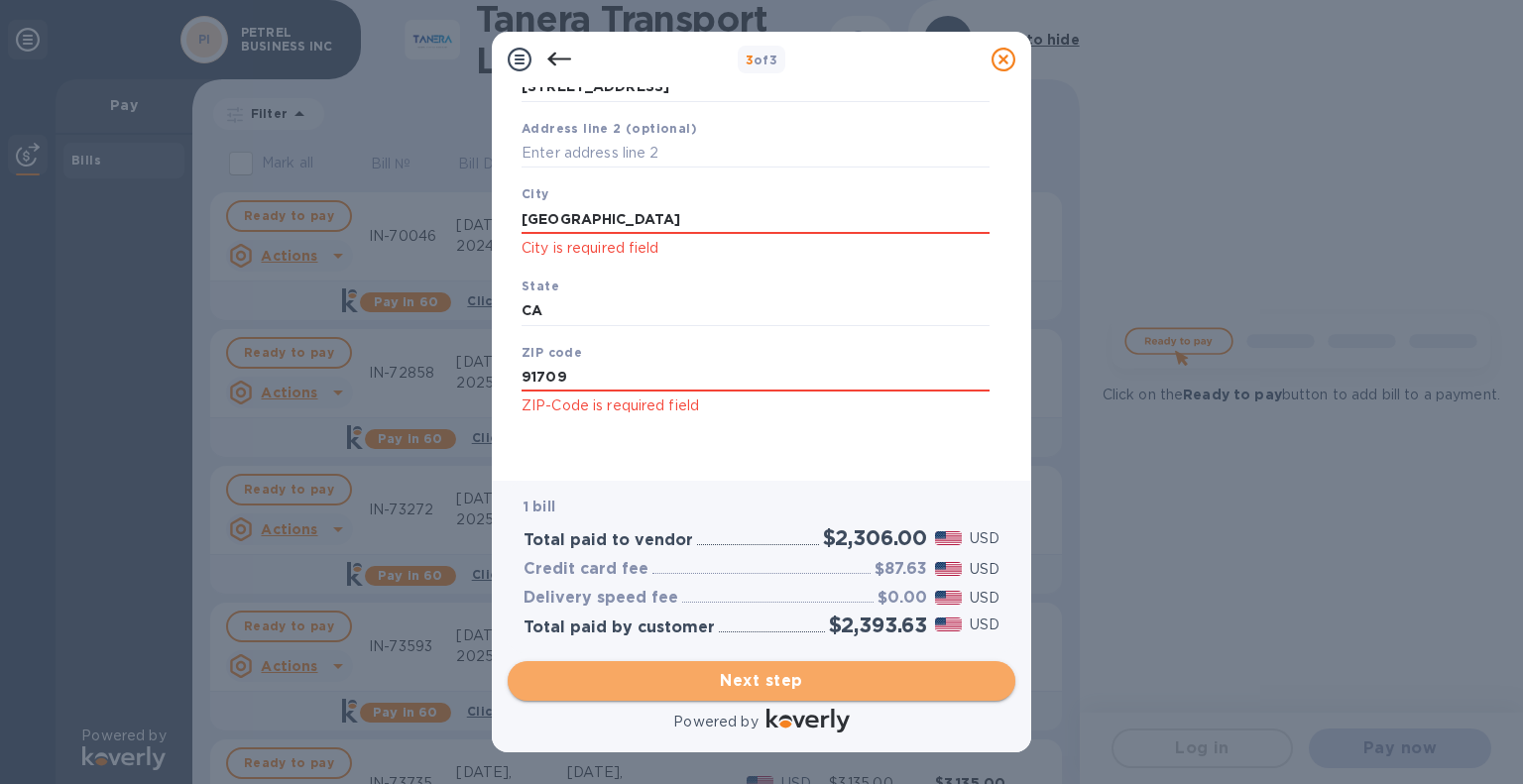 click on "Next step" at bounding box center [762, 681] 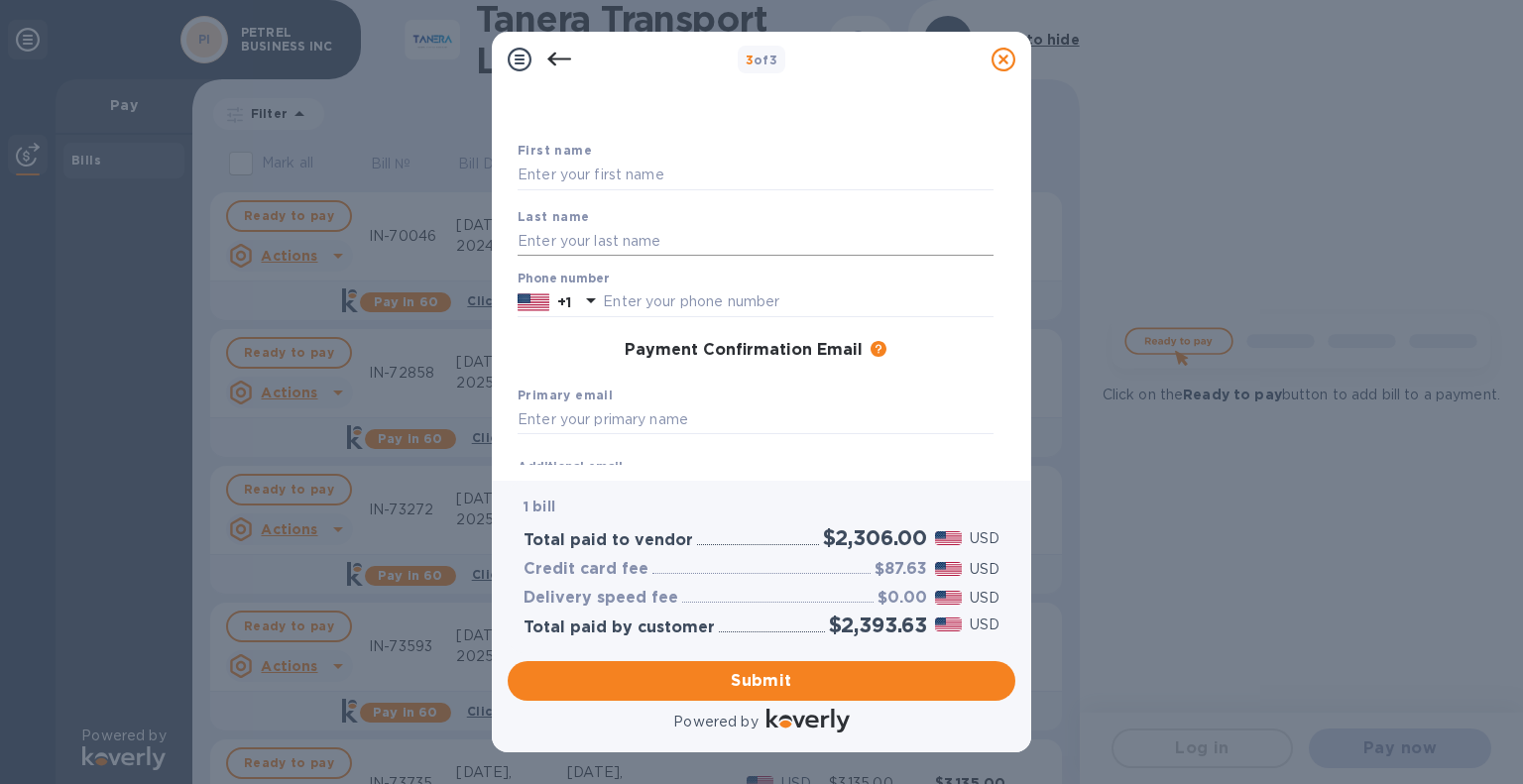 scroll, scrollTop: 36, scrollLeft: 0, axis: vertical 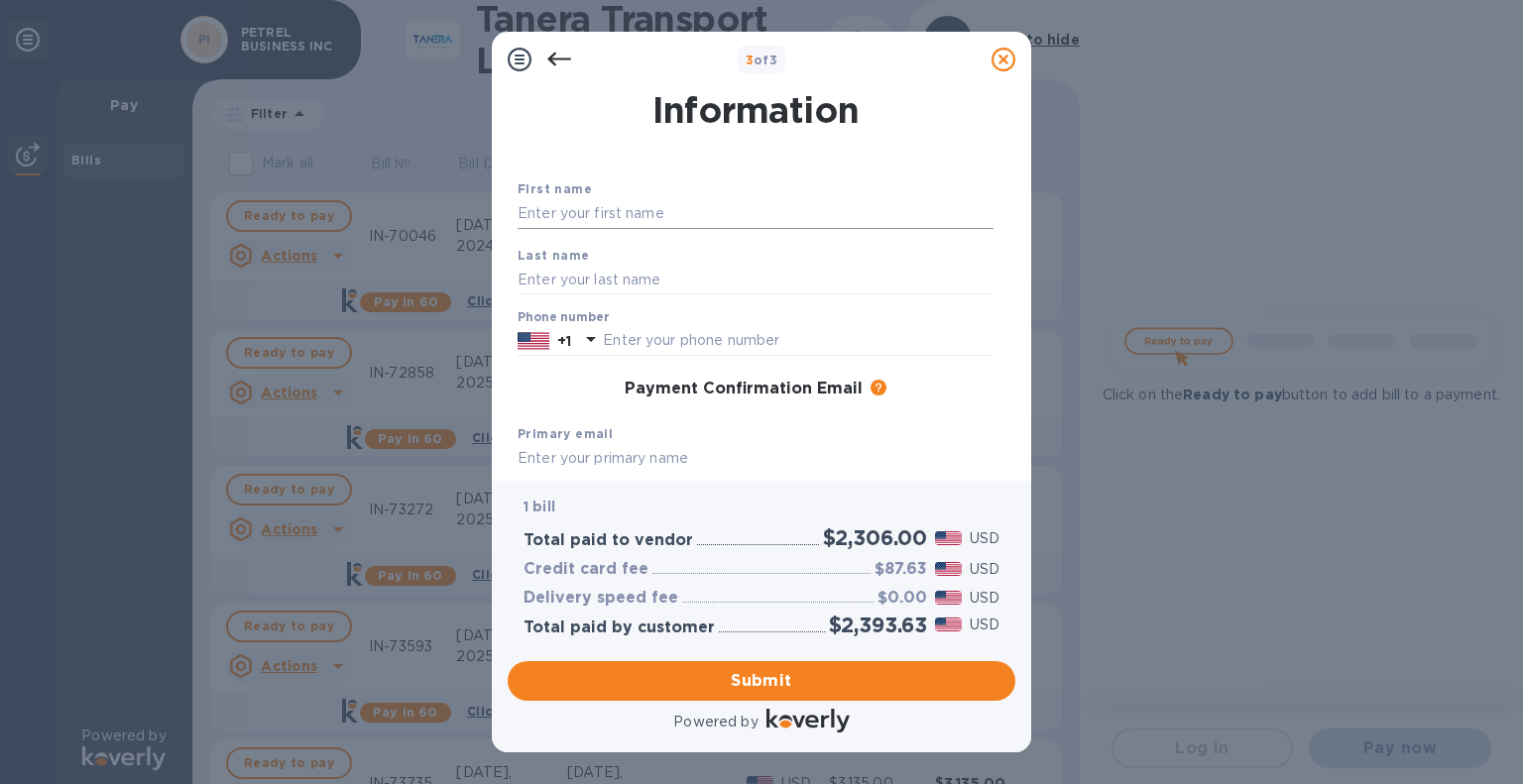 click at bounding box center (756, 214) 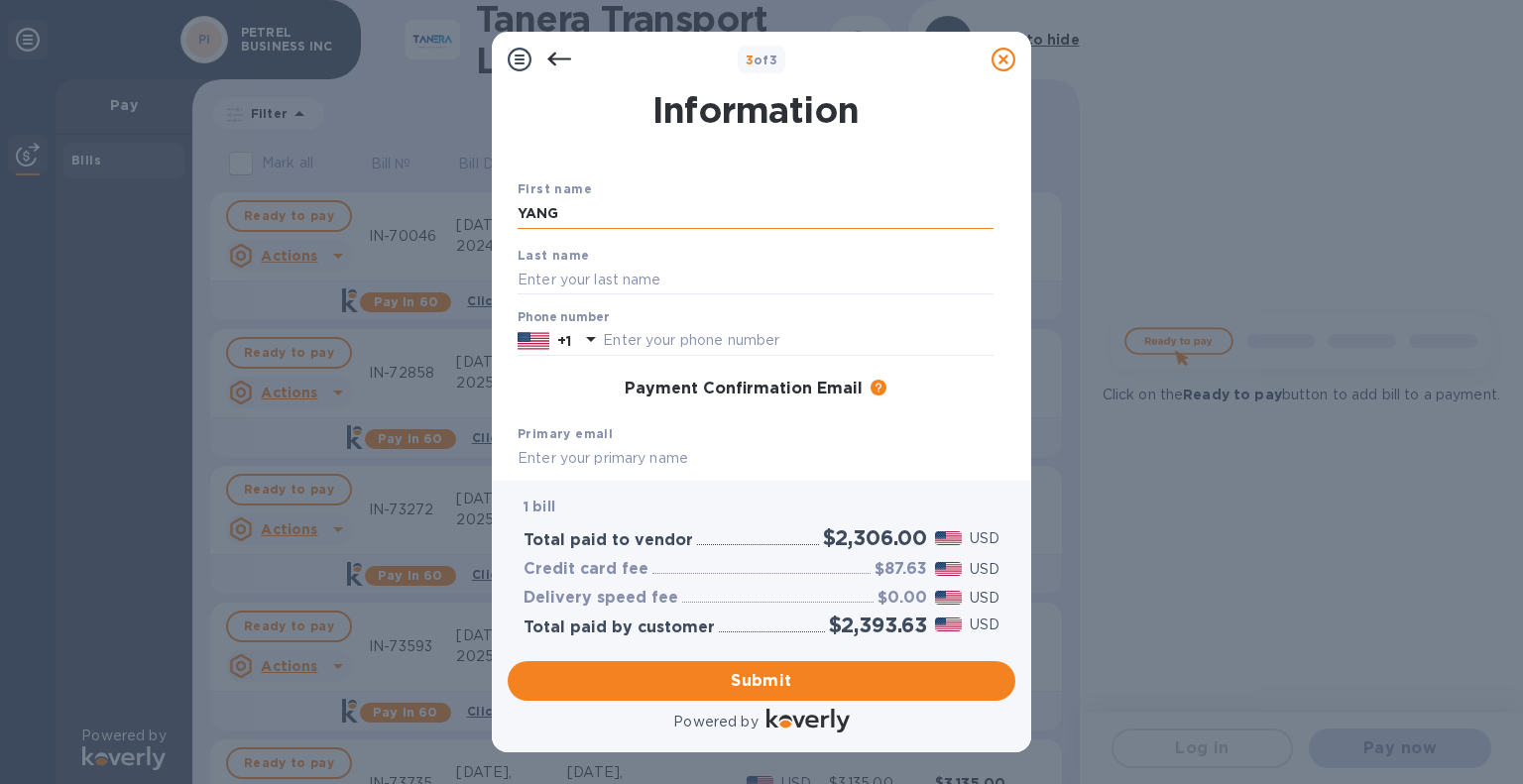 type on "YANG" 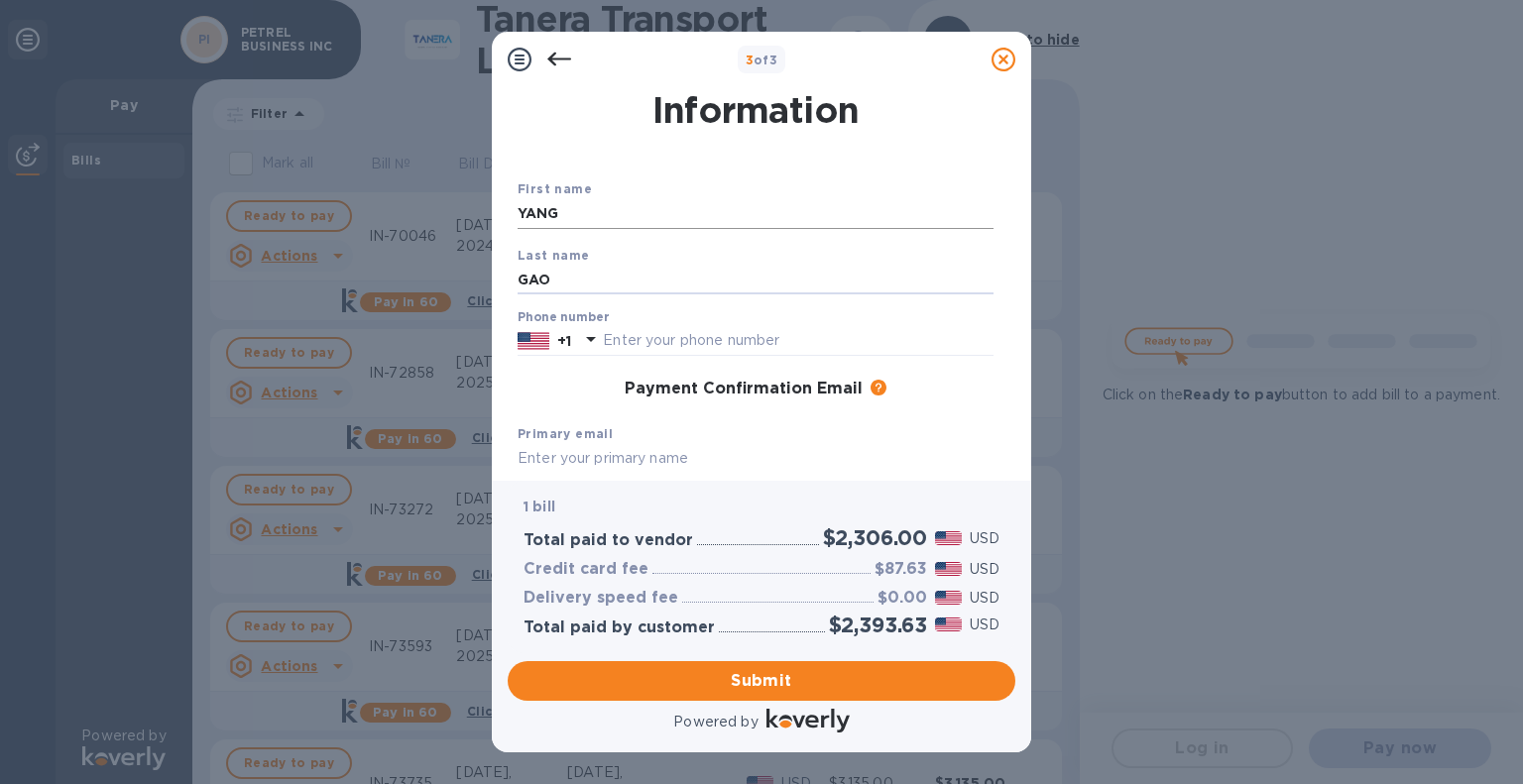 type on "GAO" 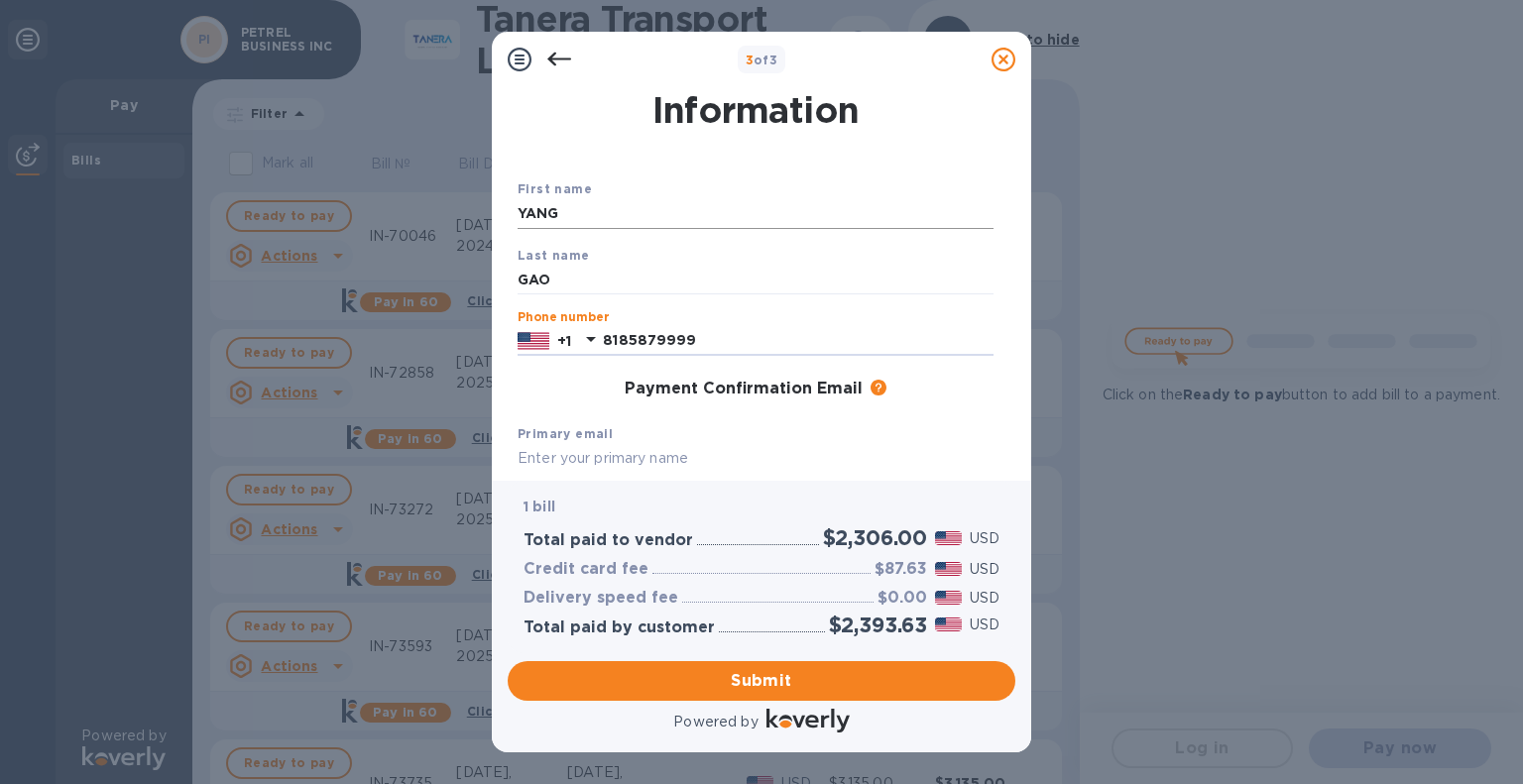type on "8185879999" 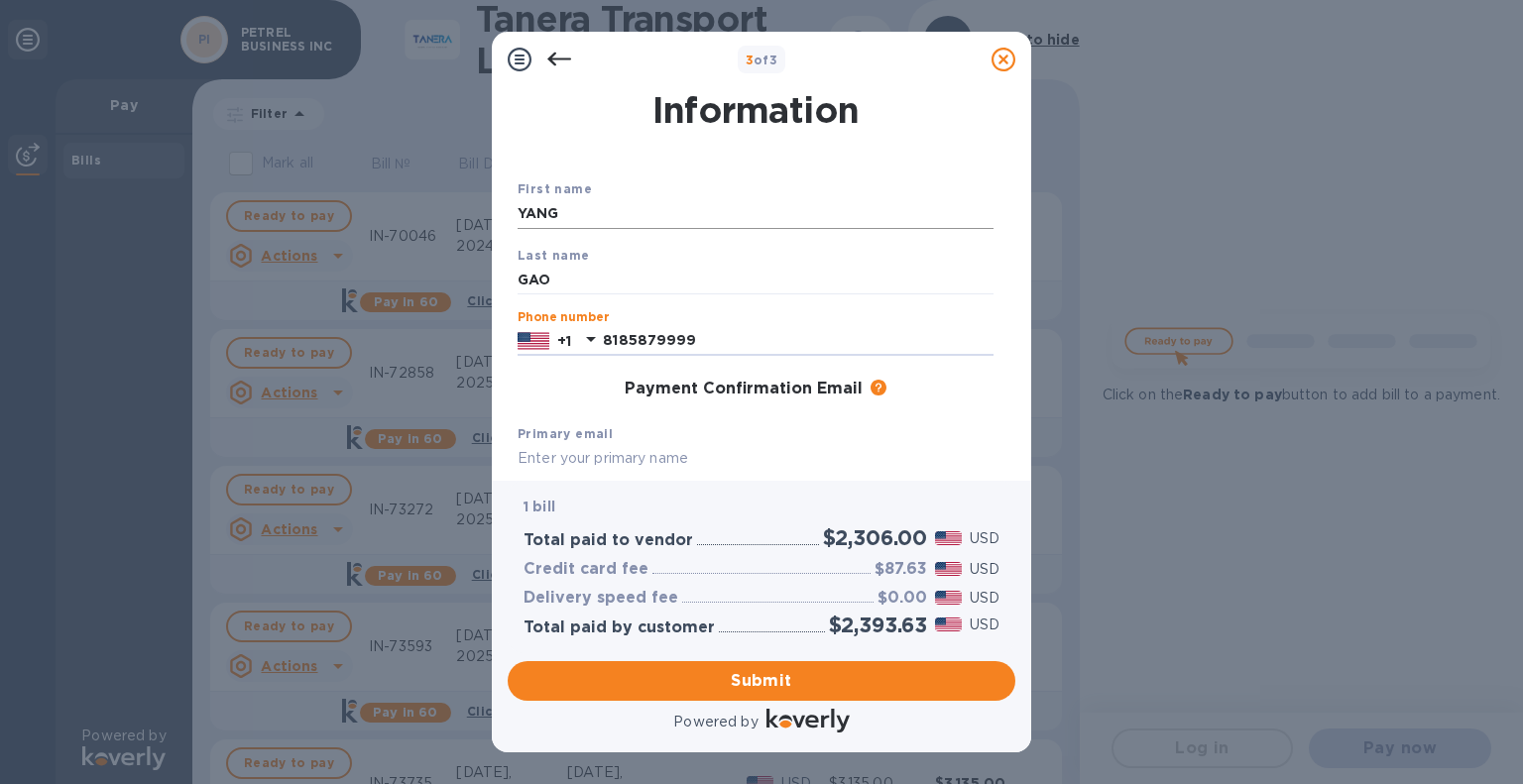 scroll, scrollTop: 45, scrollLeft: 0, axis: vertical 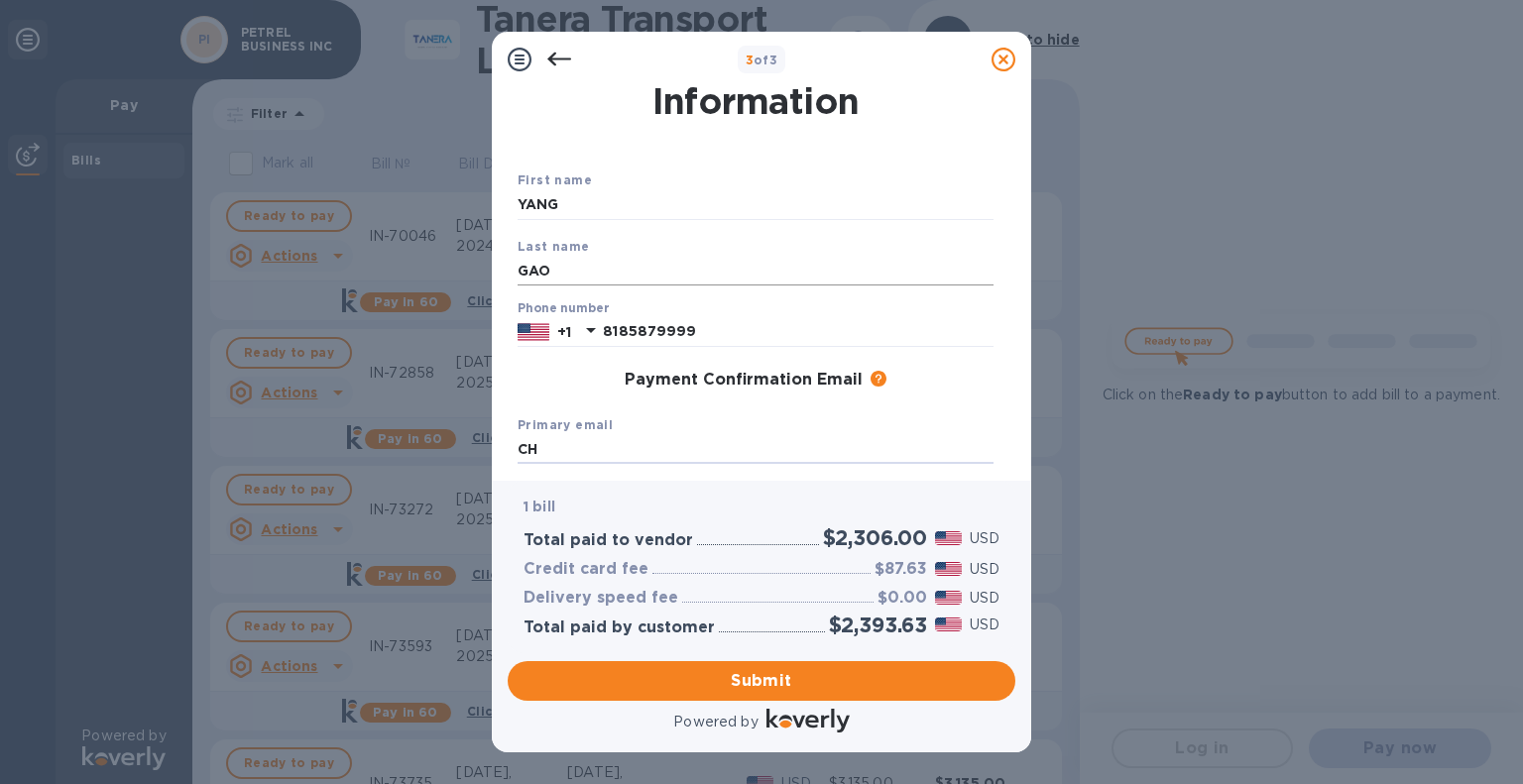 type on "C" 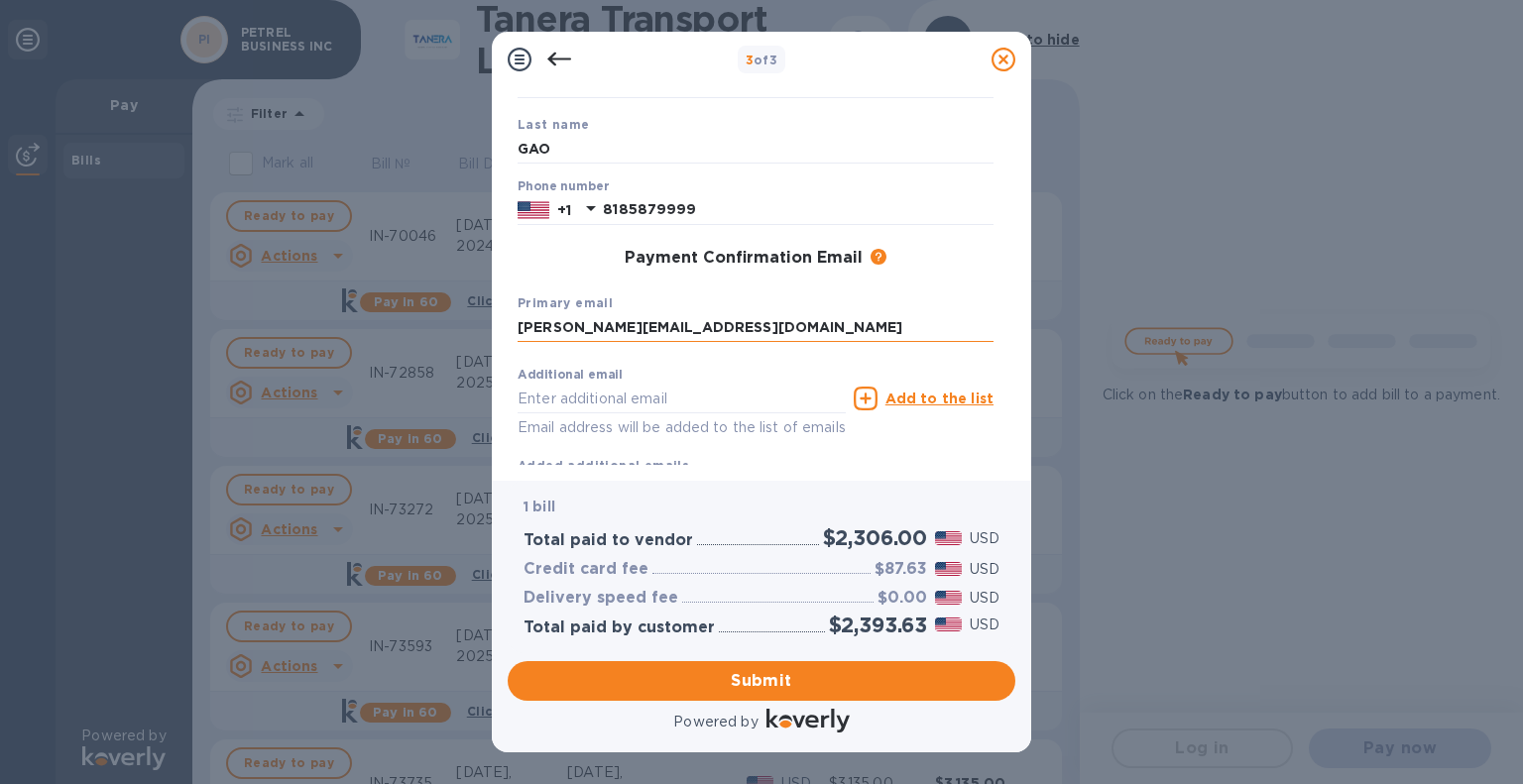 scroll, scrollTop: 234, scrollLeft: 0, axis: vertical 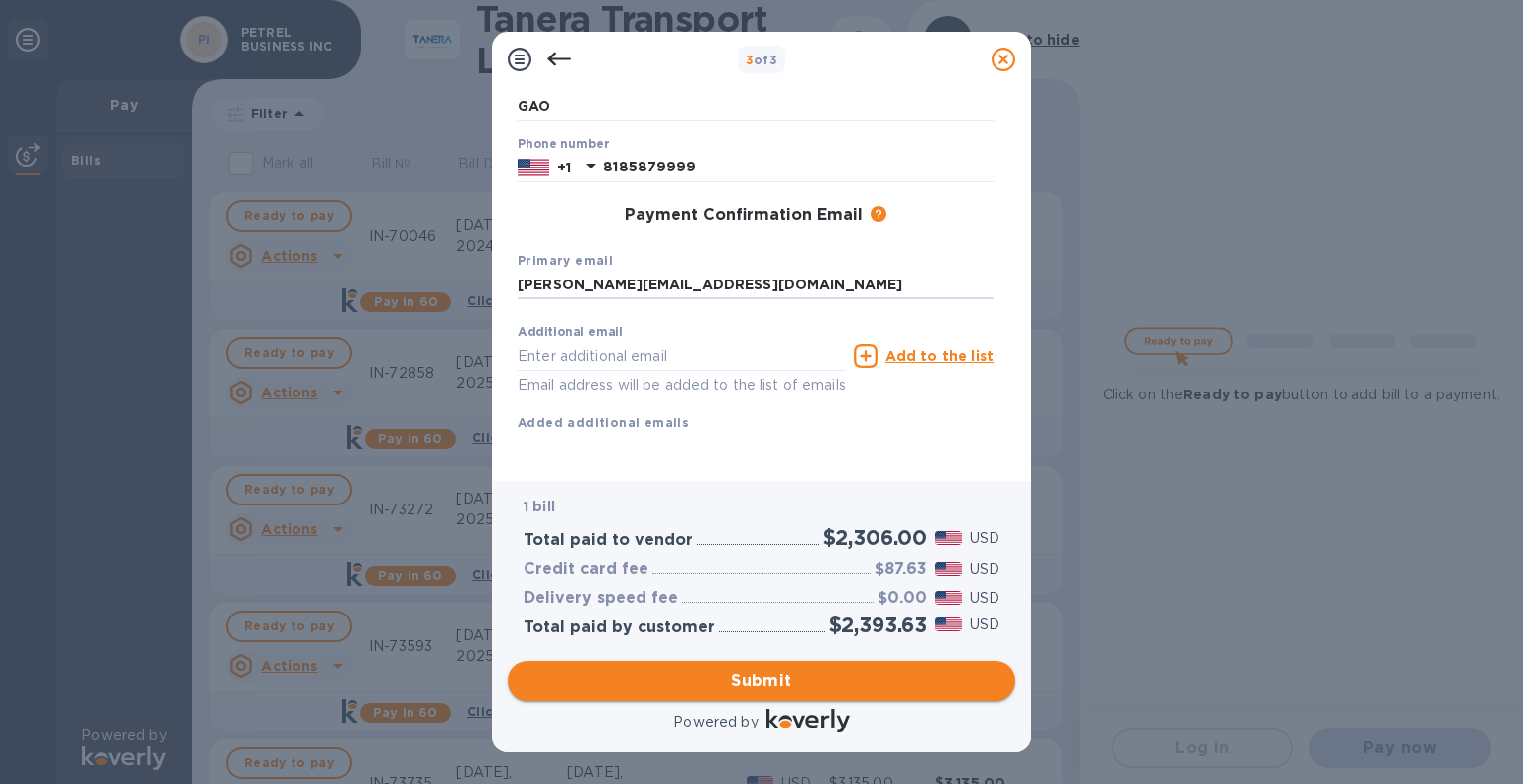 type on "[PERSON_NAME][EMAIL_ADDRESS][DOMAIN_NAME]" 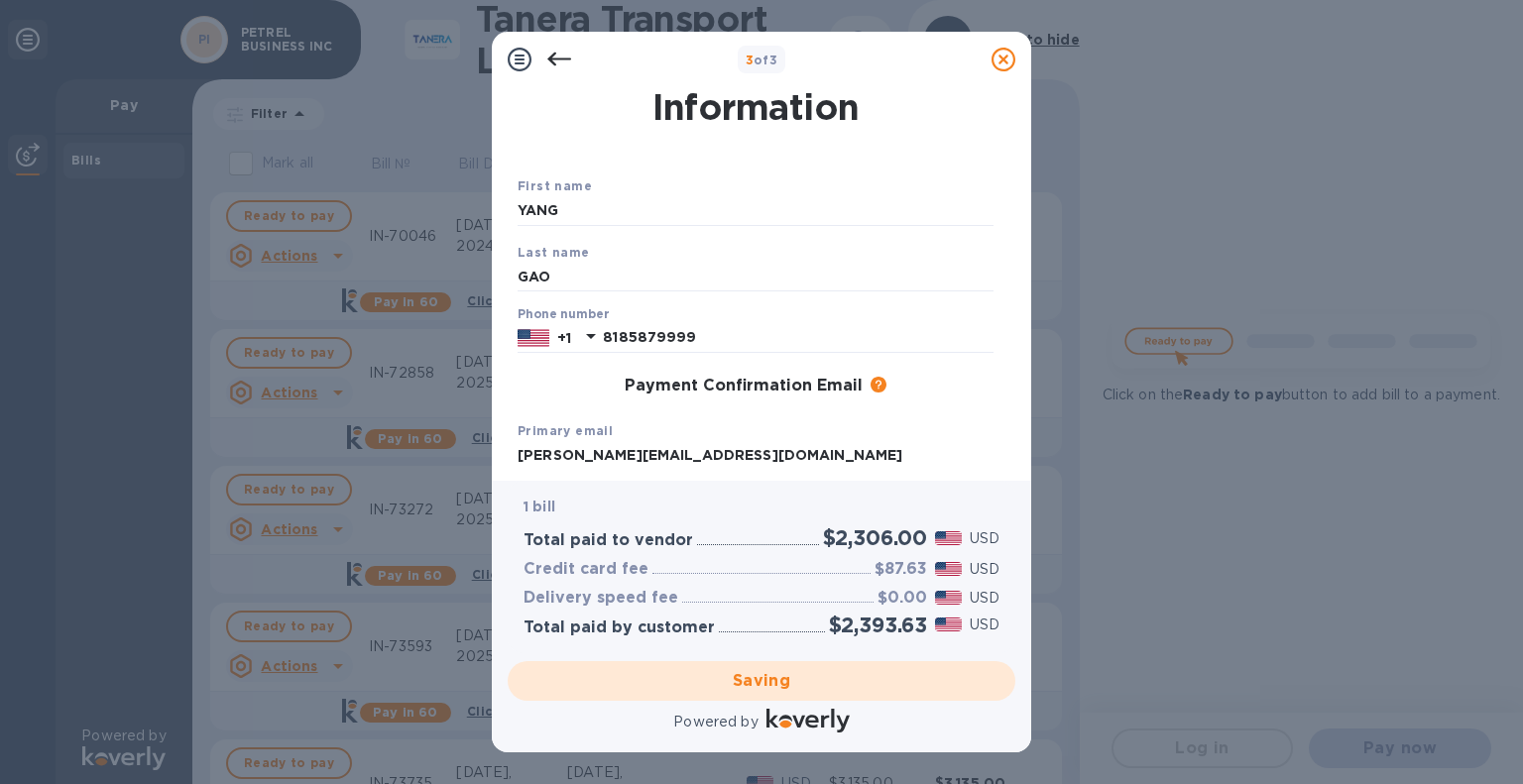 scroll, scrollTop: 36, scrollLeft: 0, axis: vertical 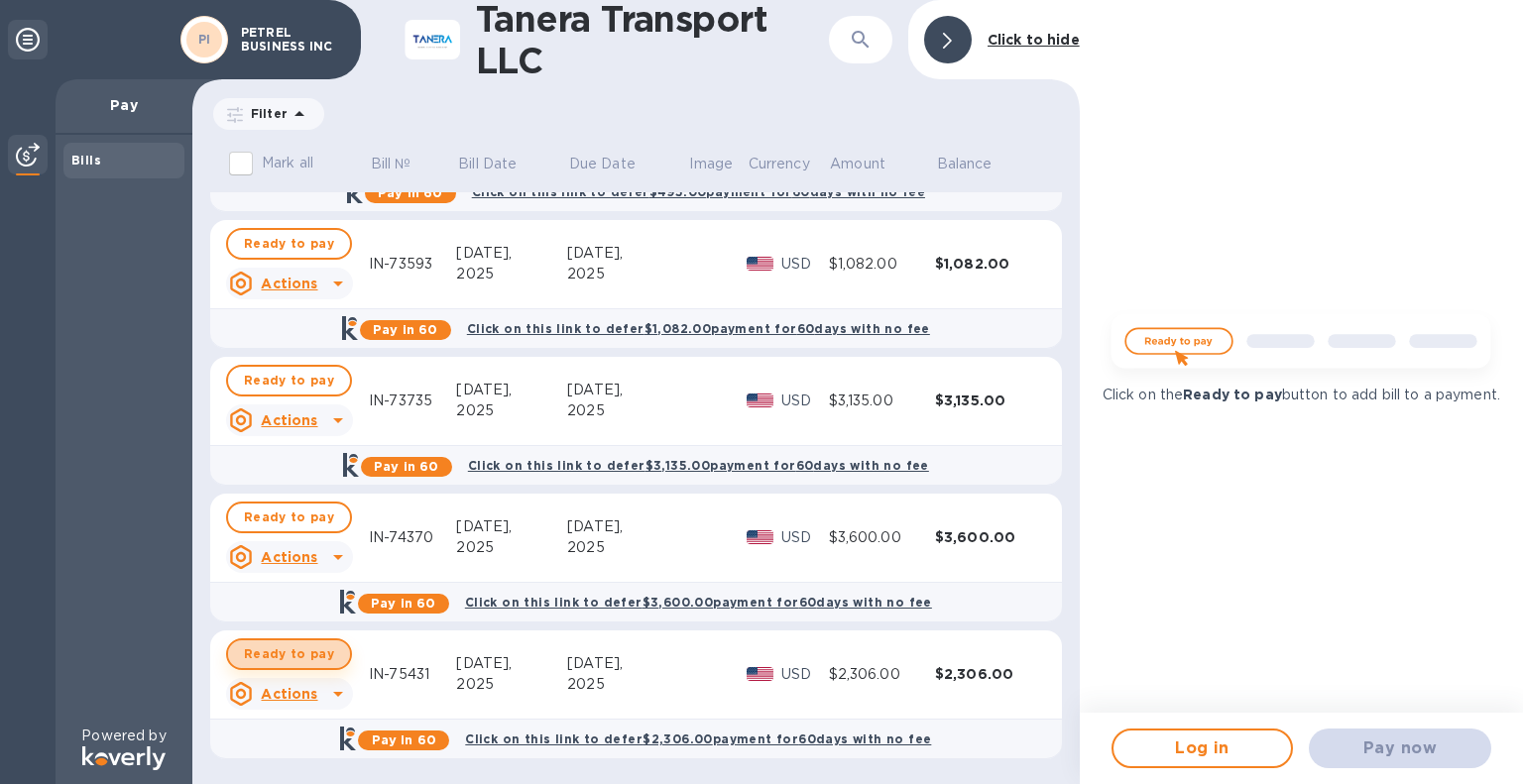 click on "Ready to pay" at bounding box center [289, 654] 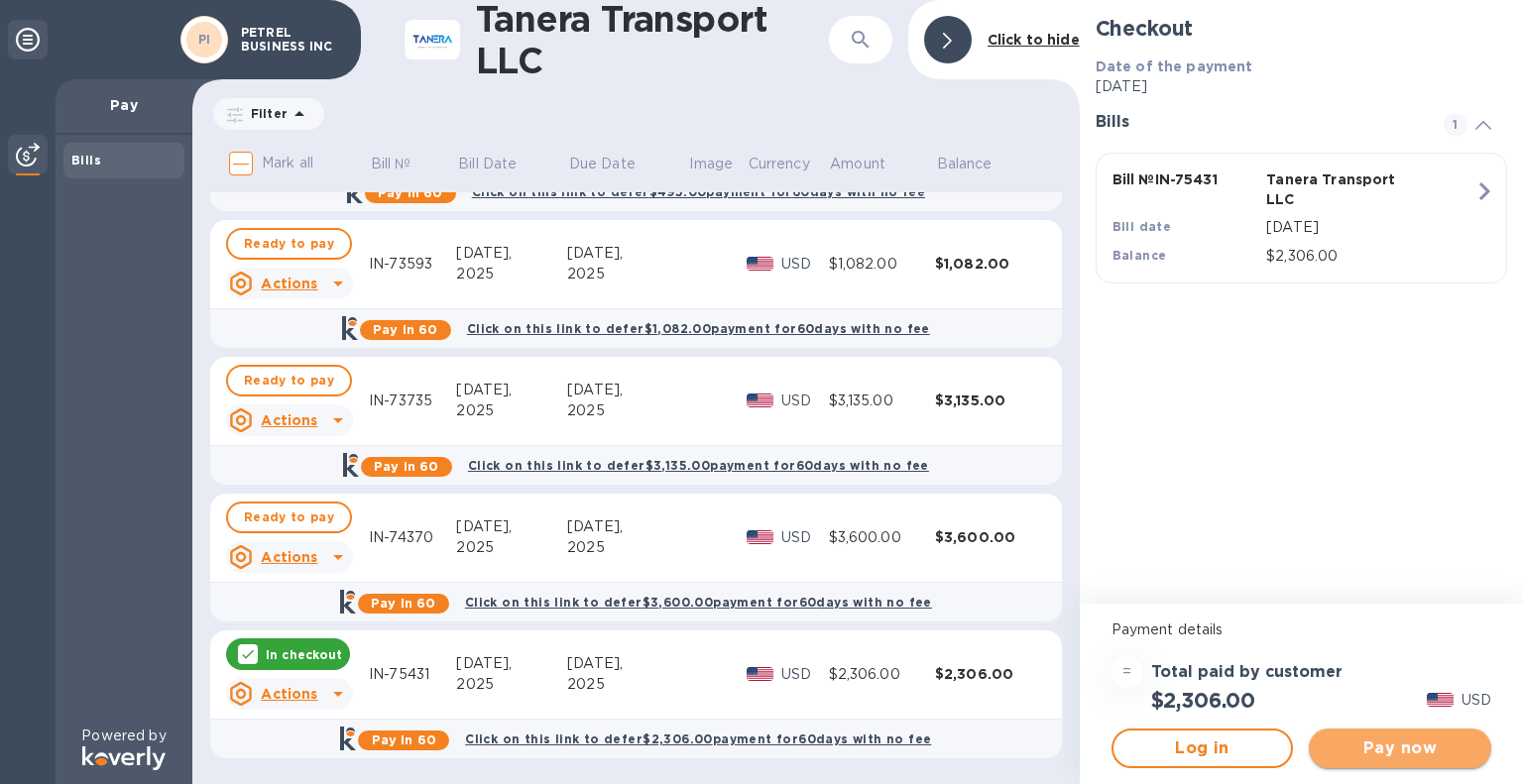 click on "Pay now" at bounding box center (1400, 748) 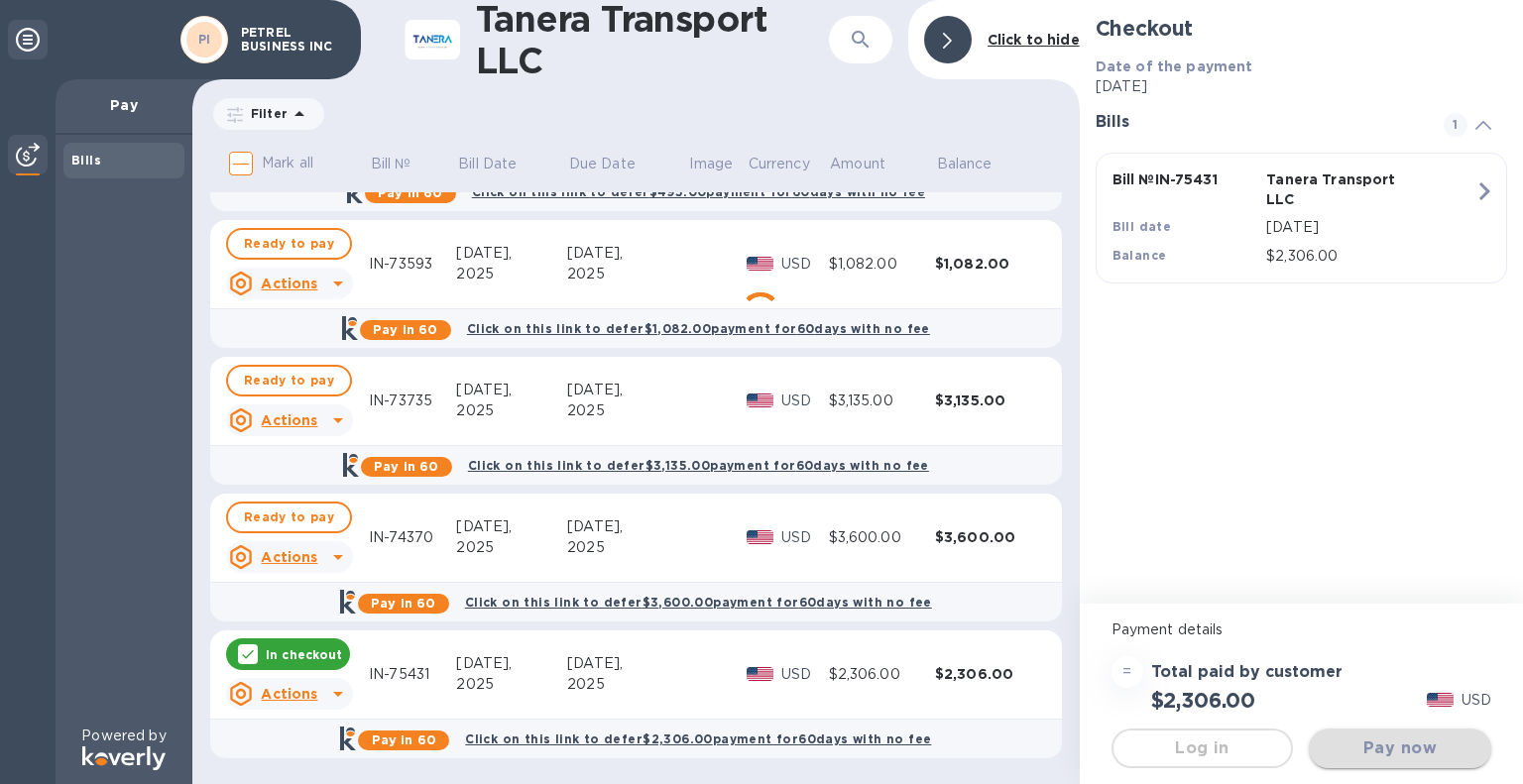 scroll, scrollTop: 0, scrollLeft: 0, axis: both 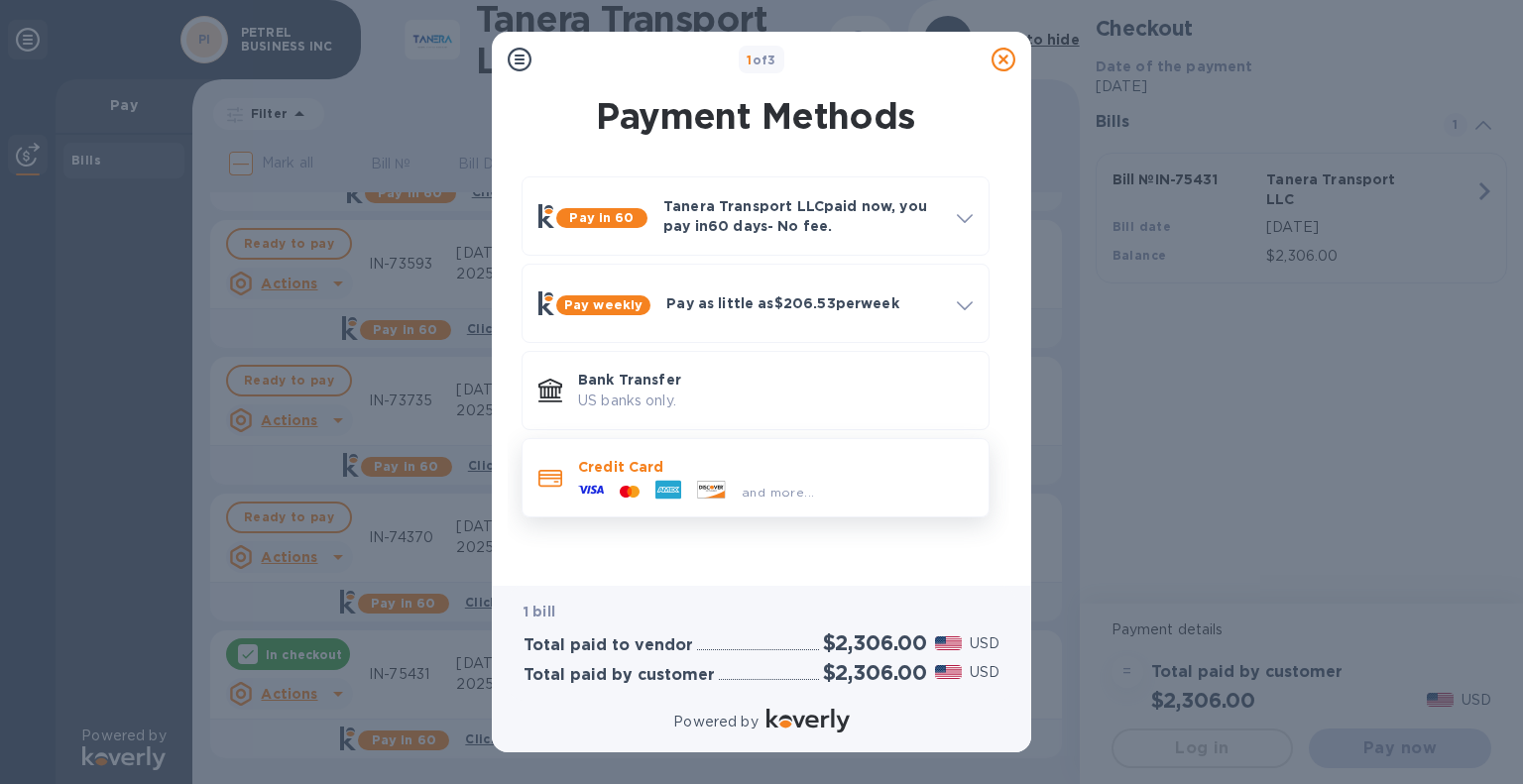 click on "and more..." at bounding box center (775, 488) 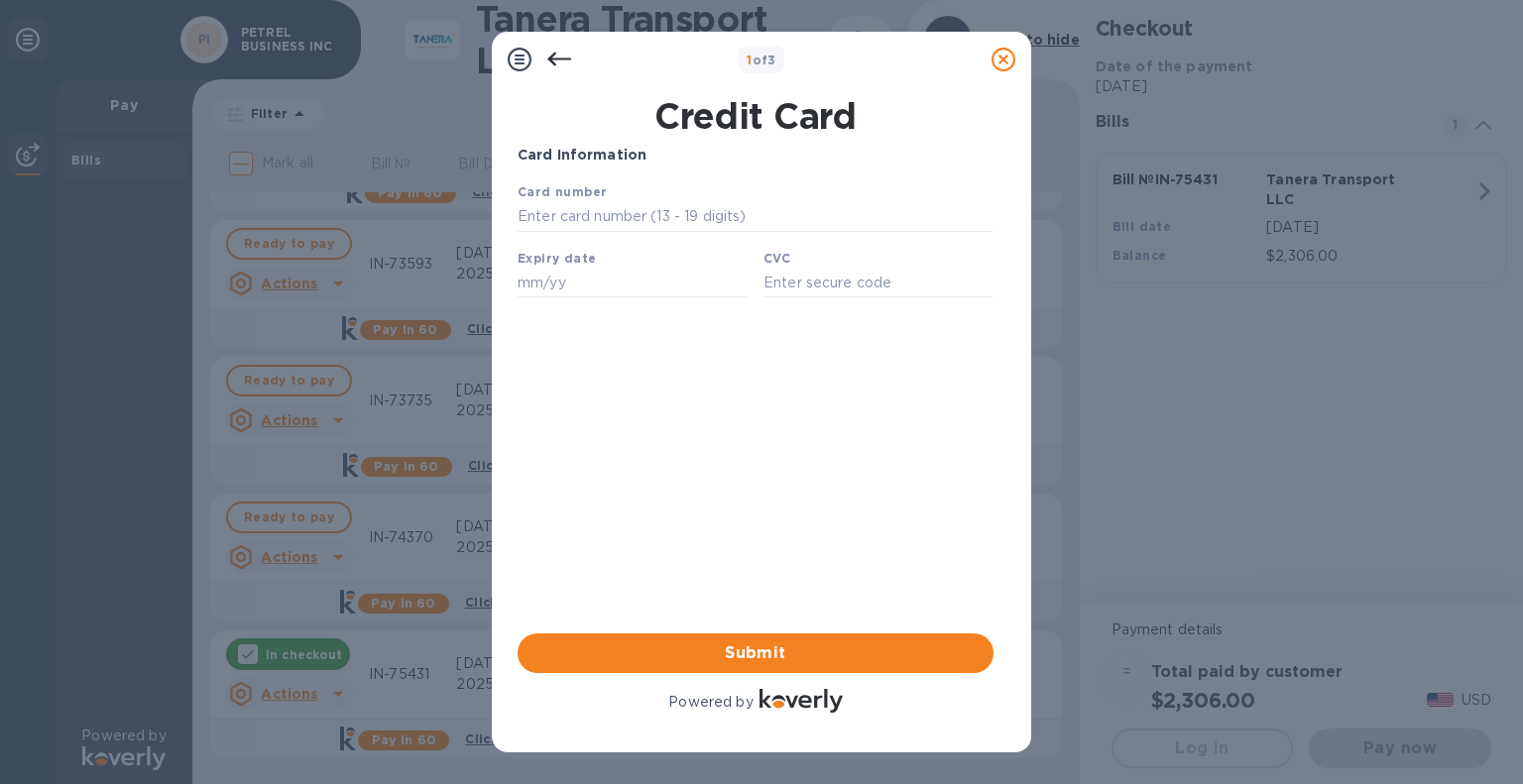 scroll, scrollTop: 0, scrollLeft: 0, axis: both 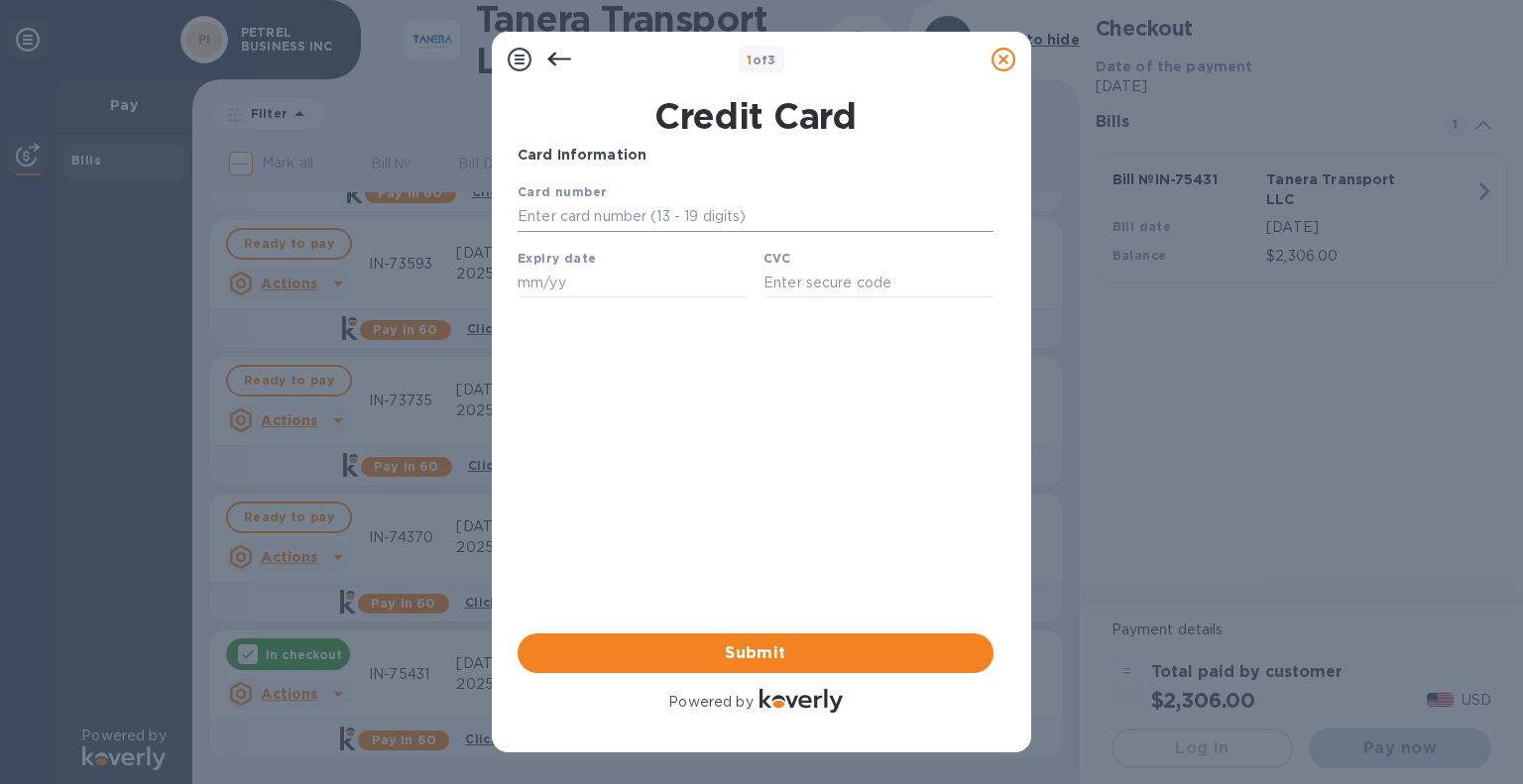 click at bounding box center [756, 217] 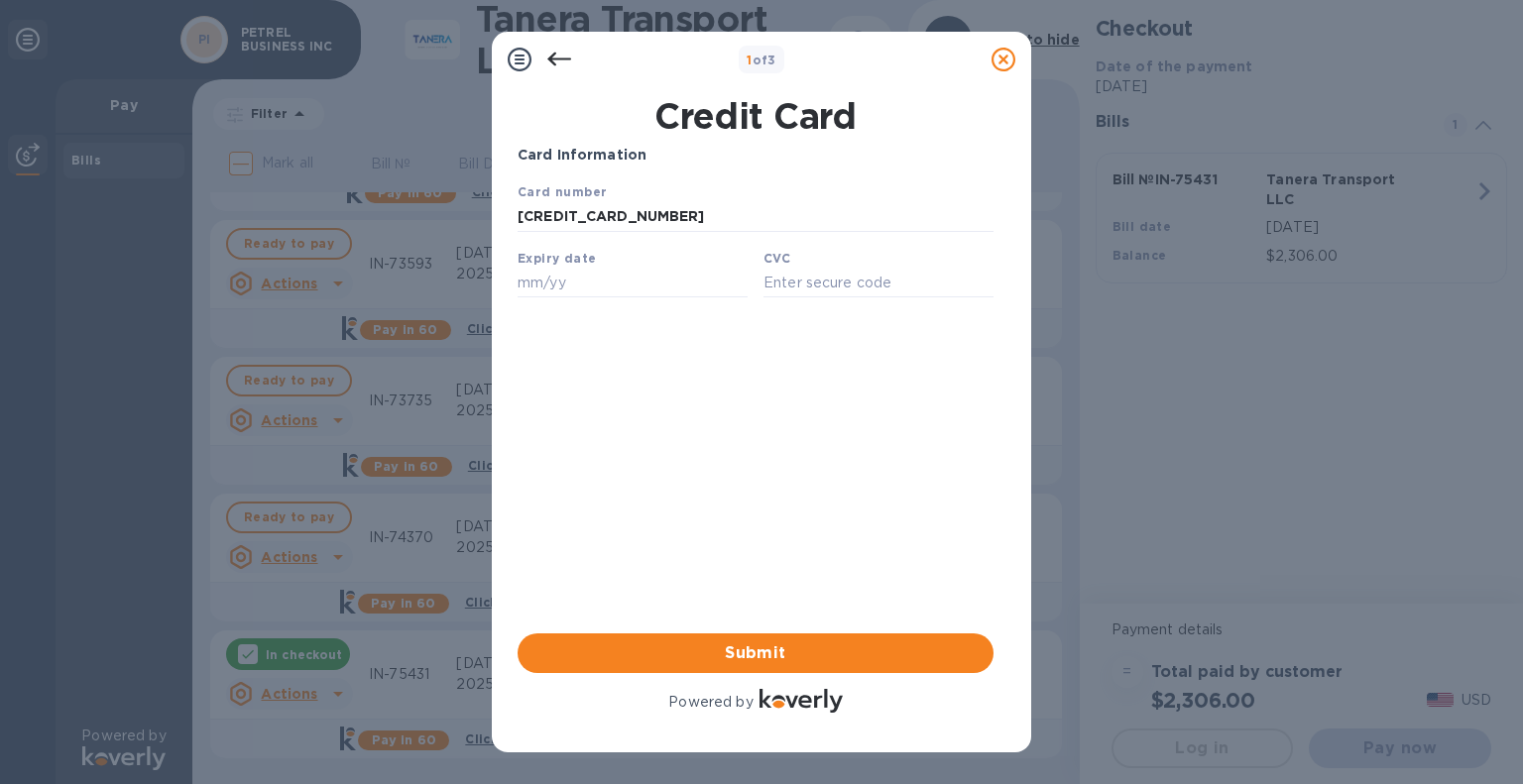 type on "[CREDIT_CARD_NUMBER]" 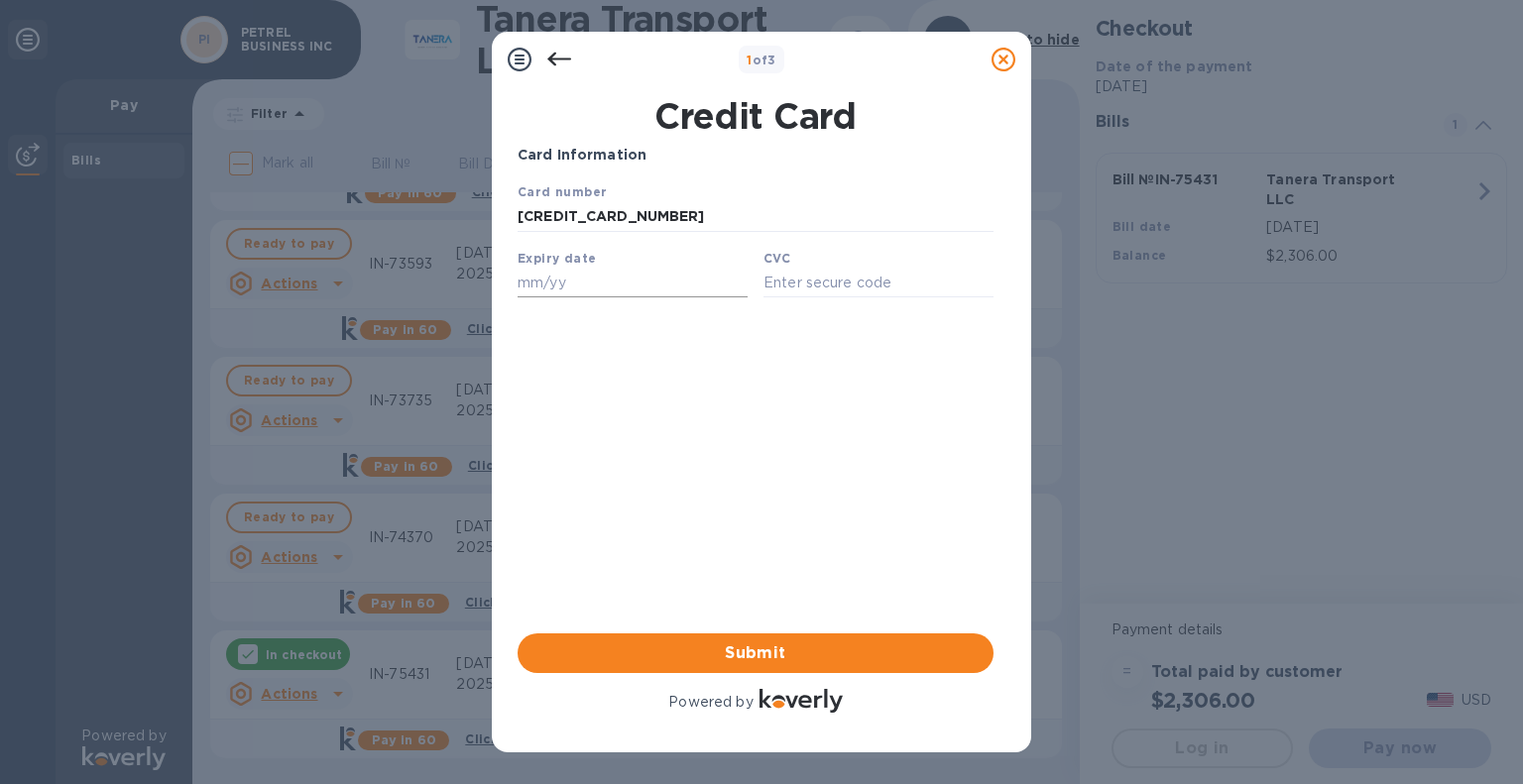 click at bounding box center (633, 282) 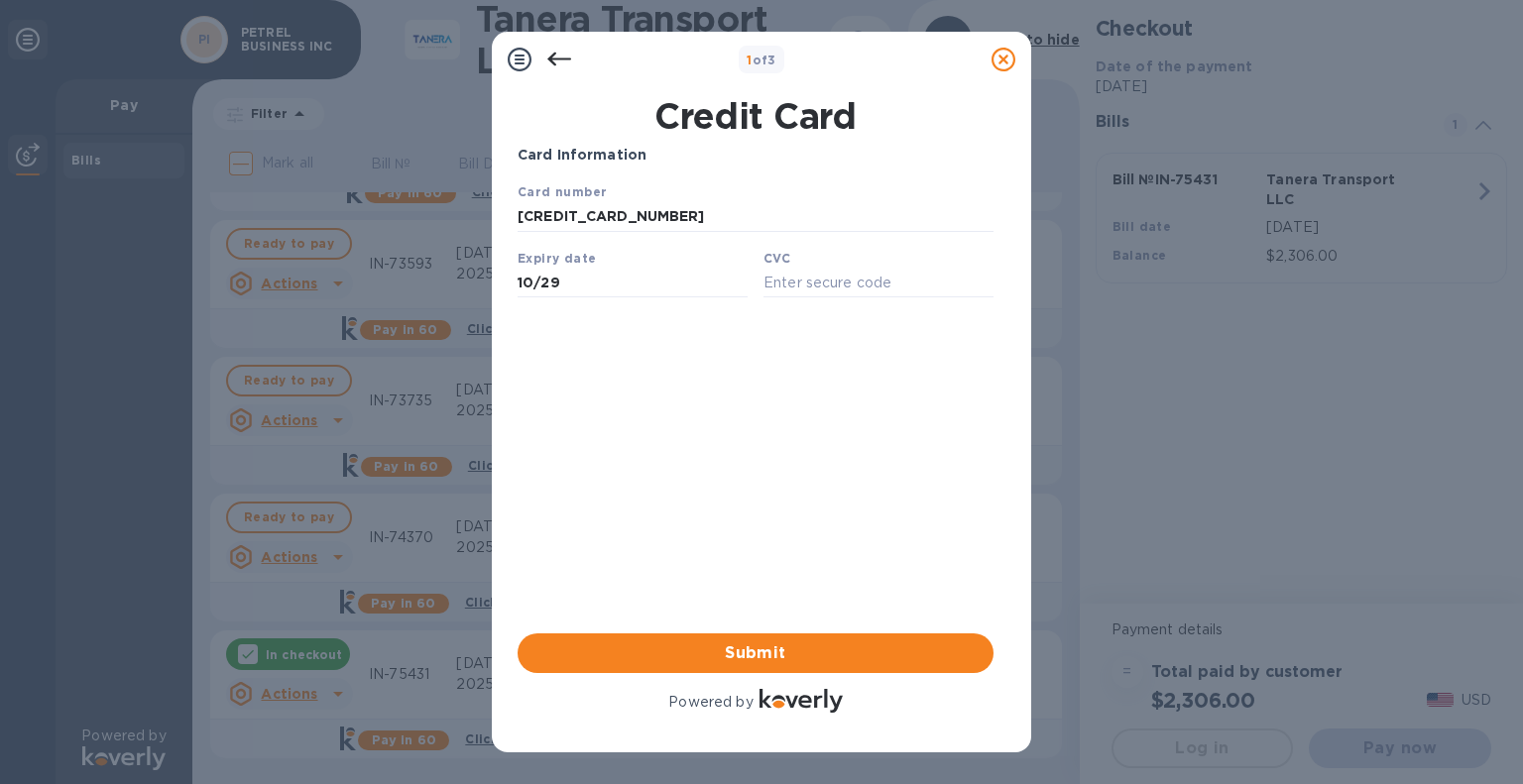 type on "10/29" 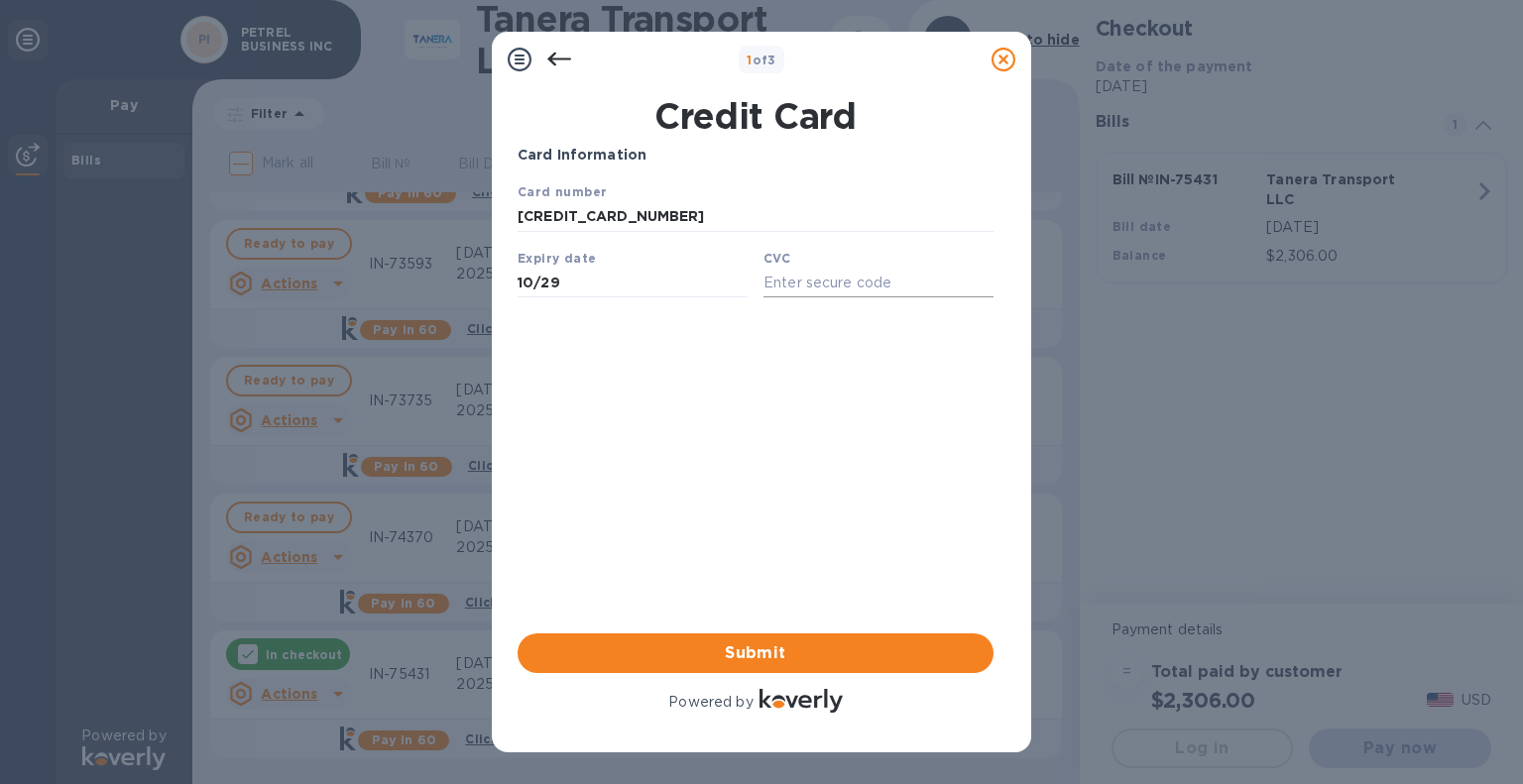 click at bounding box center (879, 282) 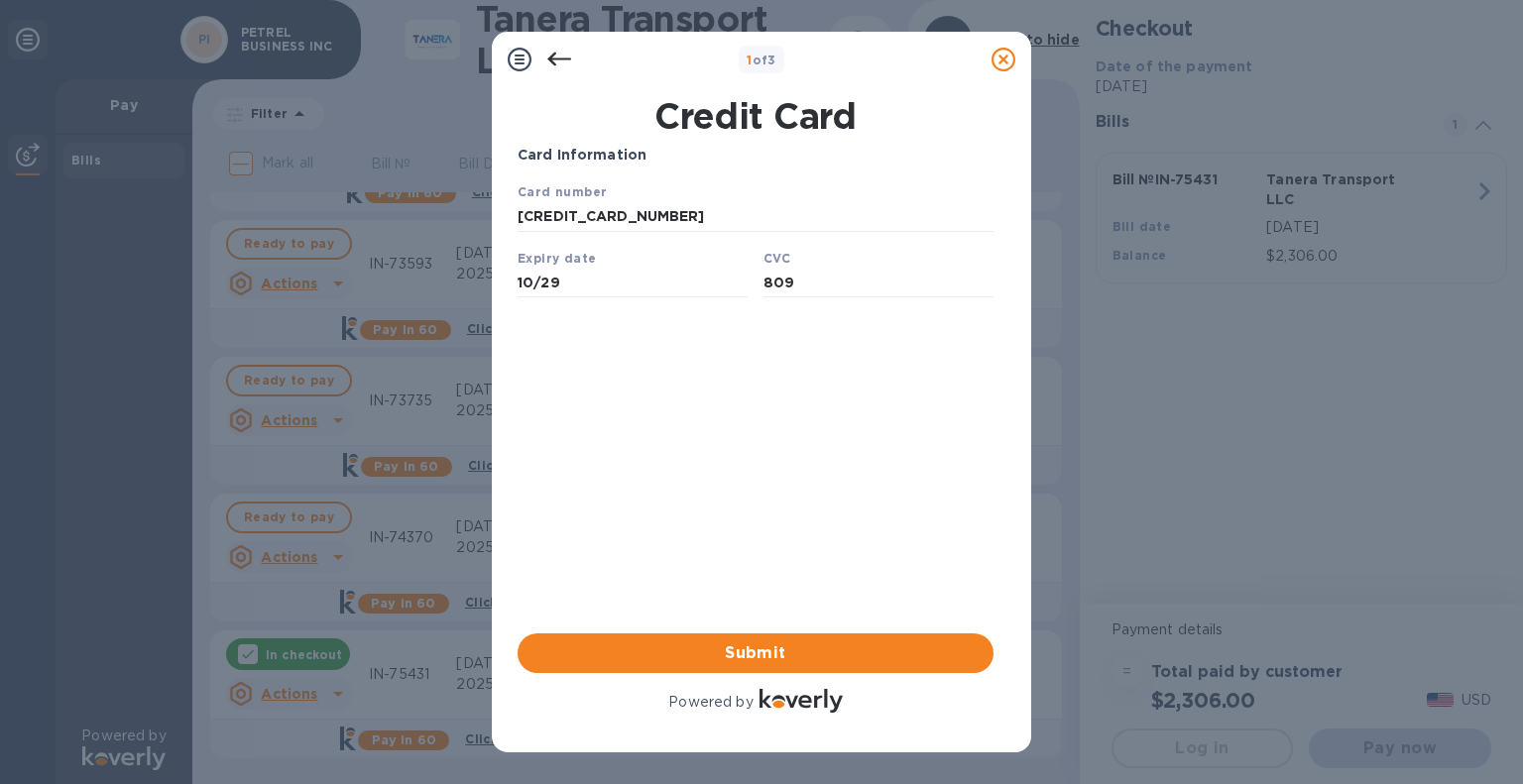 type on "809" 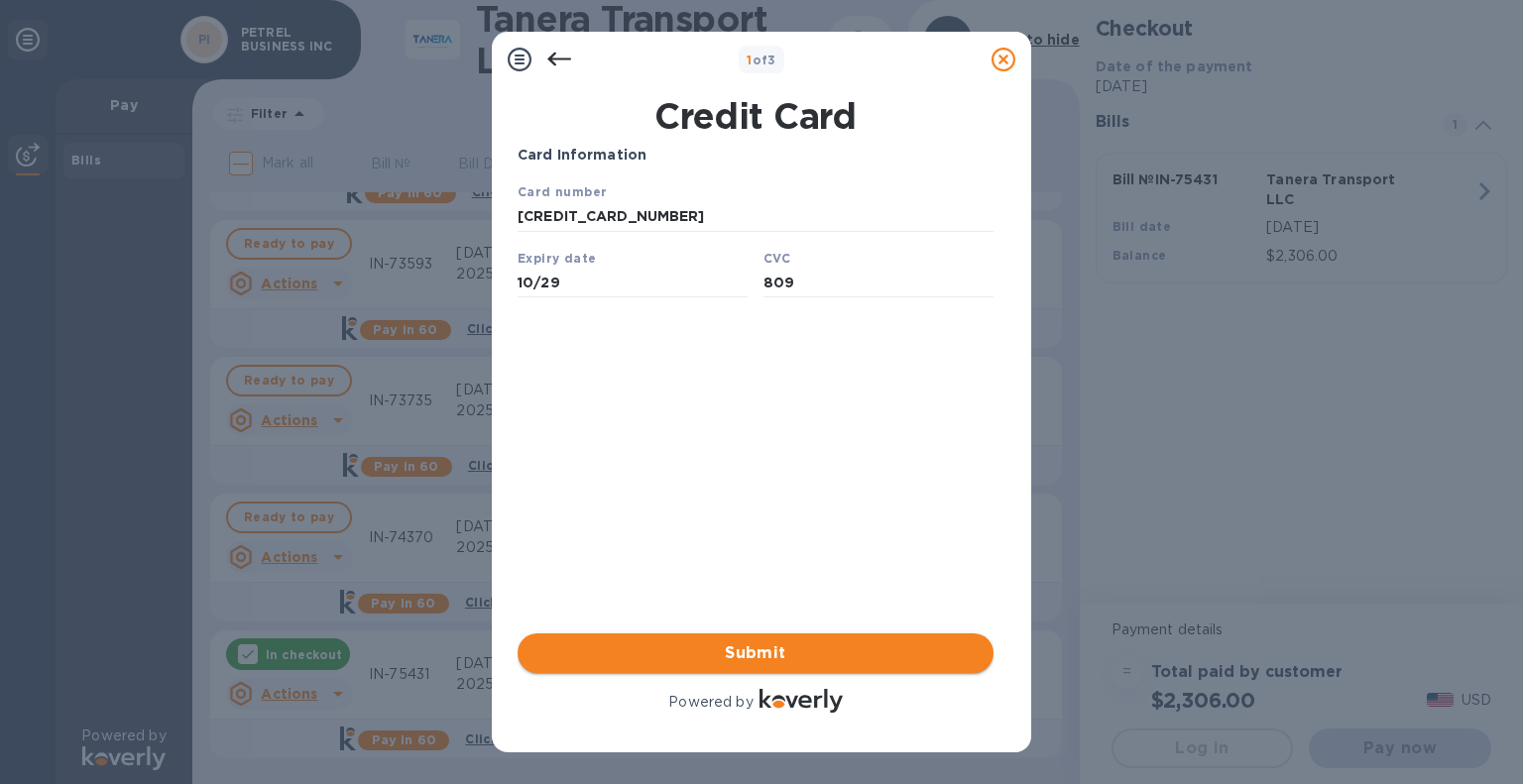 click on "Submit" at bounding box center [756, 653] 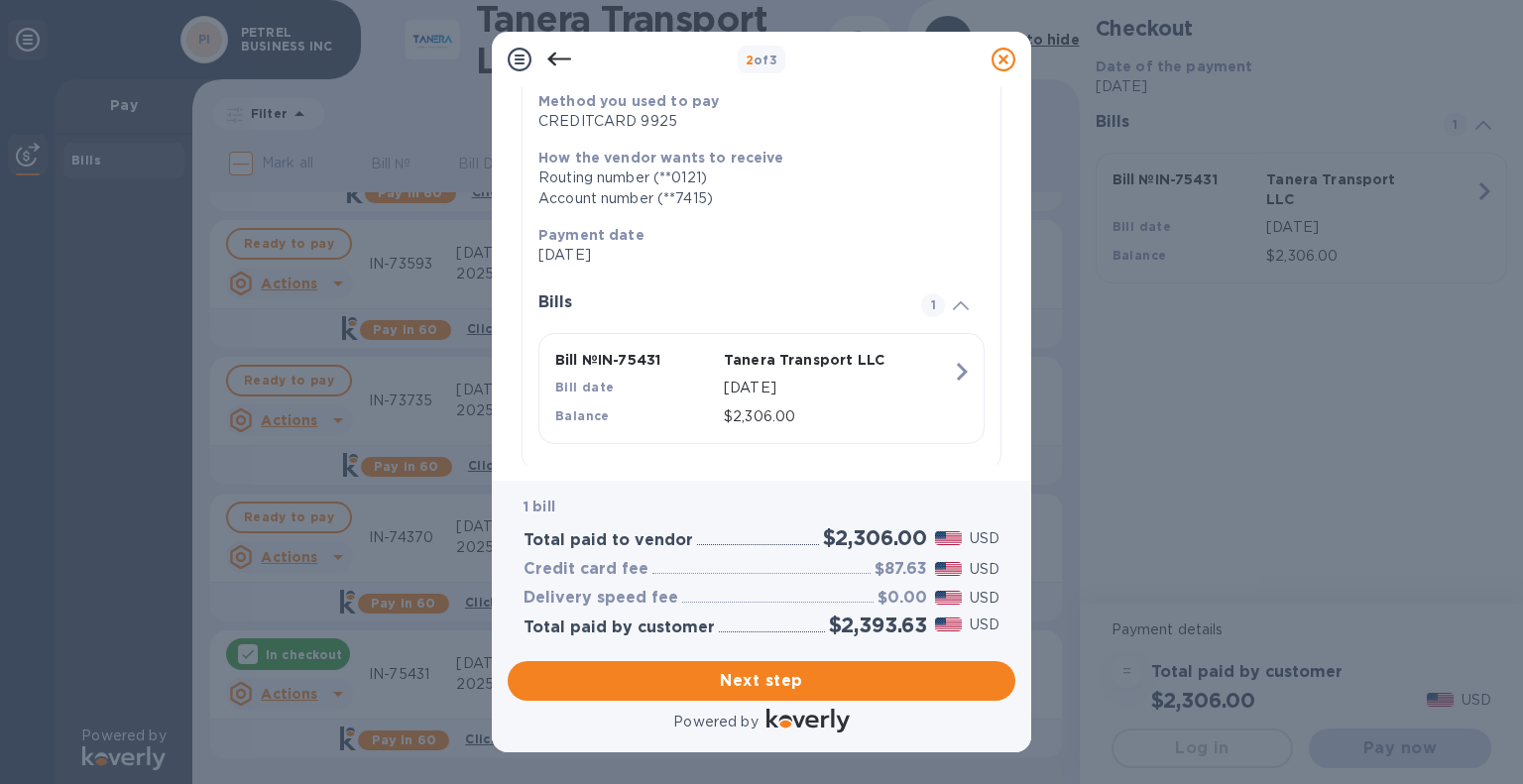 scroll, scrollTop: 280, scrollLeft: 0, axis: vertical 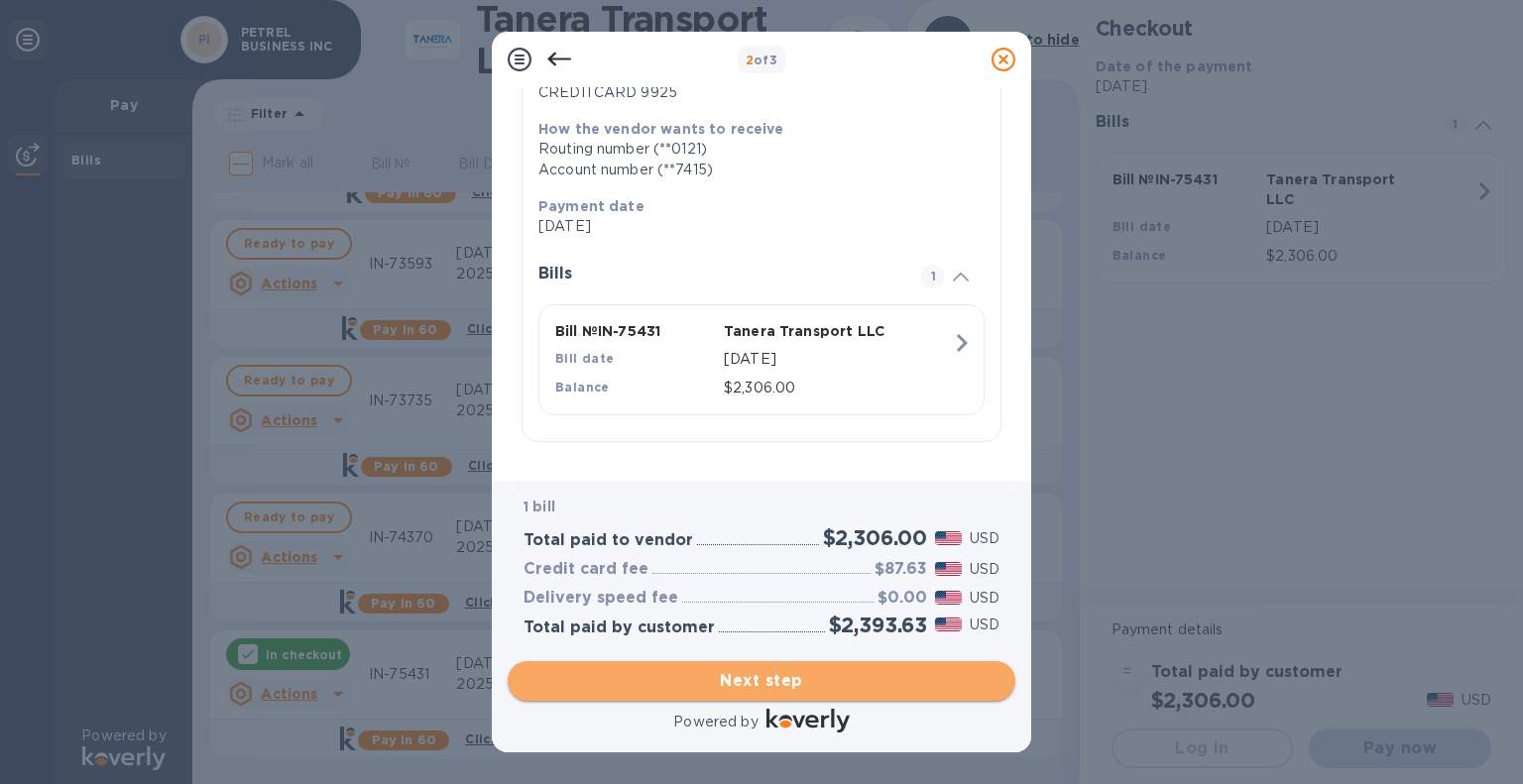 click on "Next step" at bounding box center (762, 681) 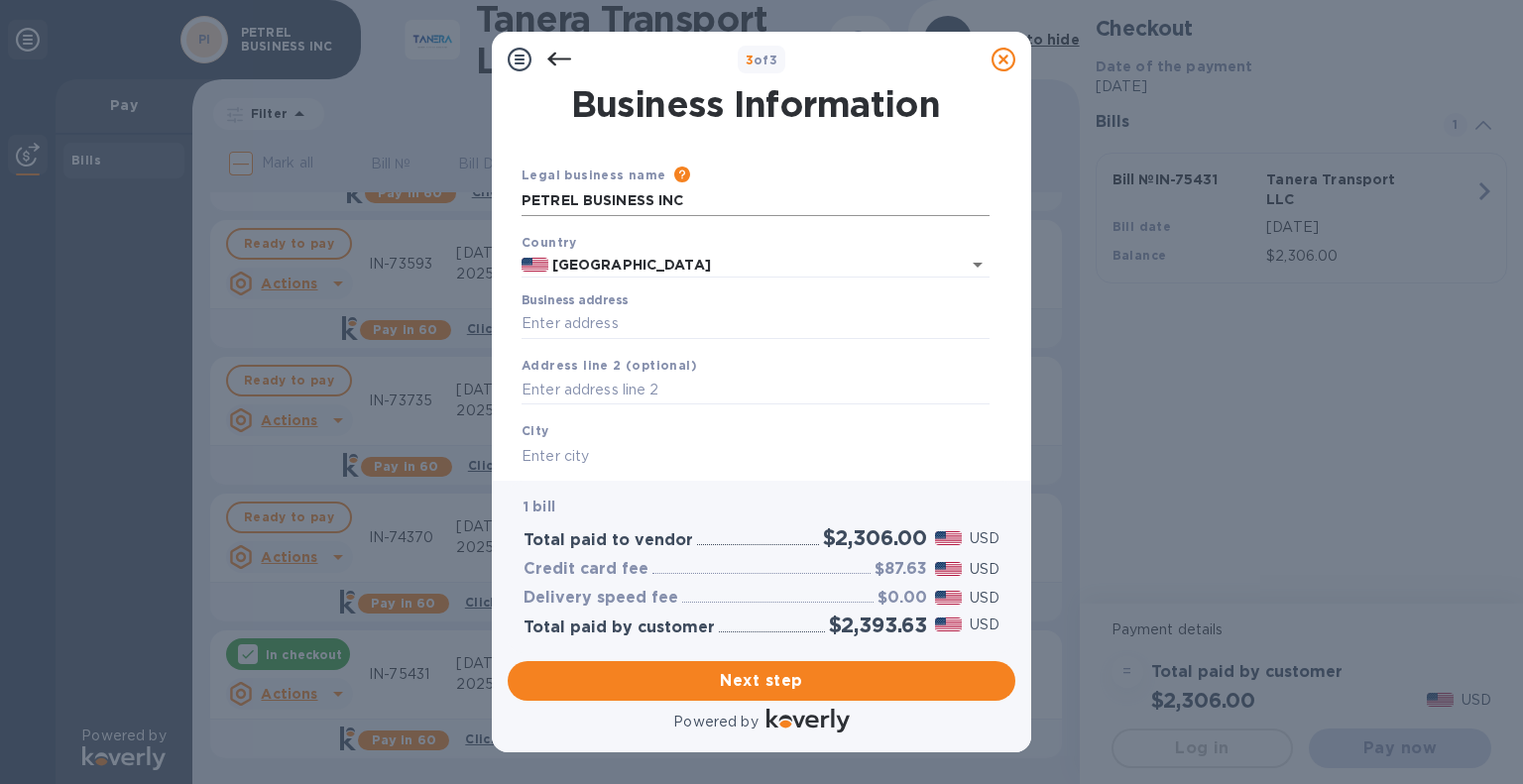 scroll, scrollTop: 0, scrollLeft: 0, axis: both 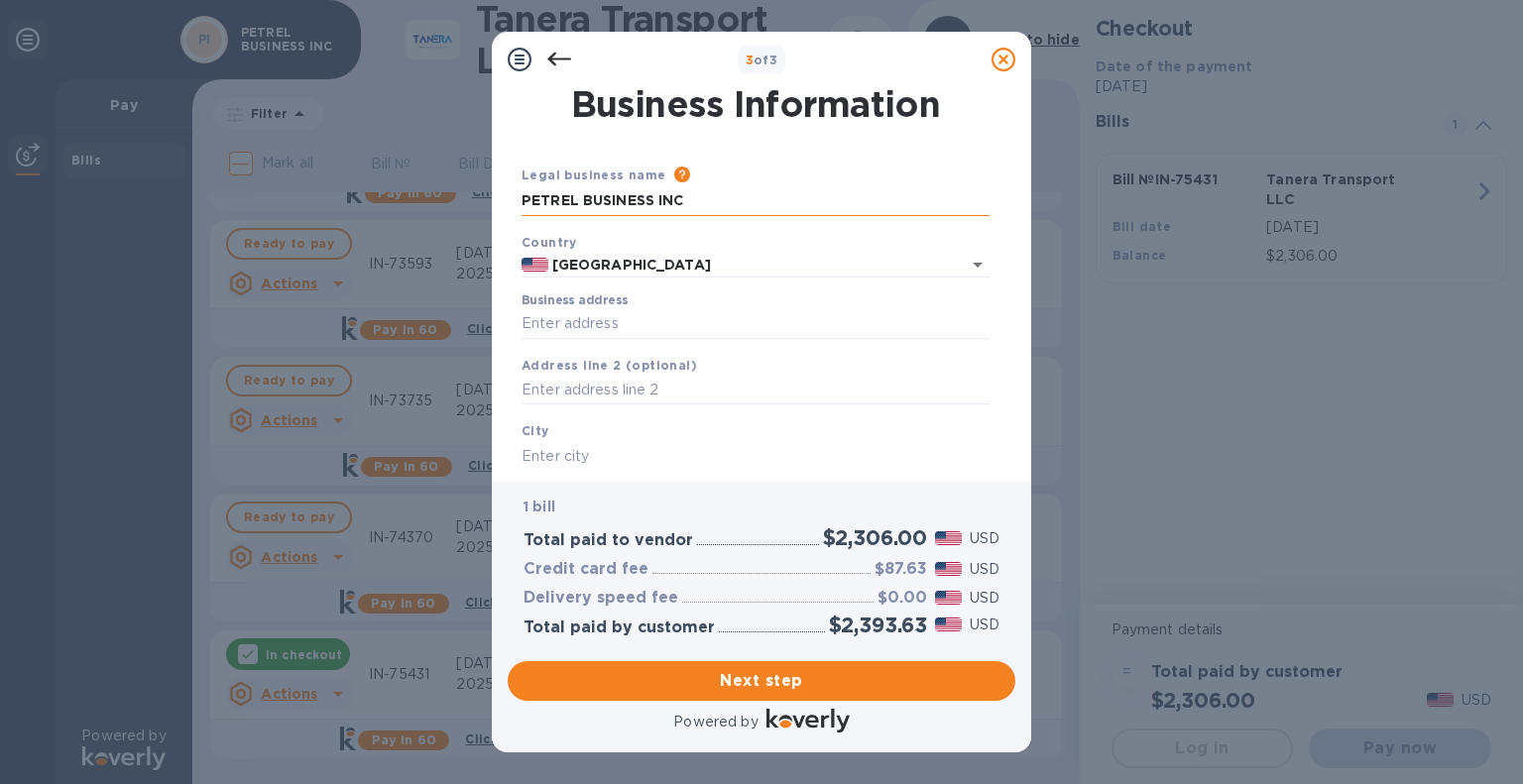 click on "PETREL BUSINESS INC" at bounding box center (756, 201) 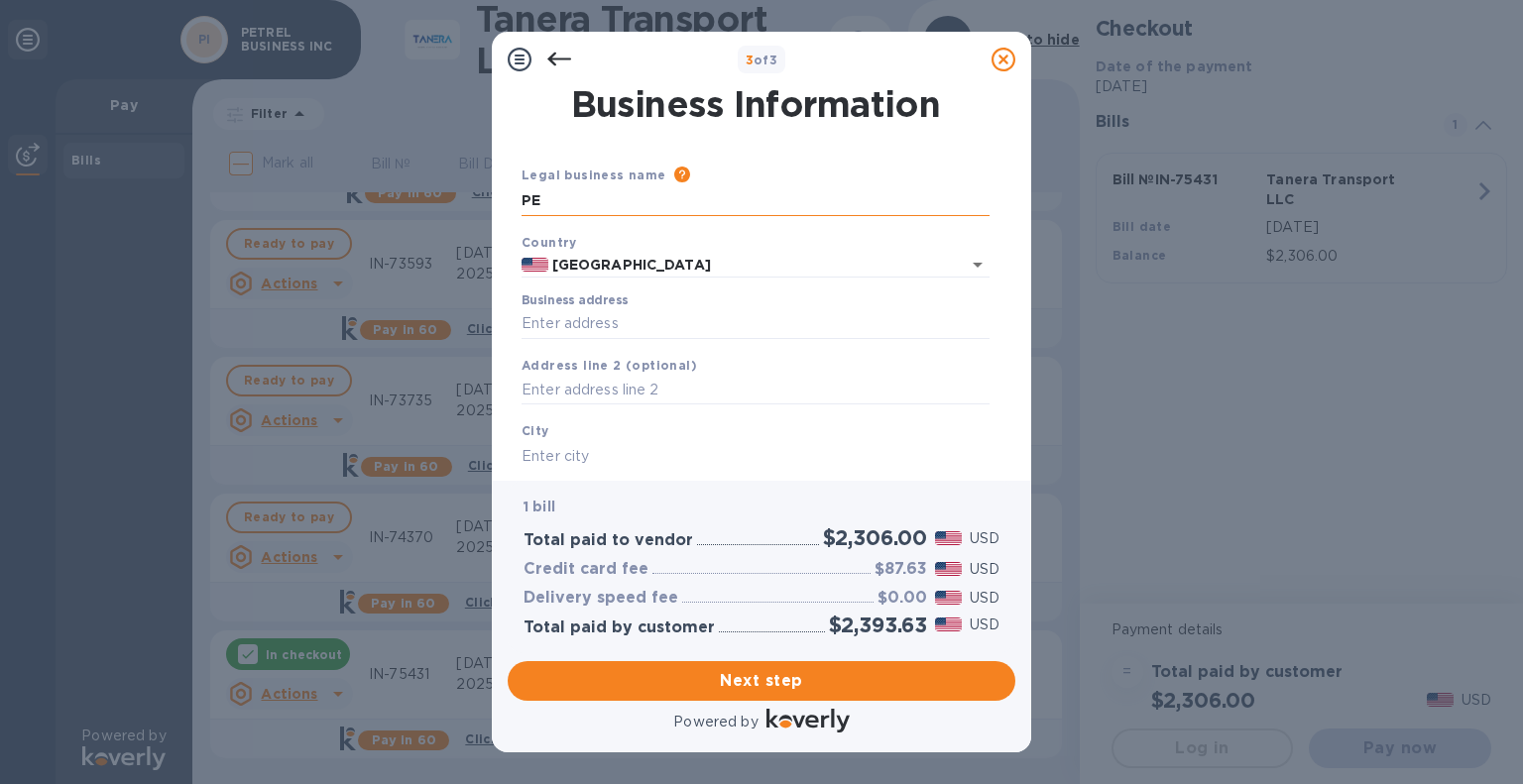 type on "P" 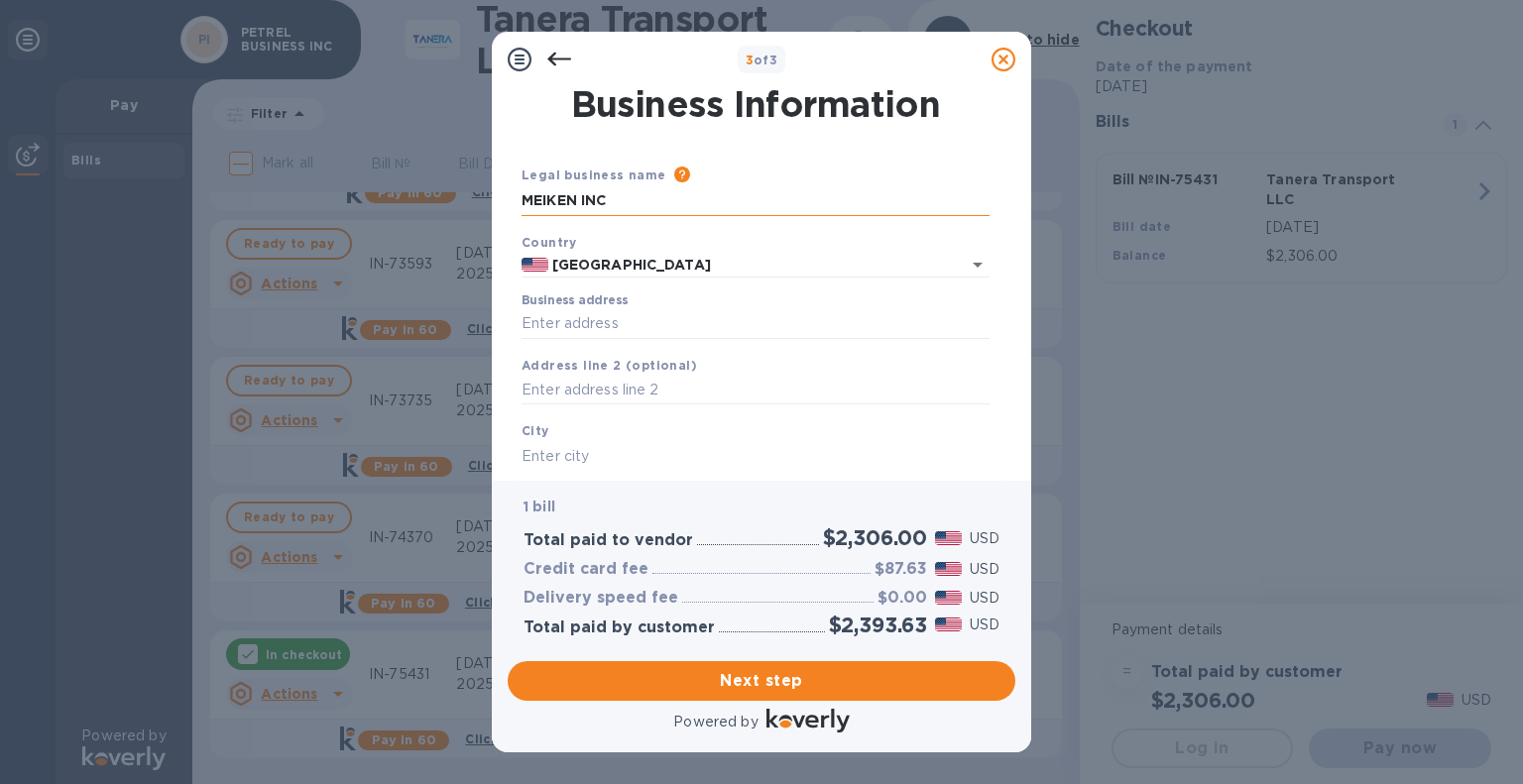type on "MEIKEN INC" 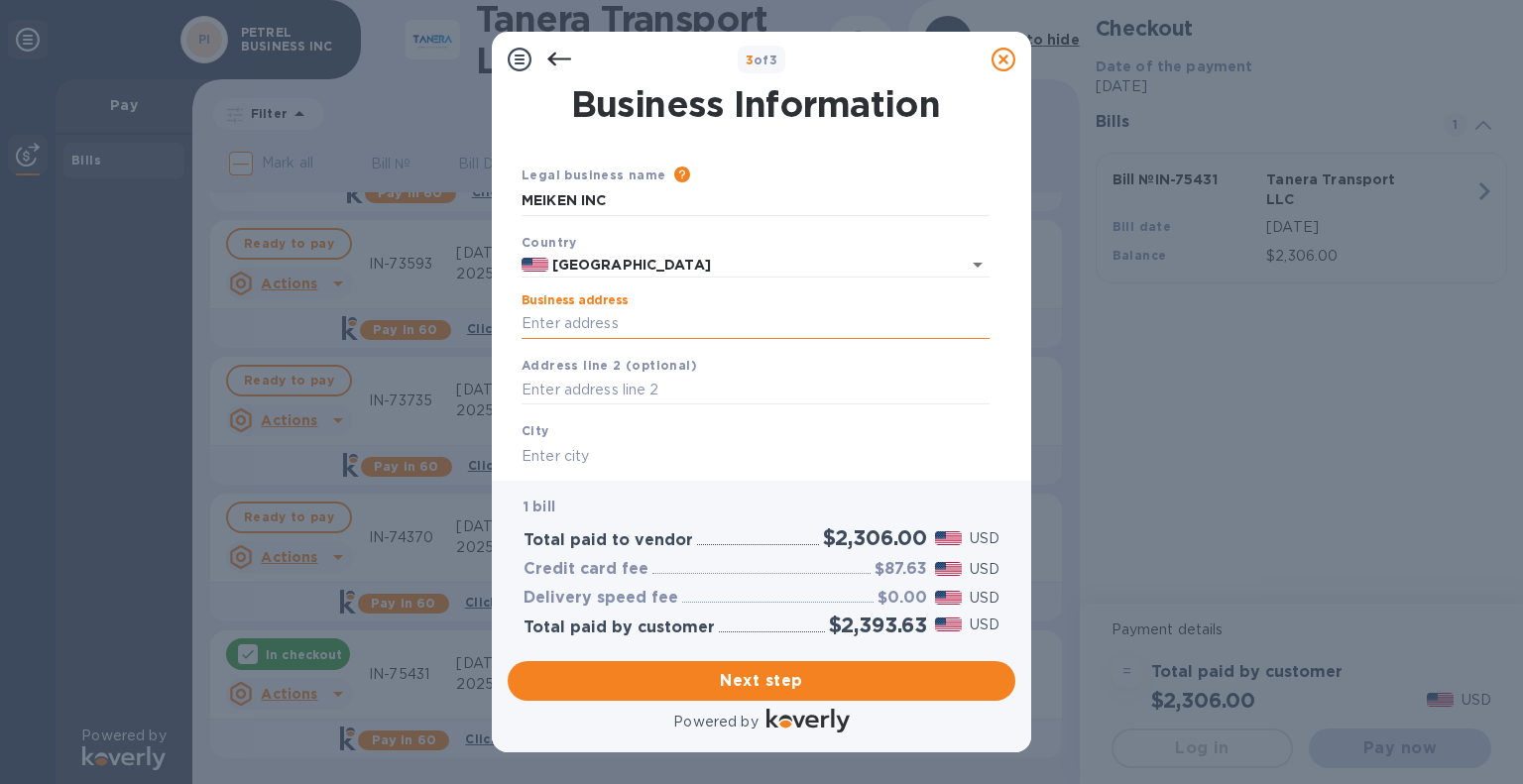 click on "Business address" at bounding box center [756, 324] 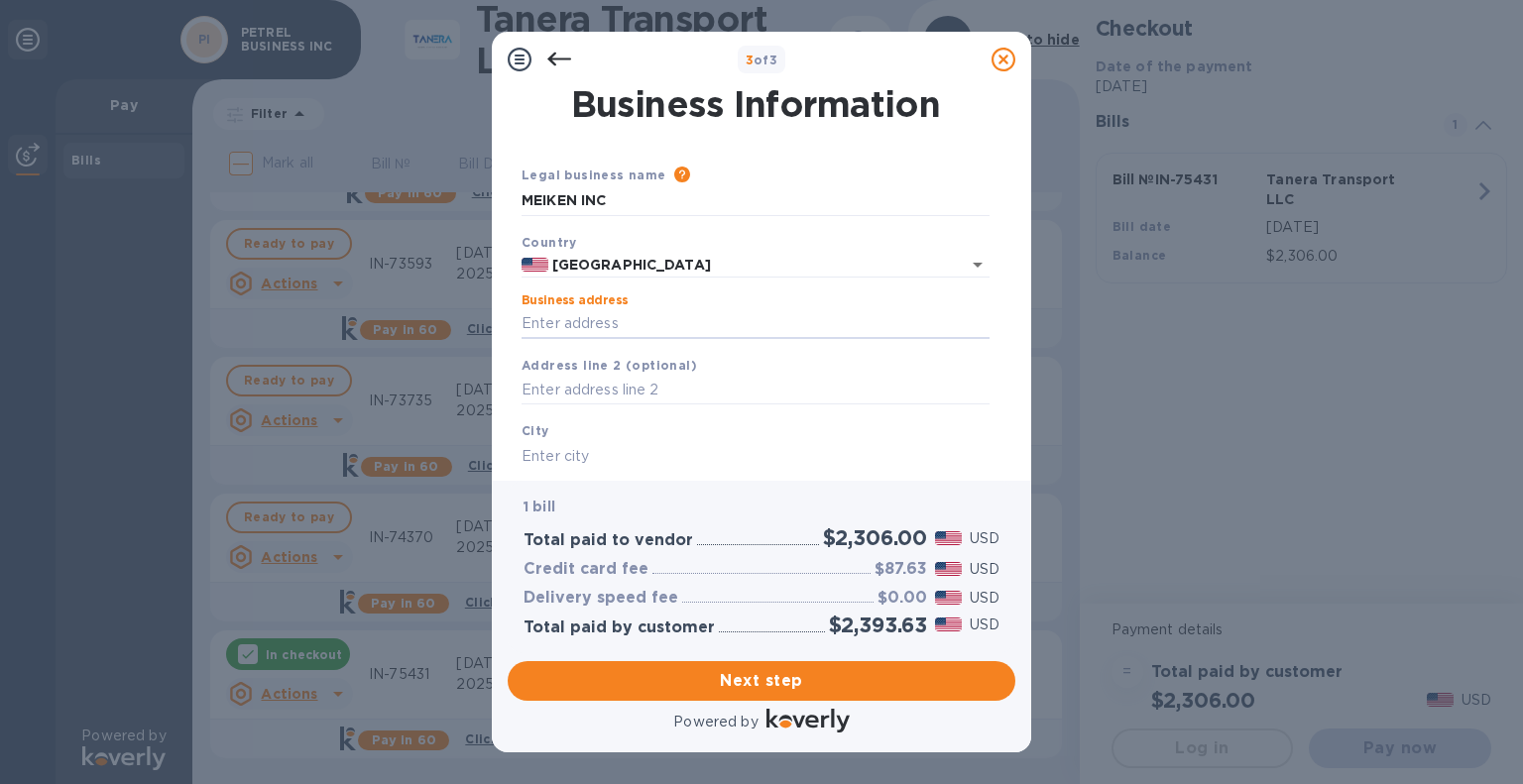 click 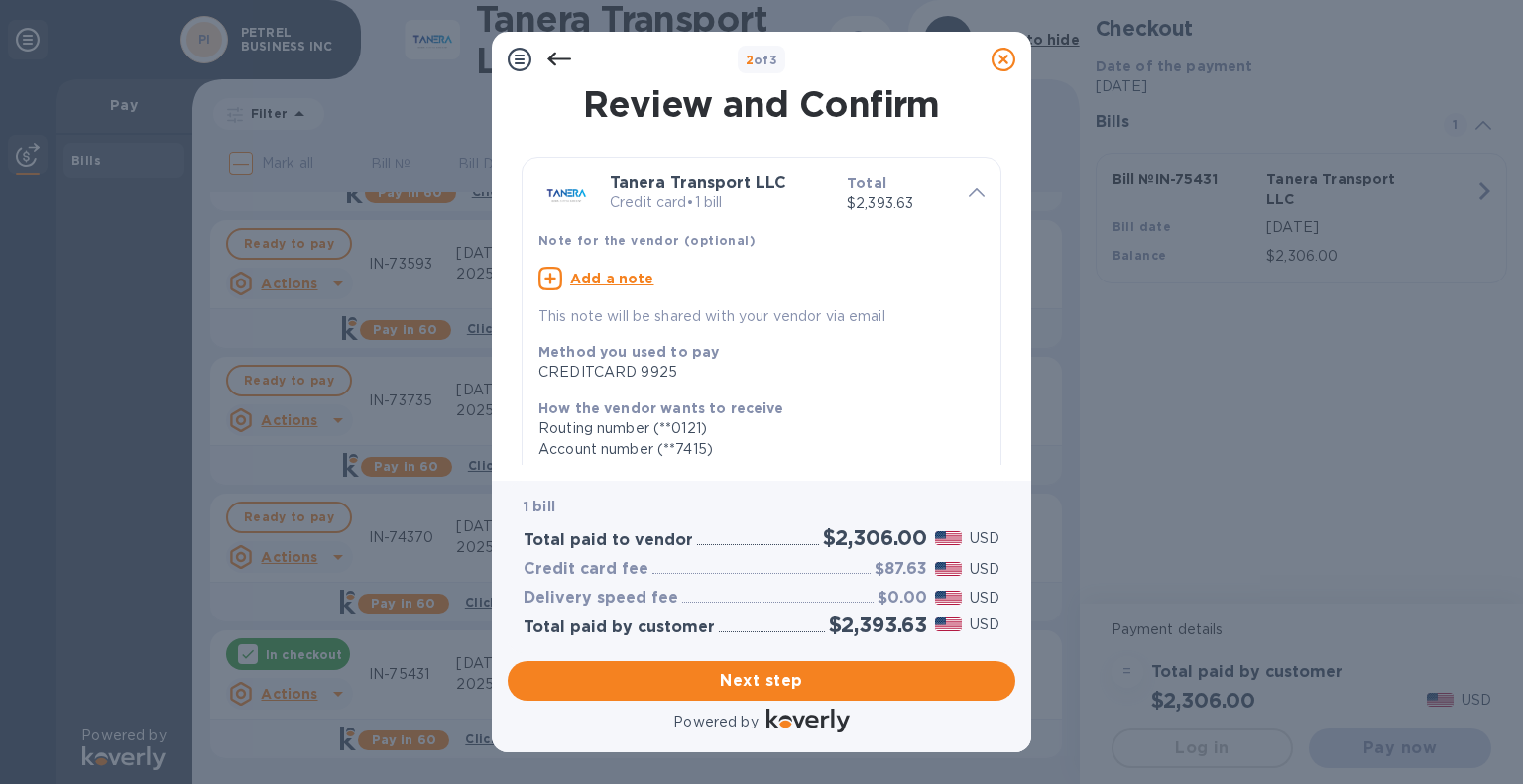 scroll, scrollTop: 0, scrollLeft: 0, axis: both 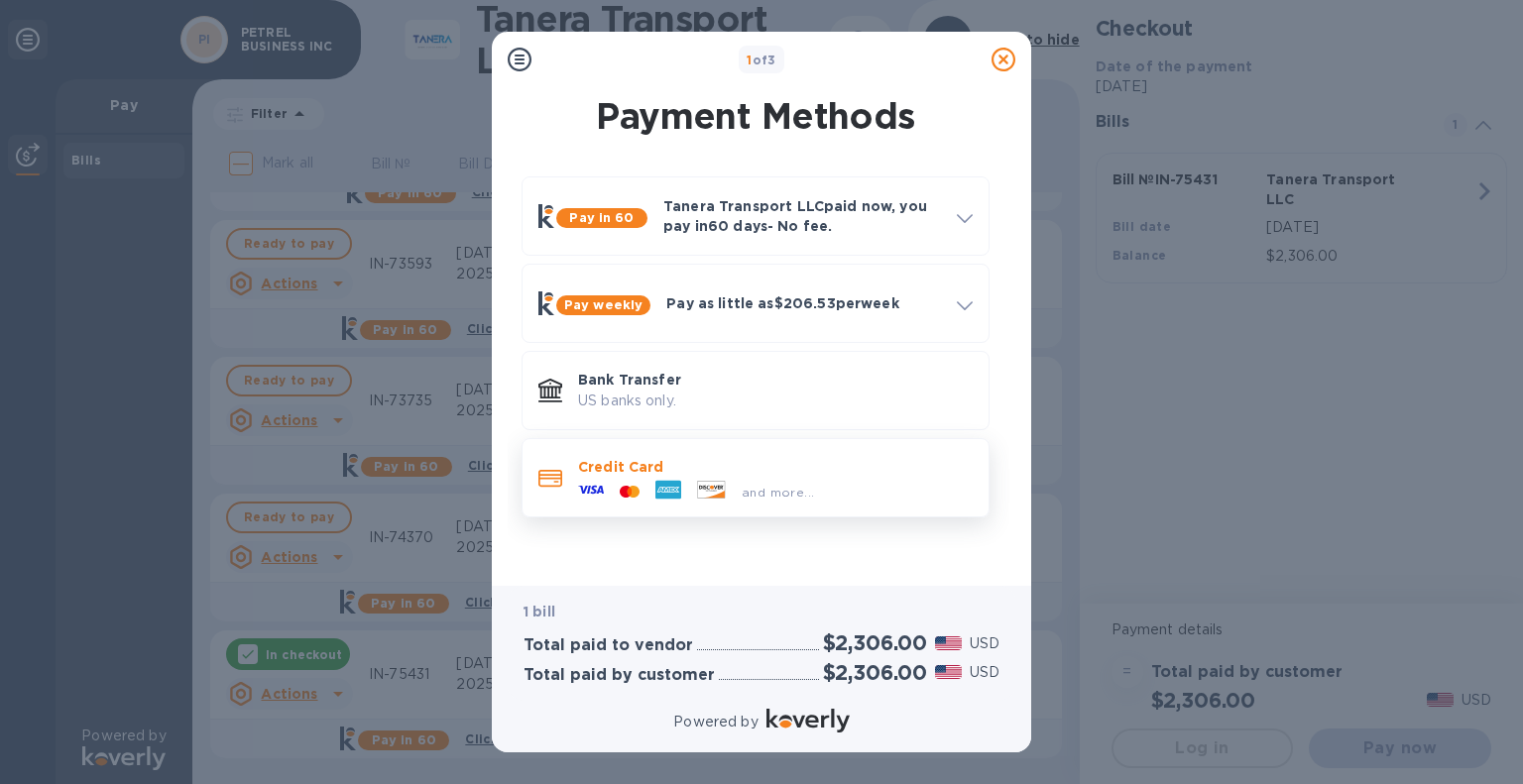 click on "and more..." at bounding box center [777, 492] 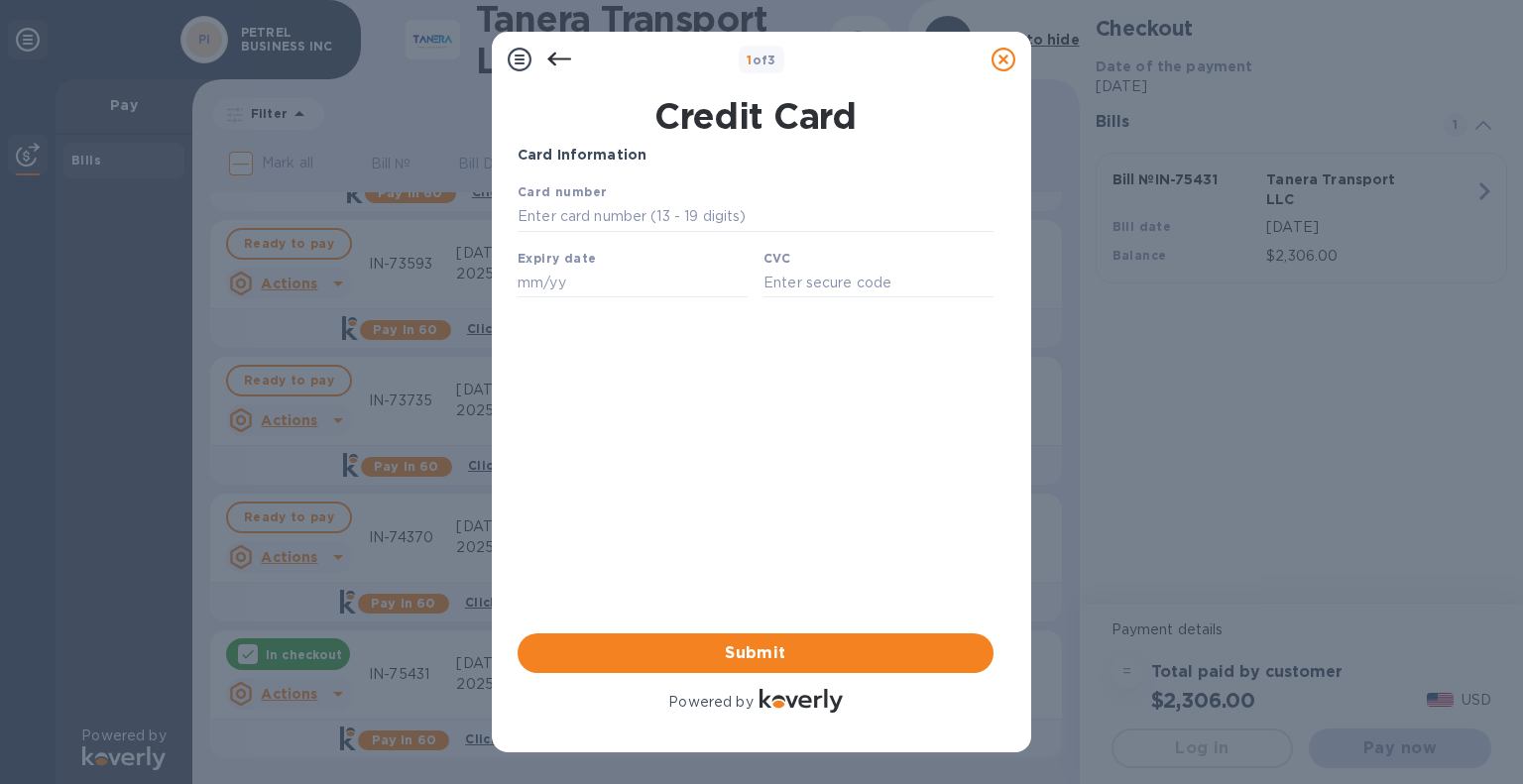 scroll, scrollTop: 0, scrollLeft: 0, axis: both 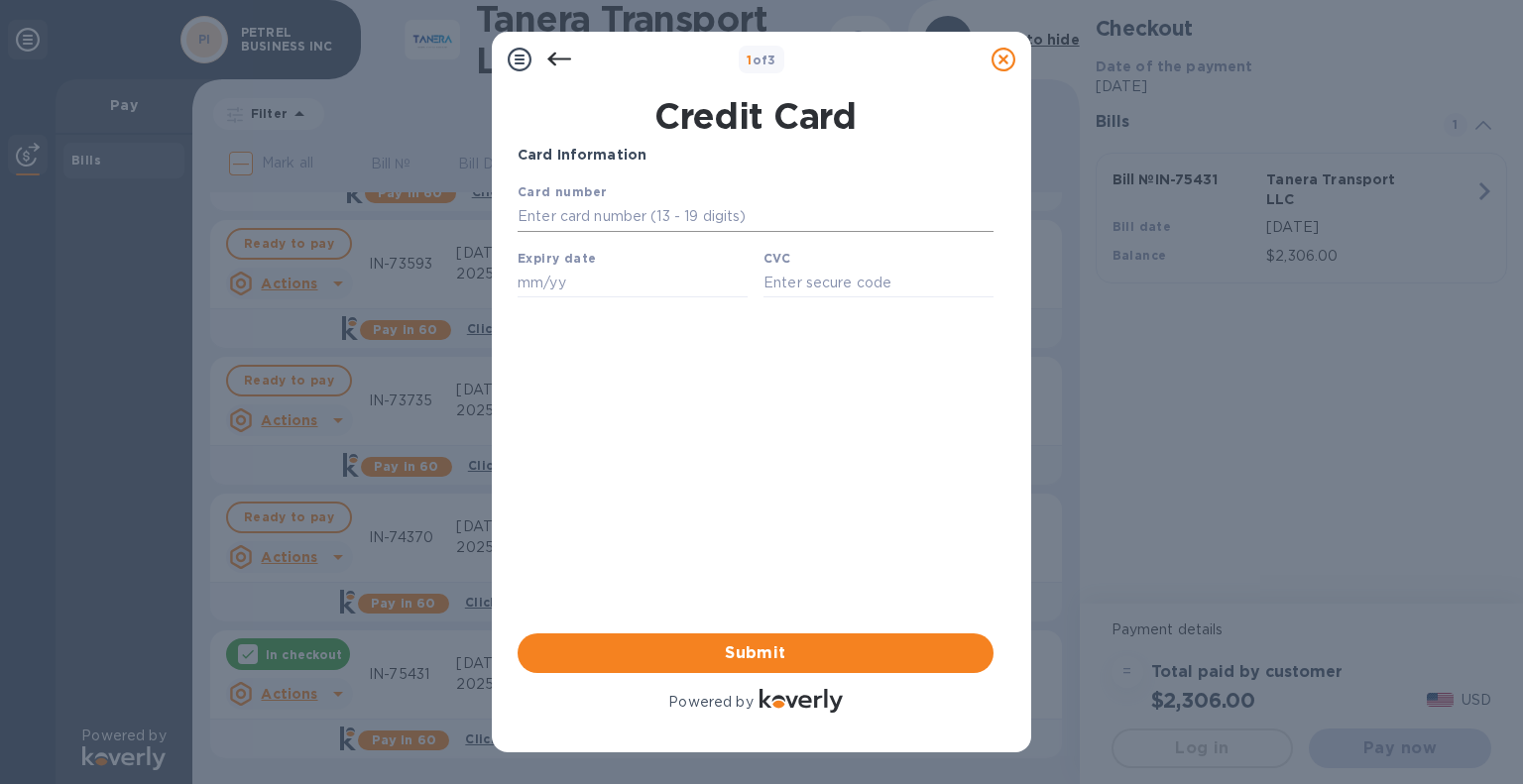 click at bounding box center [756, 217] 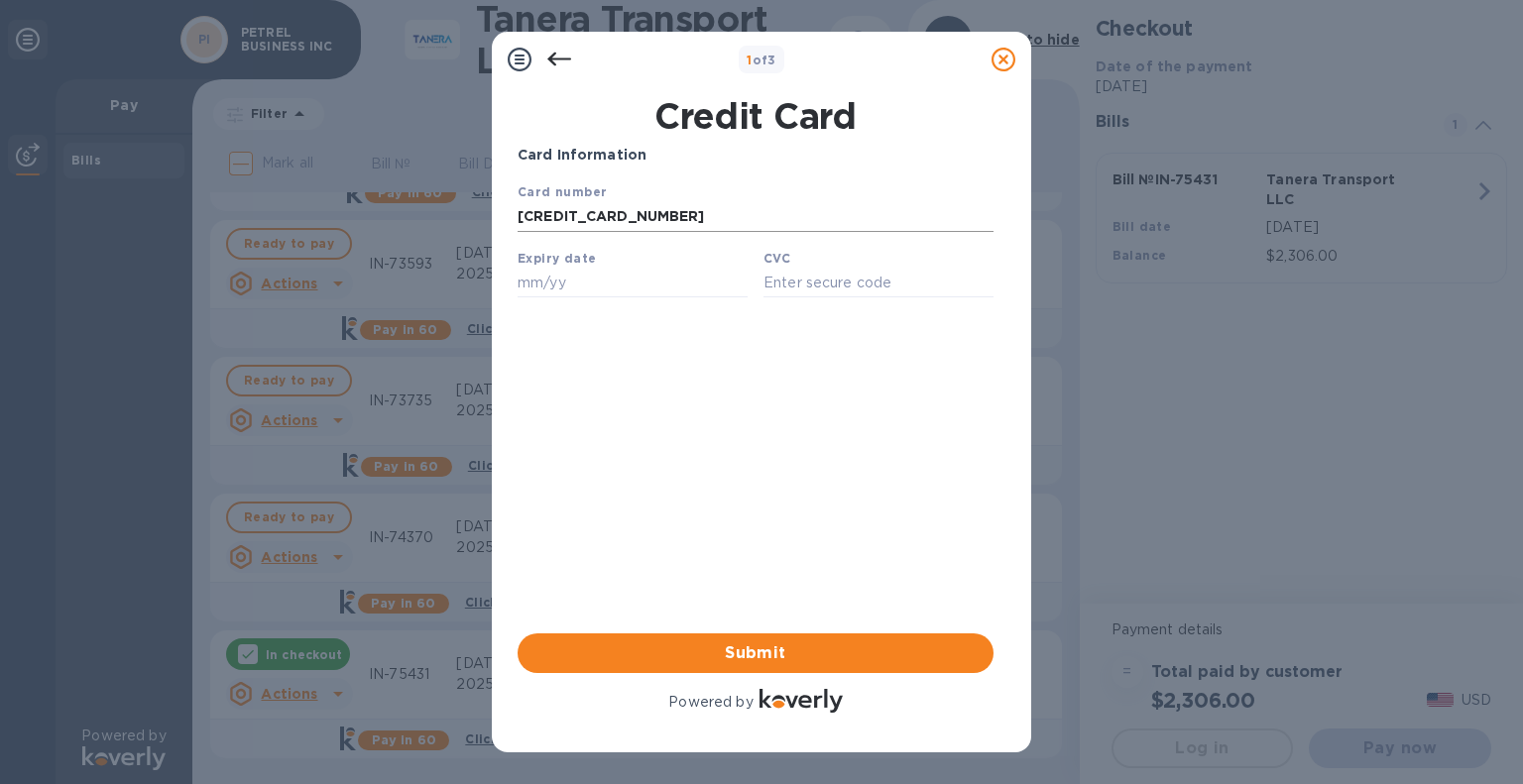 type on "[CREDIT_CARD_NUMBER]" 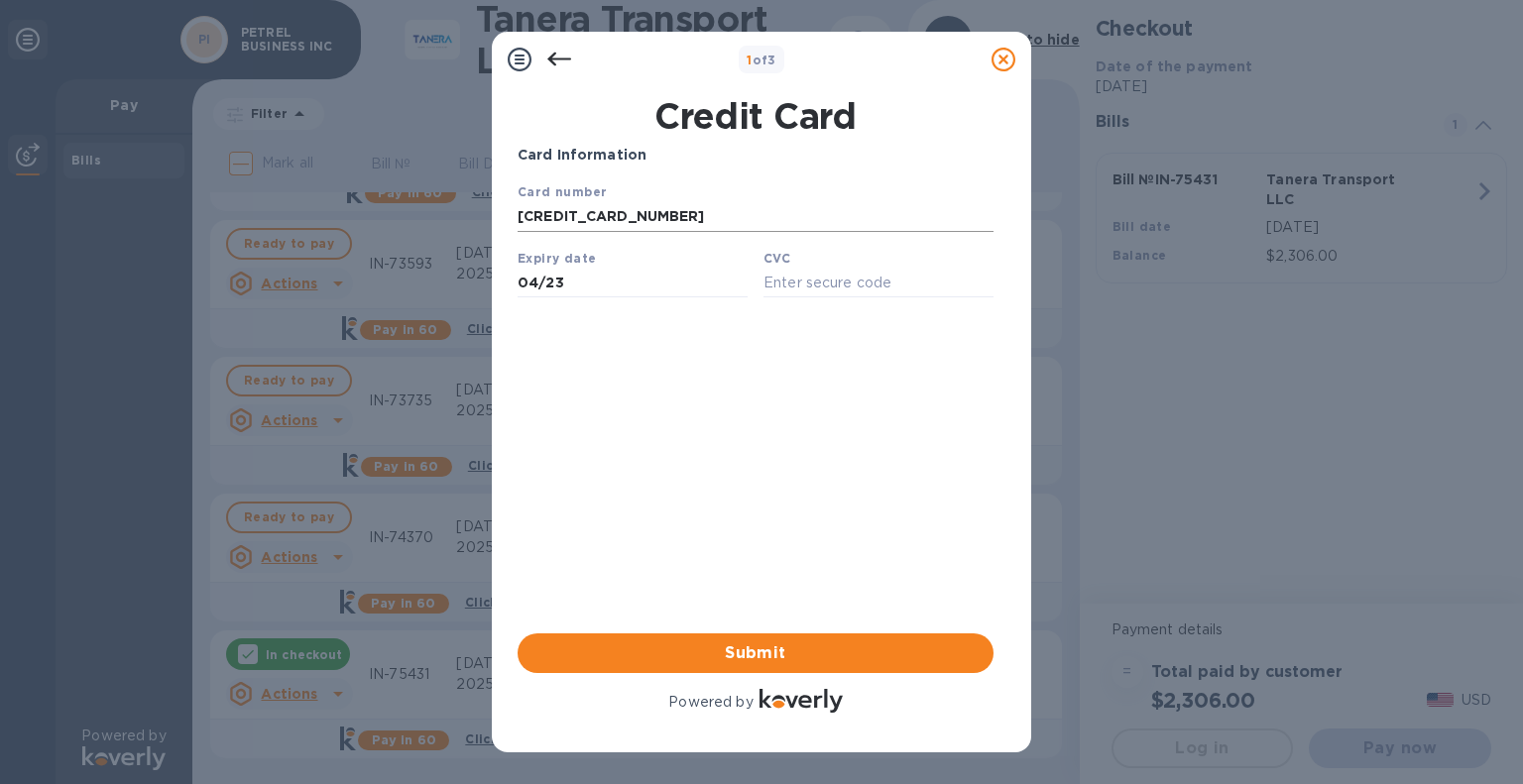 type on "04/23" 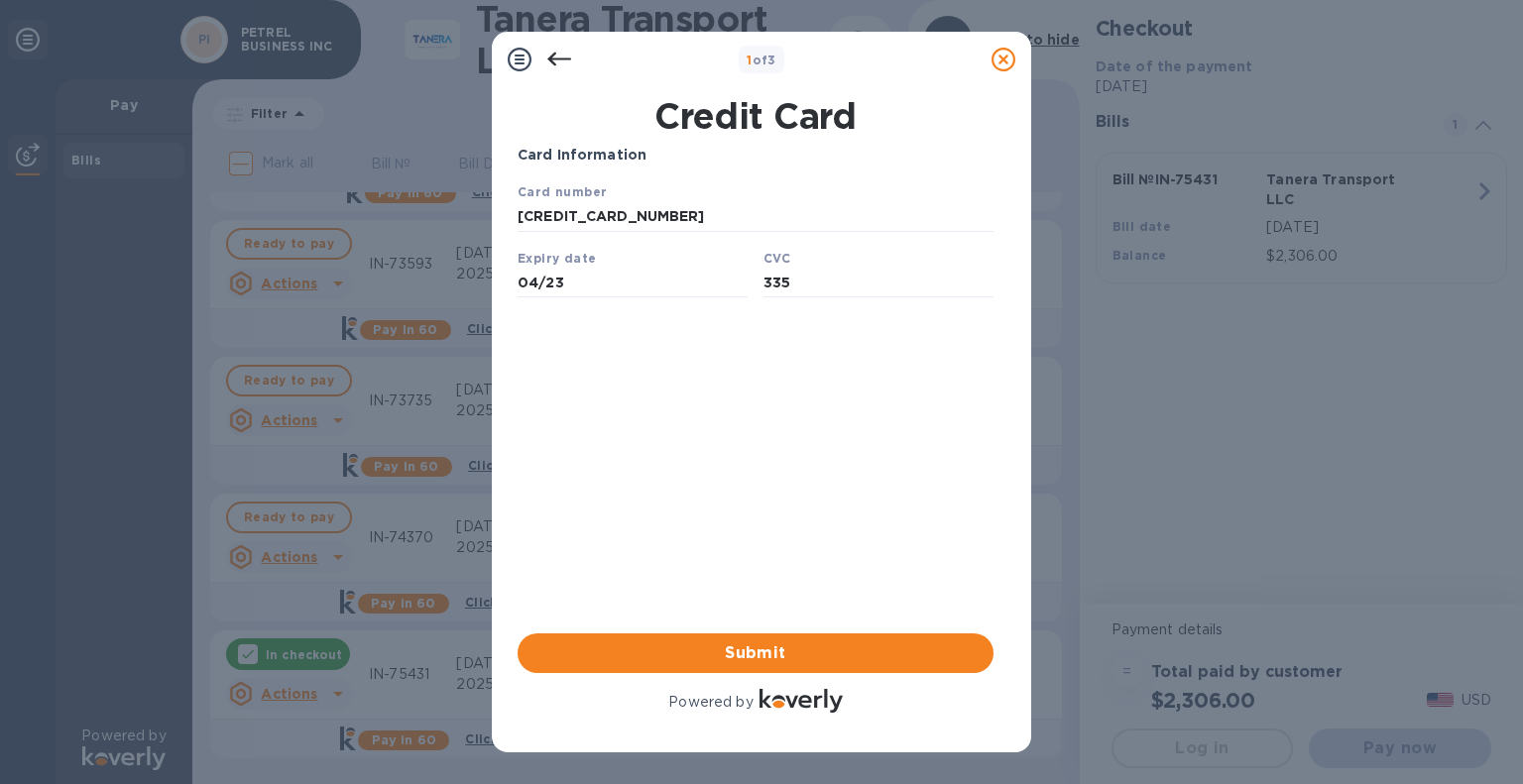 type on "335" 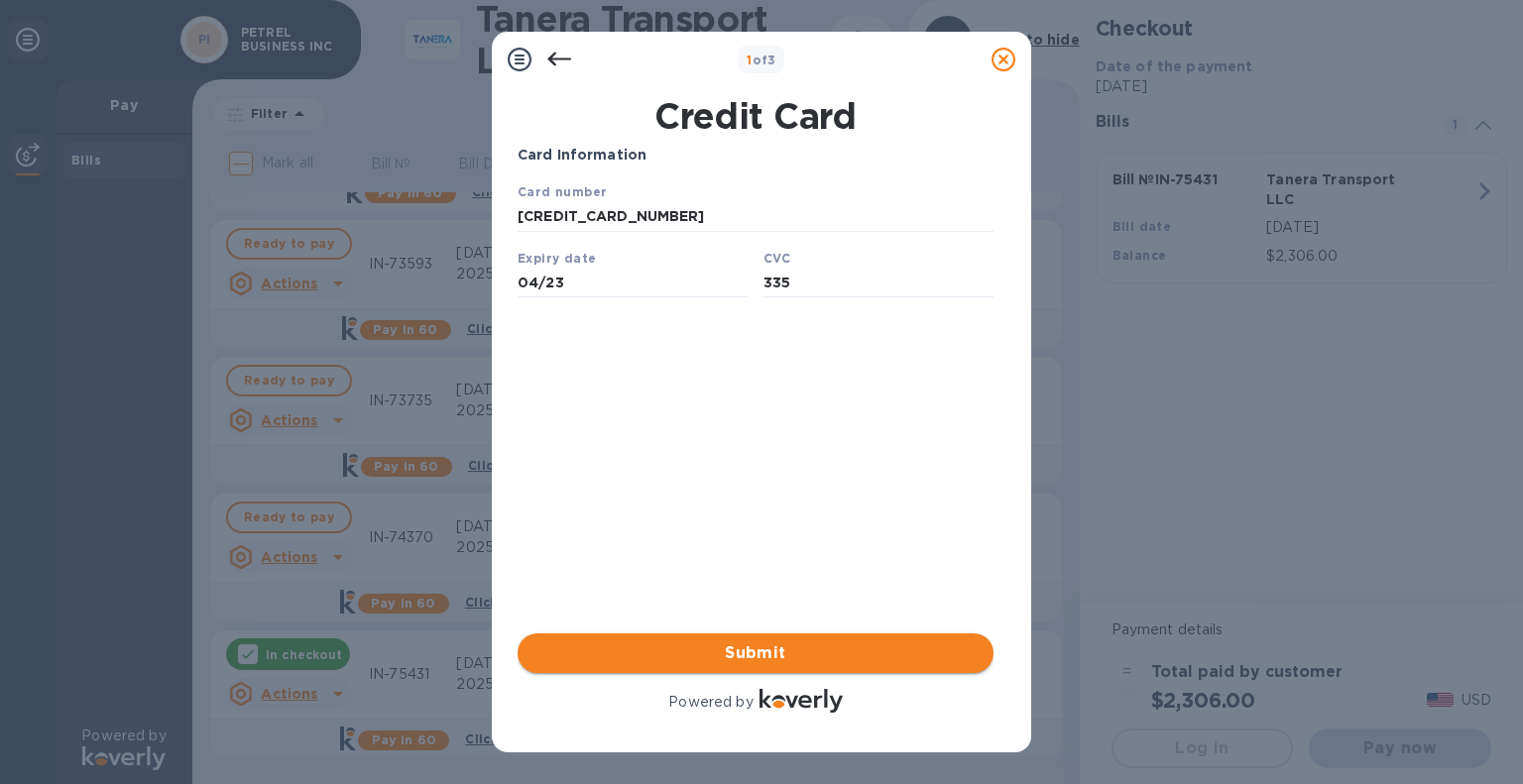 click on "Submit" at bounding box center [756, 653] 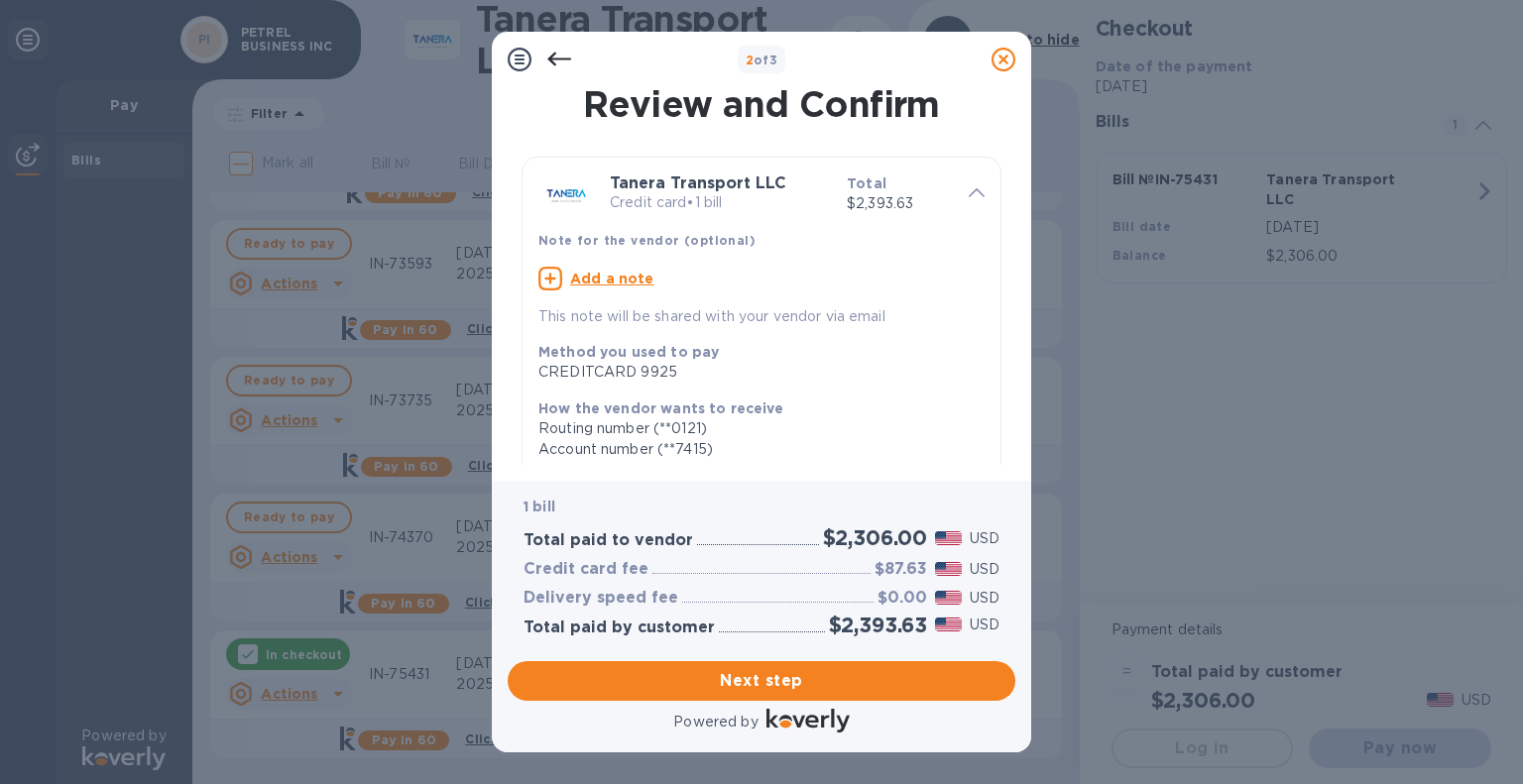 scroll, scrollTop: 280, scrollLeft: 0, axis: vertical 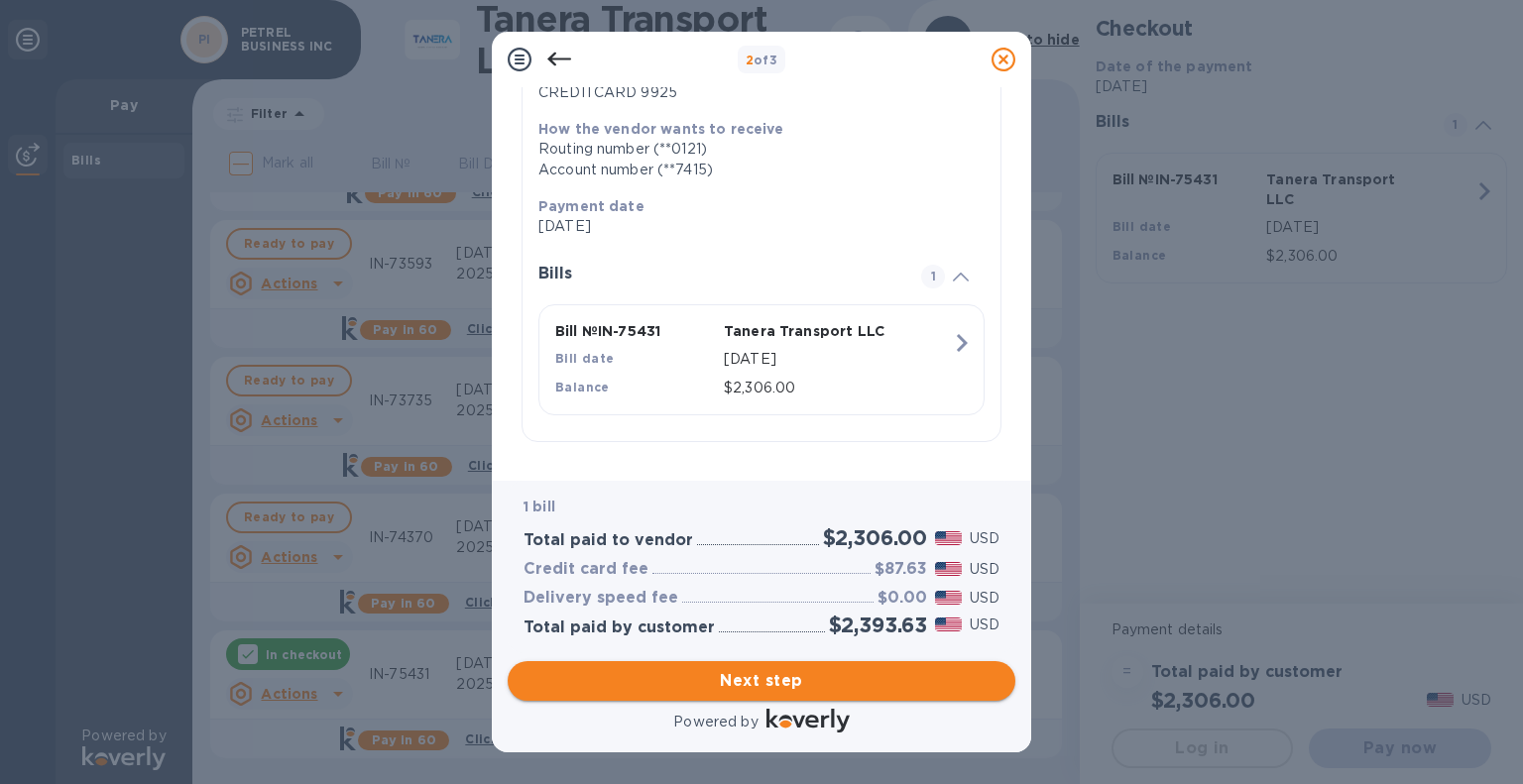 click on "Next step" at bounding box center [762, 681] 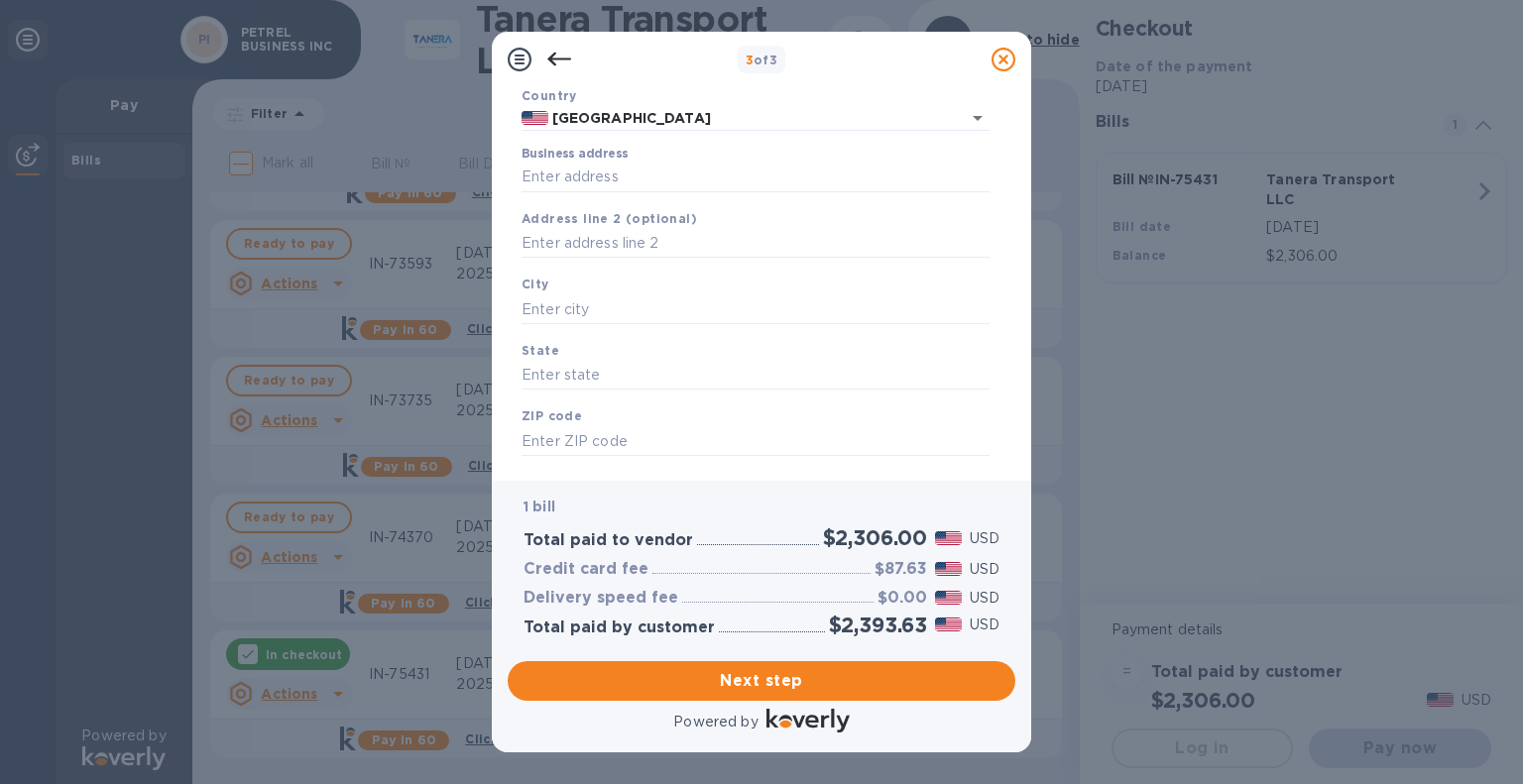 scroll, scrollTop: 0, scrollLeft: 0, axis: both 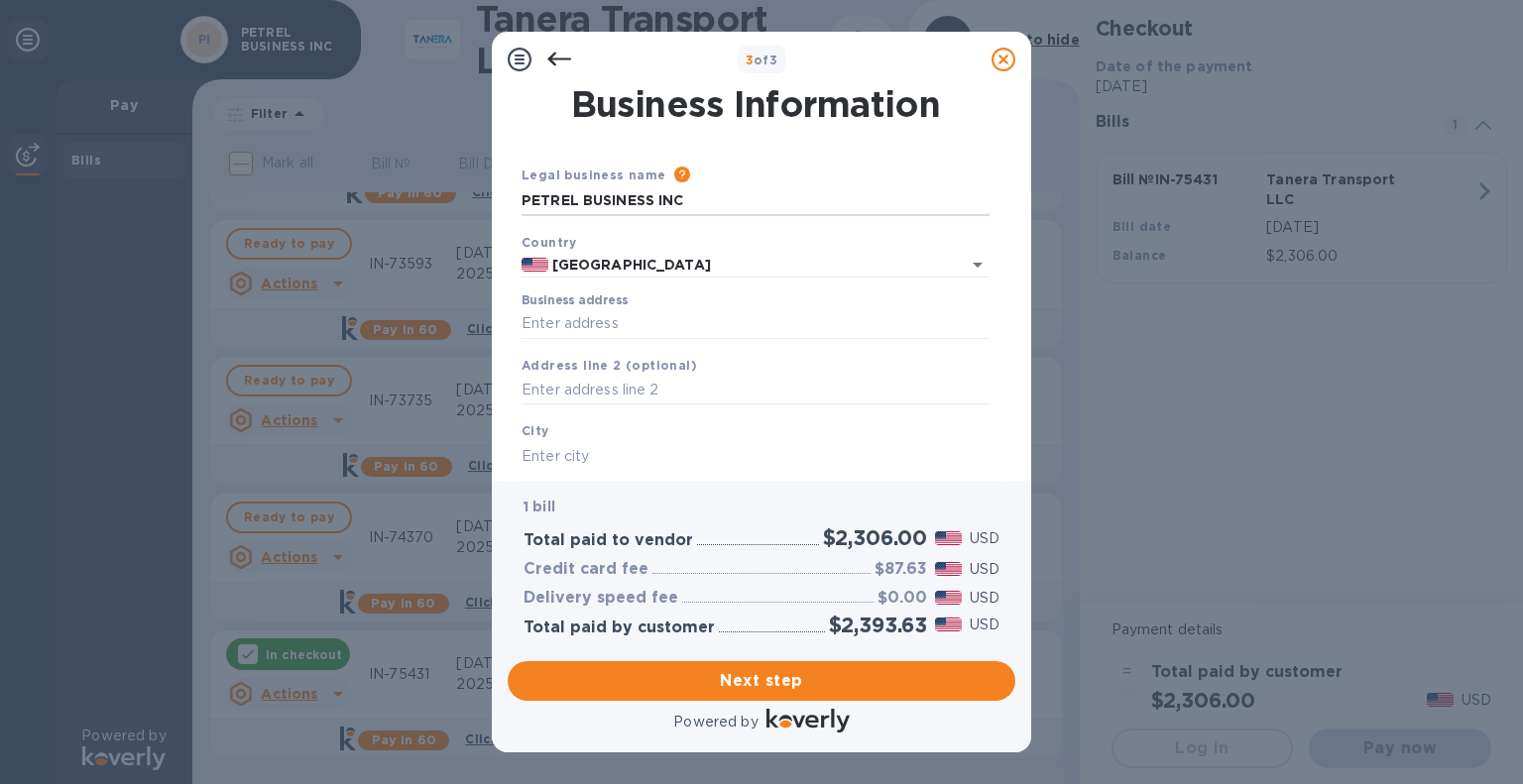 drag, startPoint x: 696, startPoint y: 202, endPoint x: 464, endPoint y: 189, distance: 232.36394 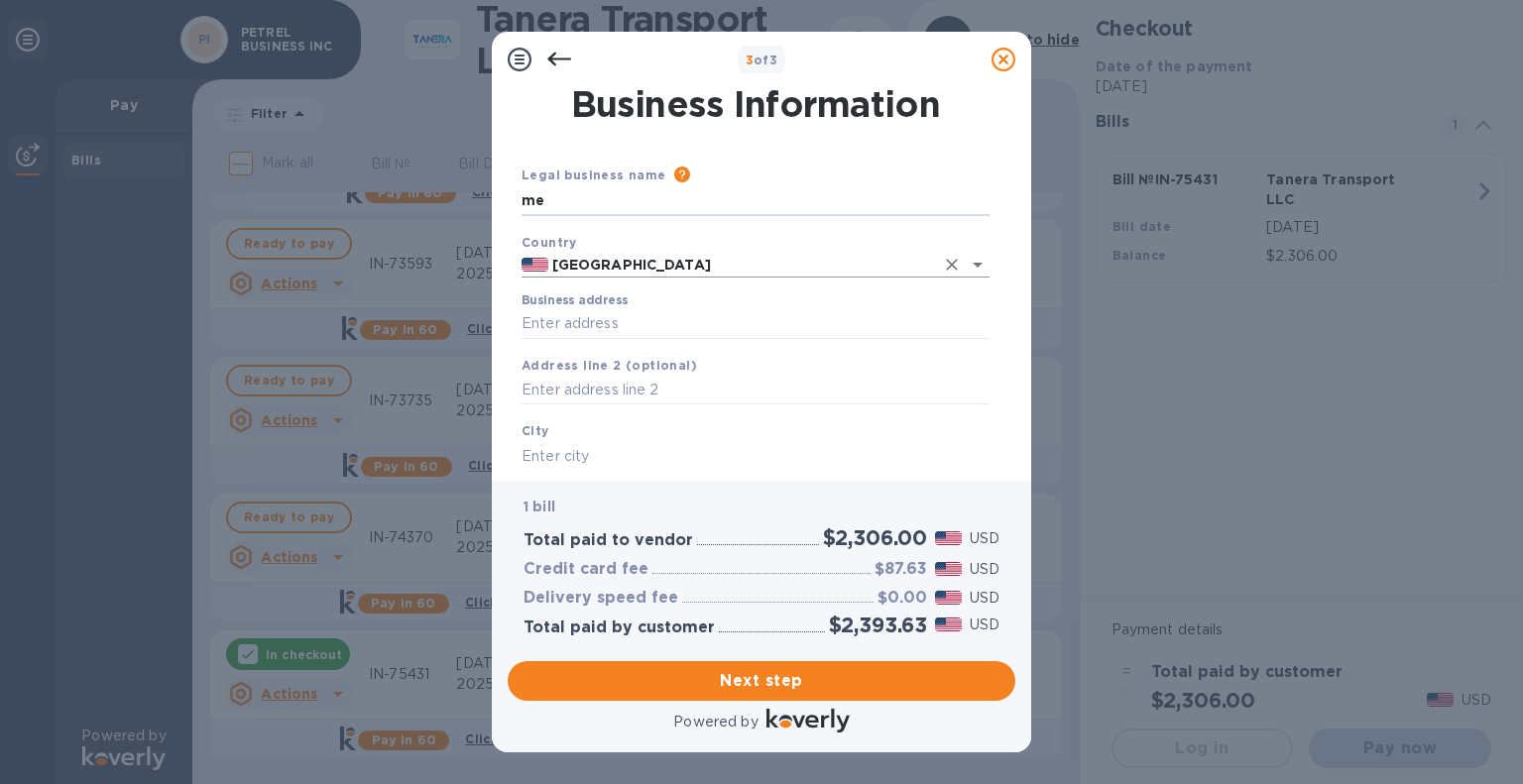 type on "m" 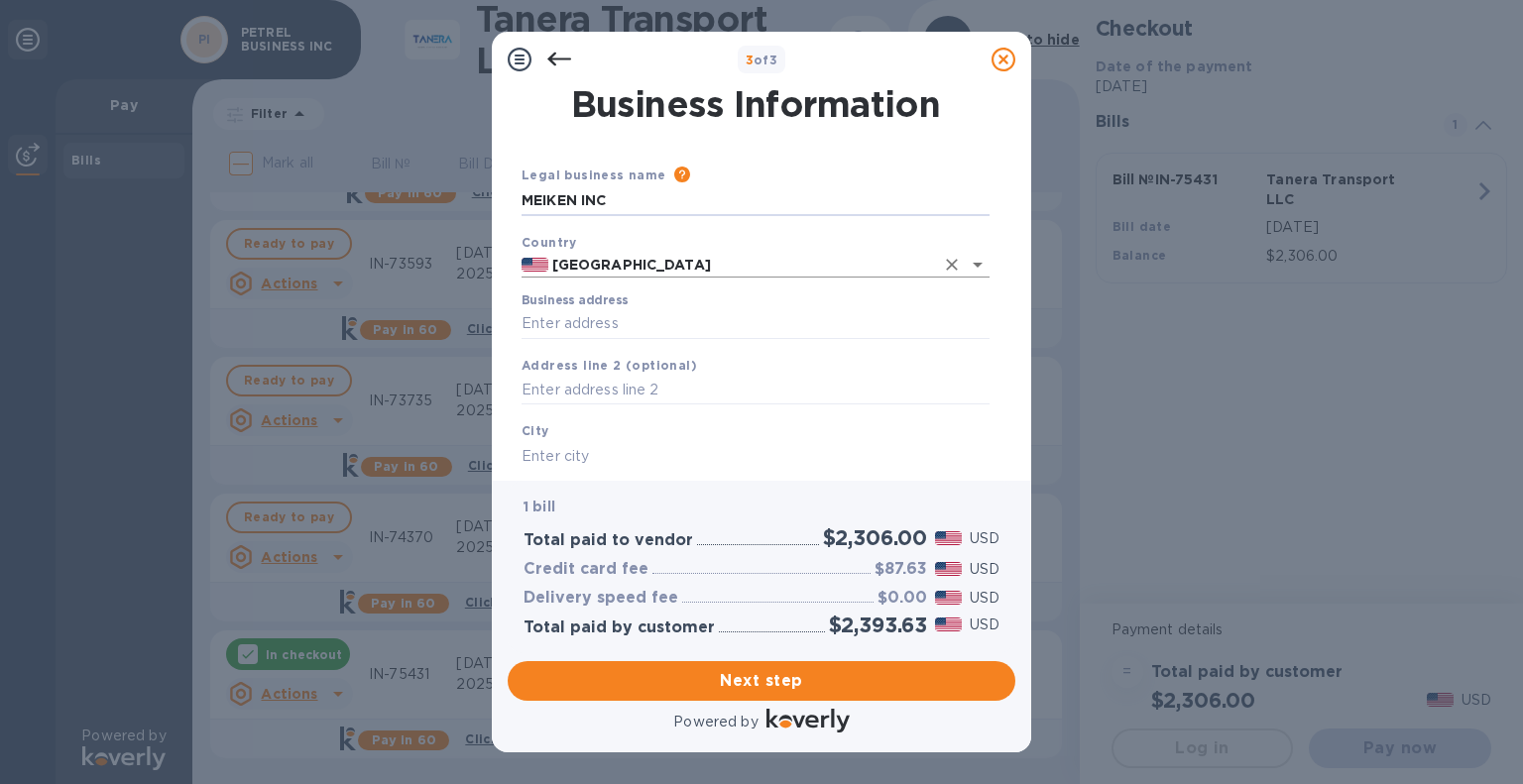 type on "MEIKEN INC" 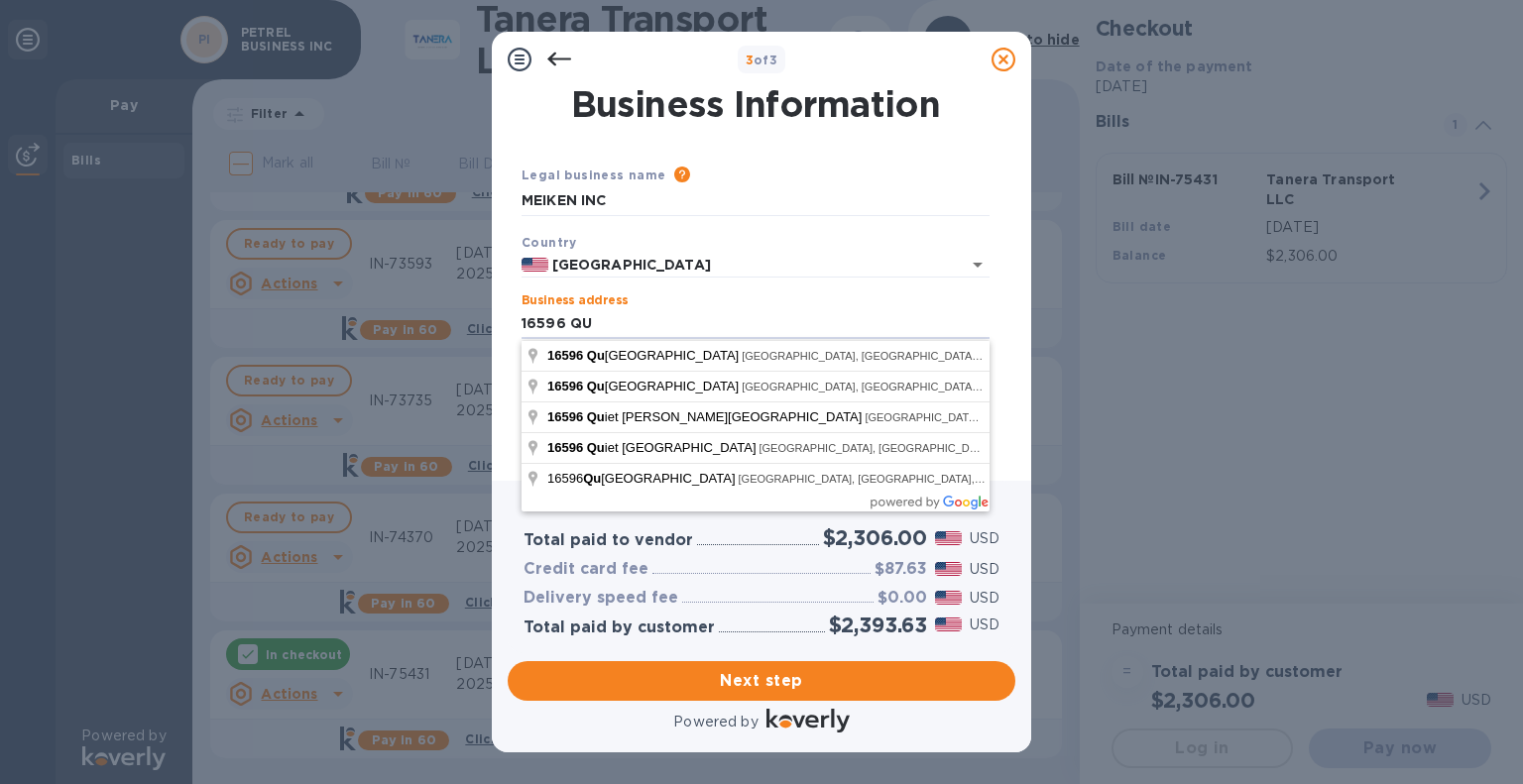 type on "[STREET_ADDRESS]" 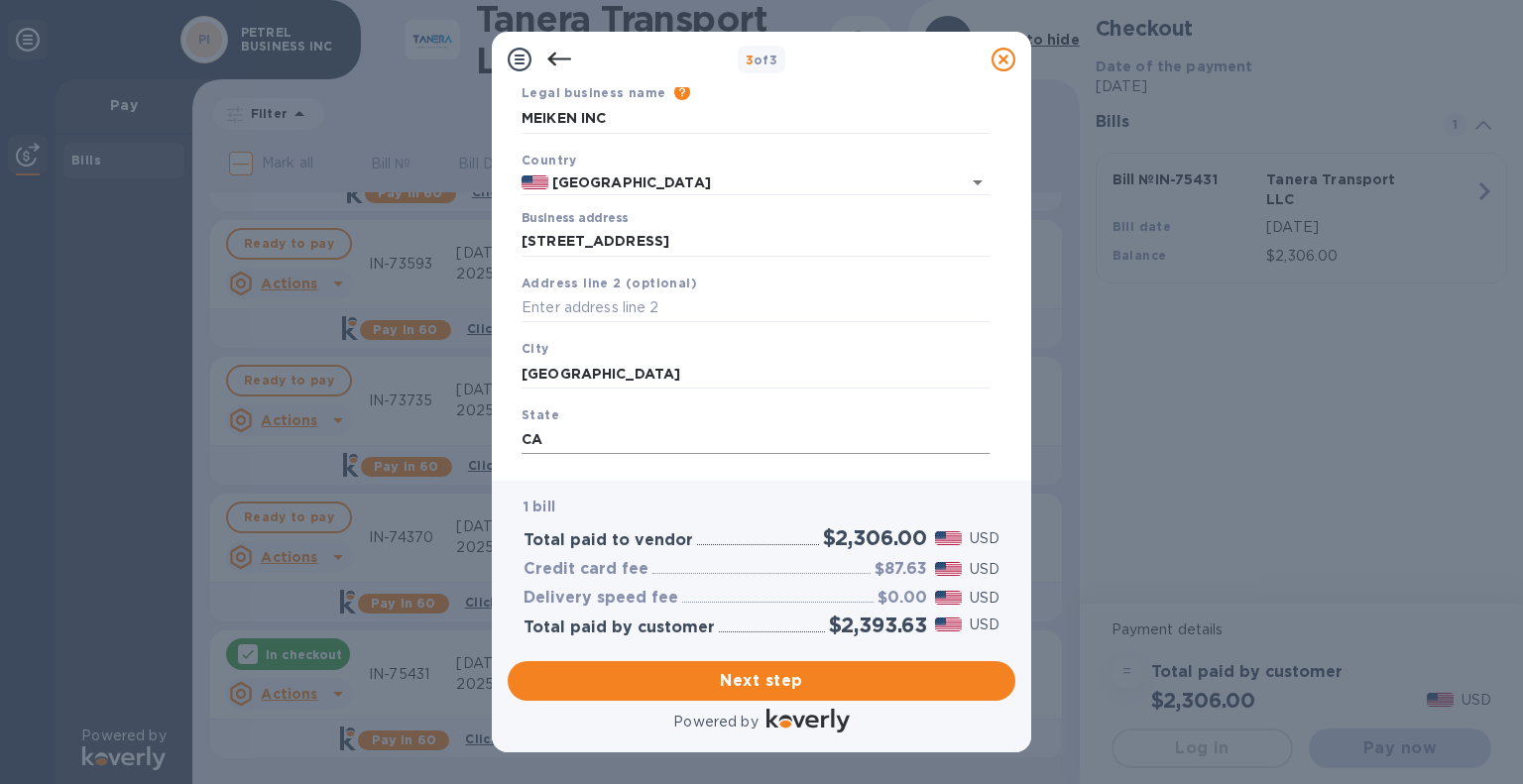 scroll, scrollTop: 187, scrollLeft: 0, axis: vertical 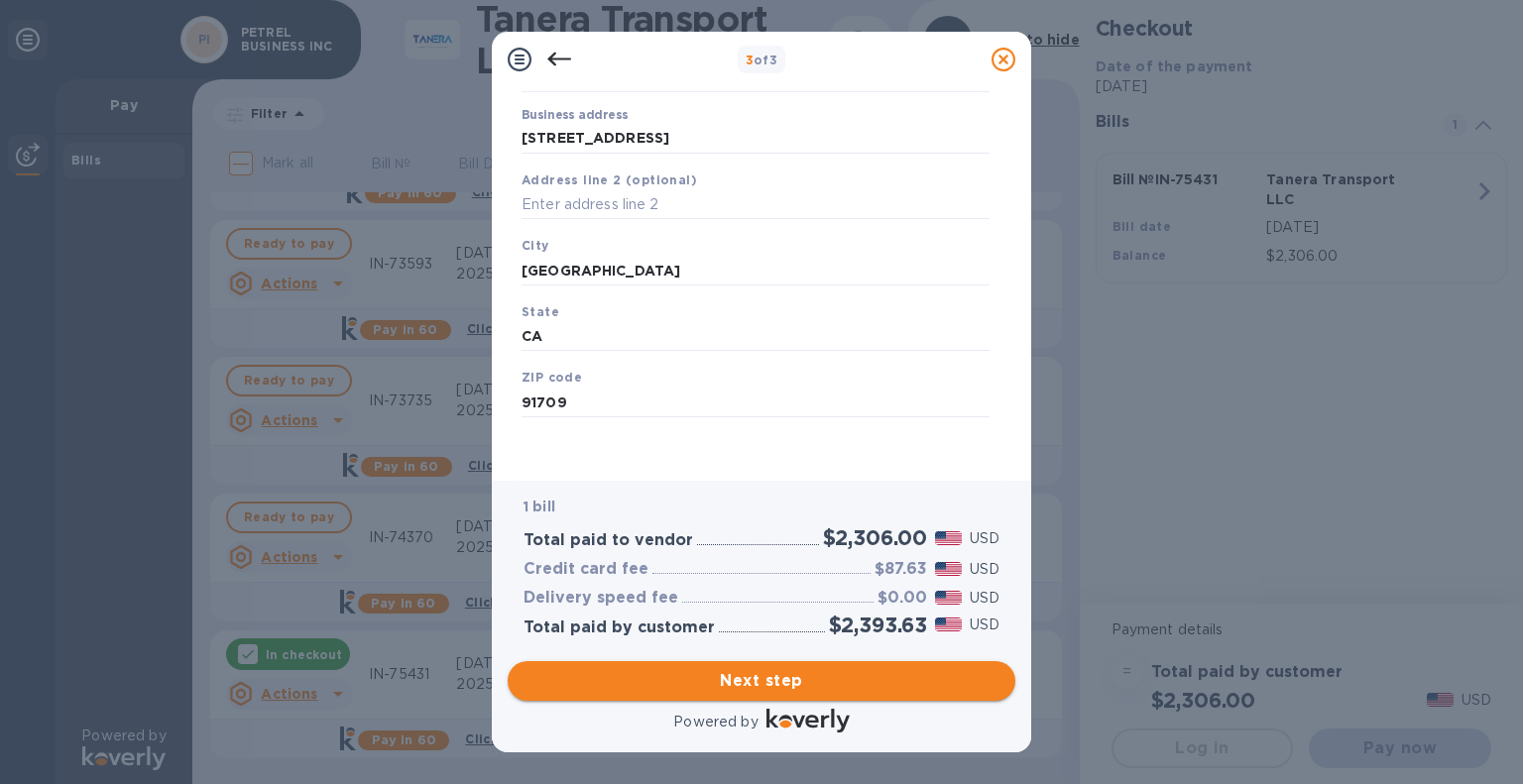 click on "Next step" at bounding box center (762, 681) 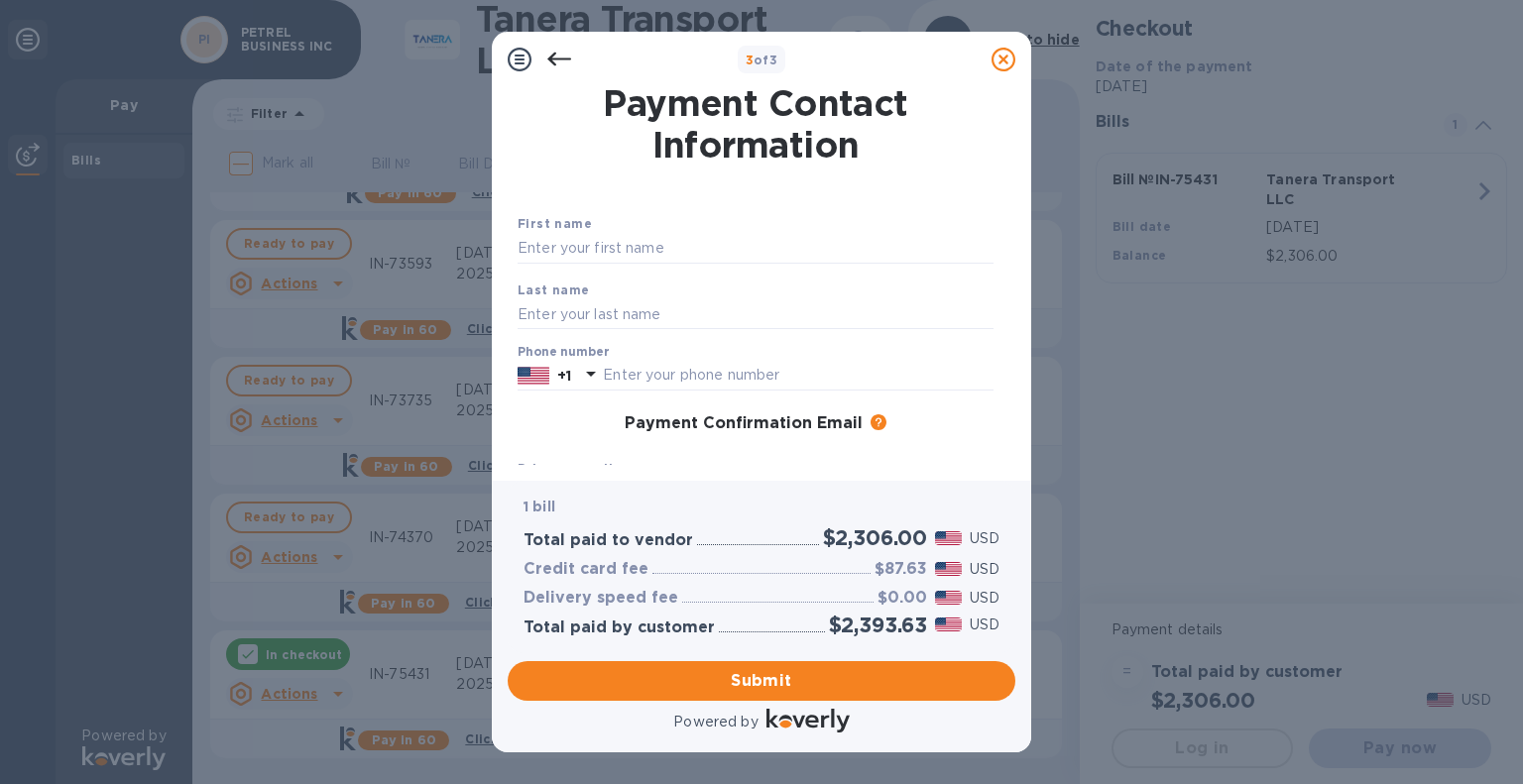 scroll, scrollTop: 0, scrollLeft: 0, axis: both 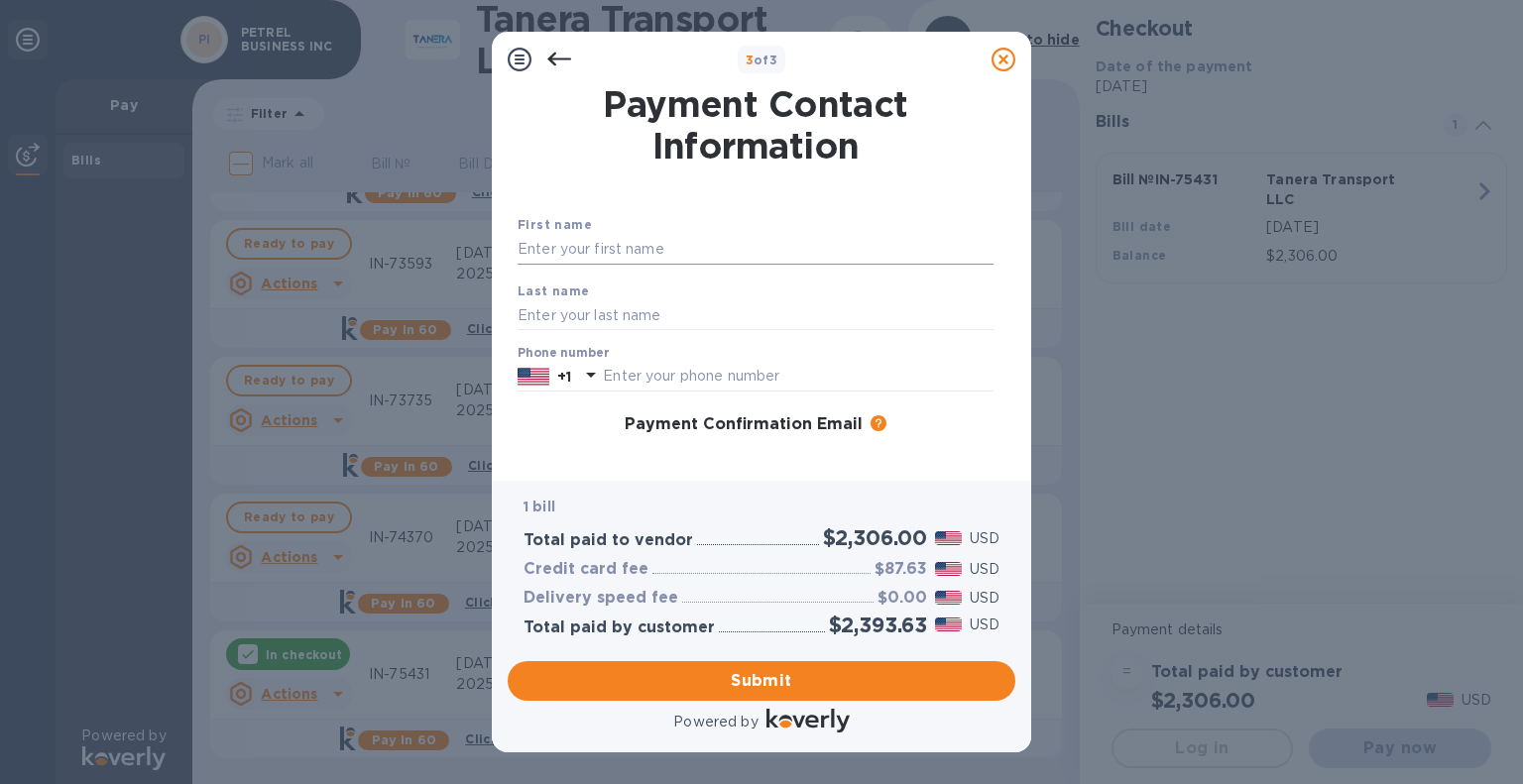 click at bounding box center [756, 250] 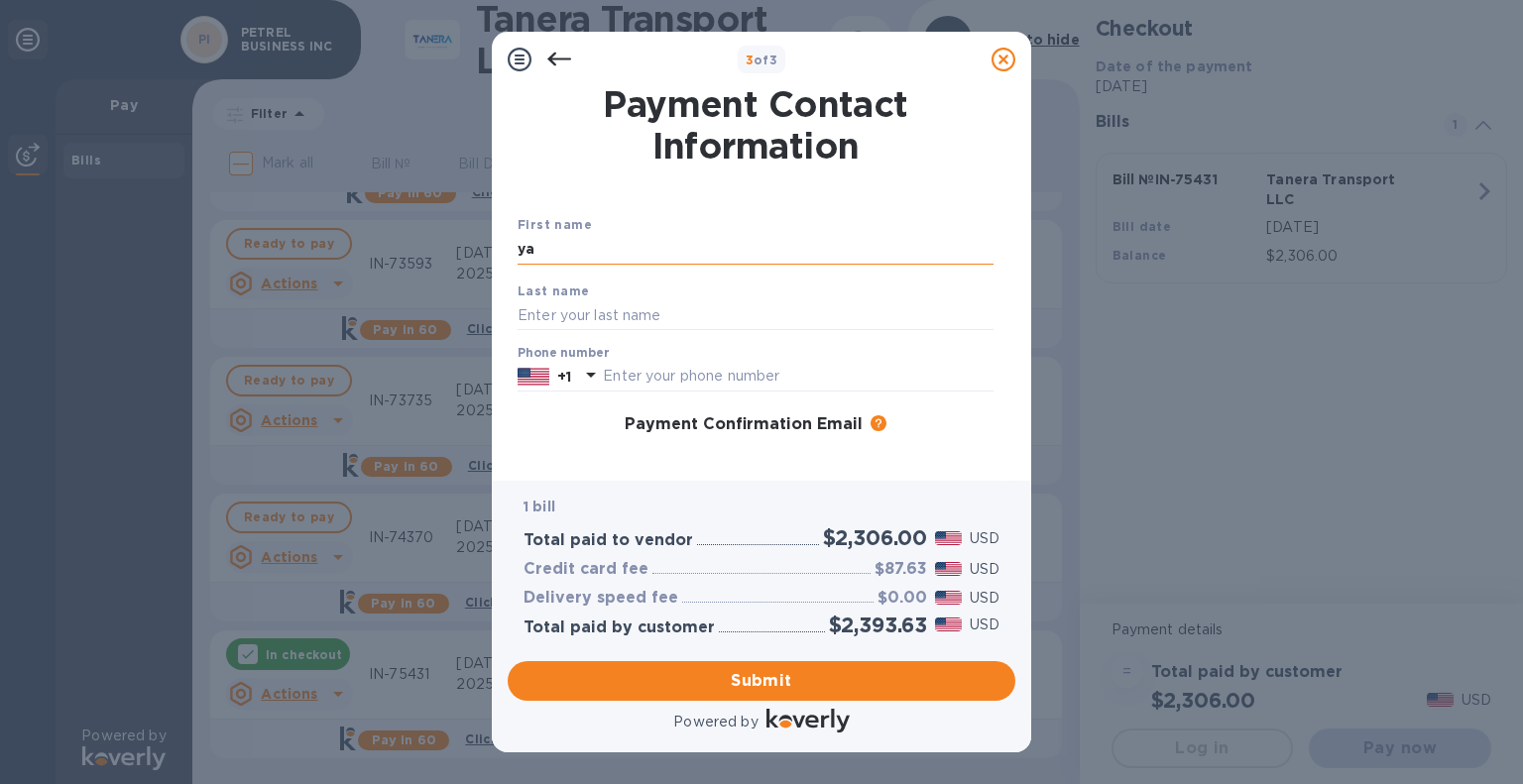 type on "y" 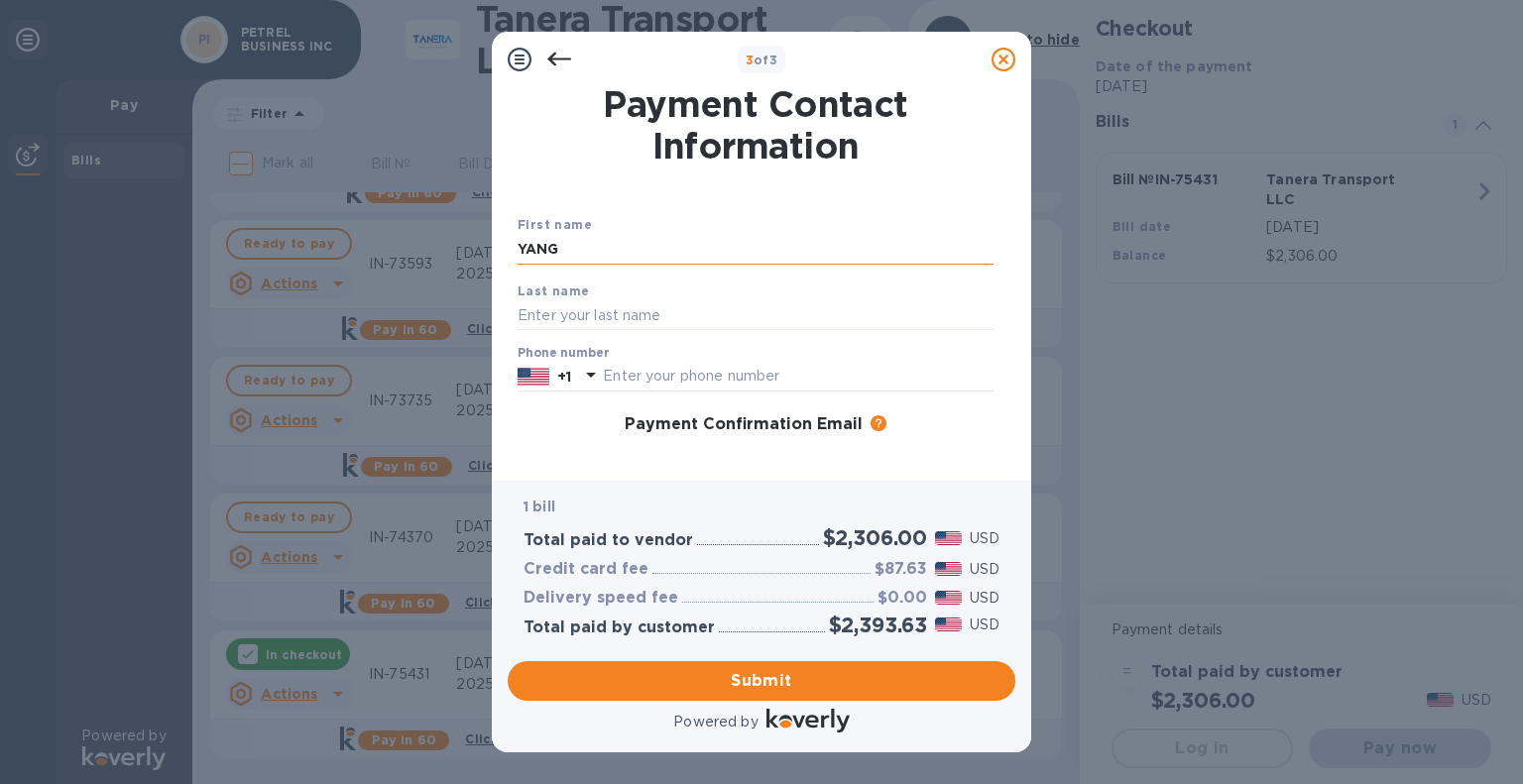 type on "YANG" 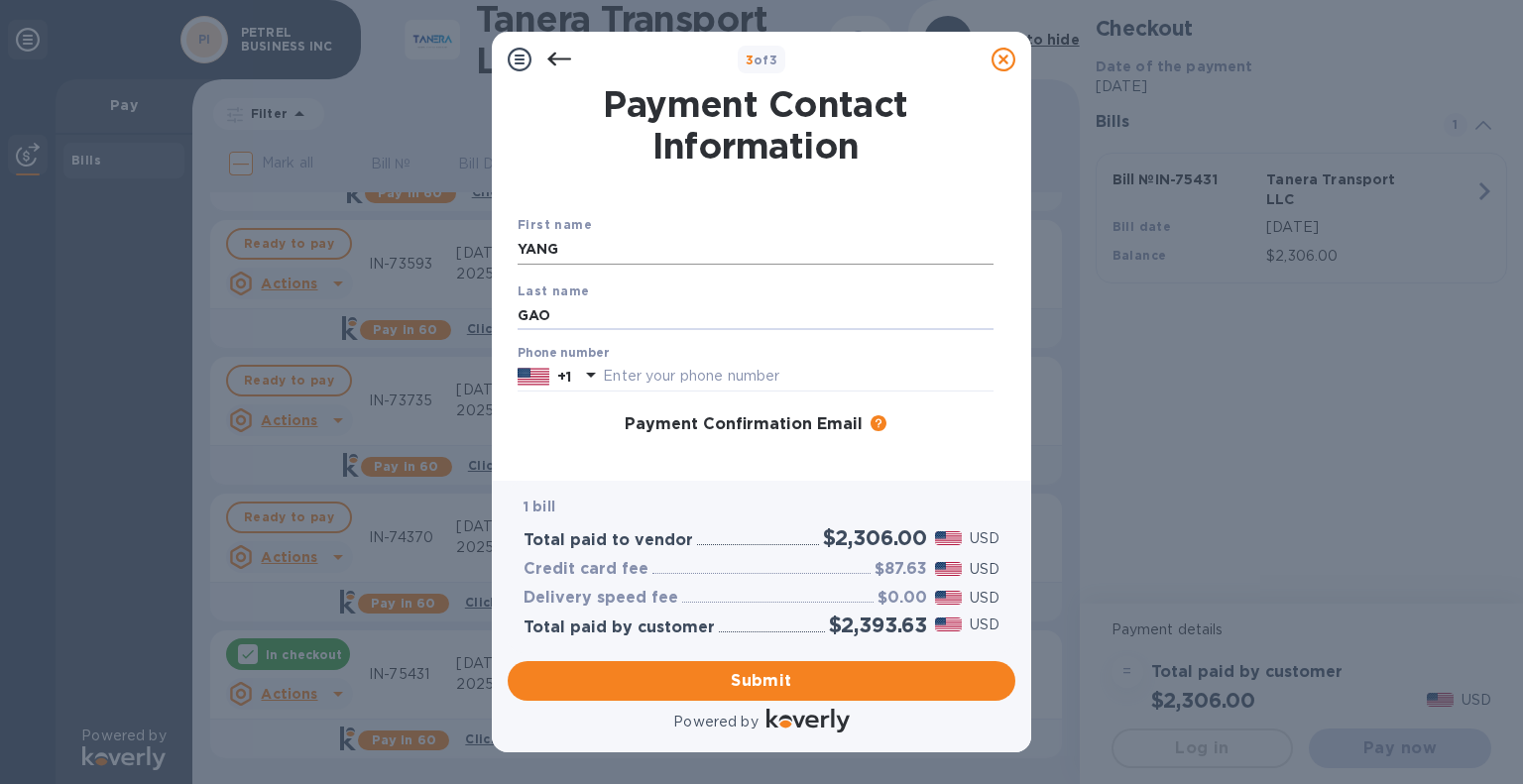 type on "GAO" 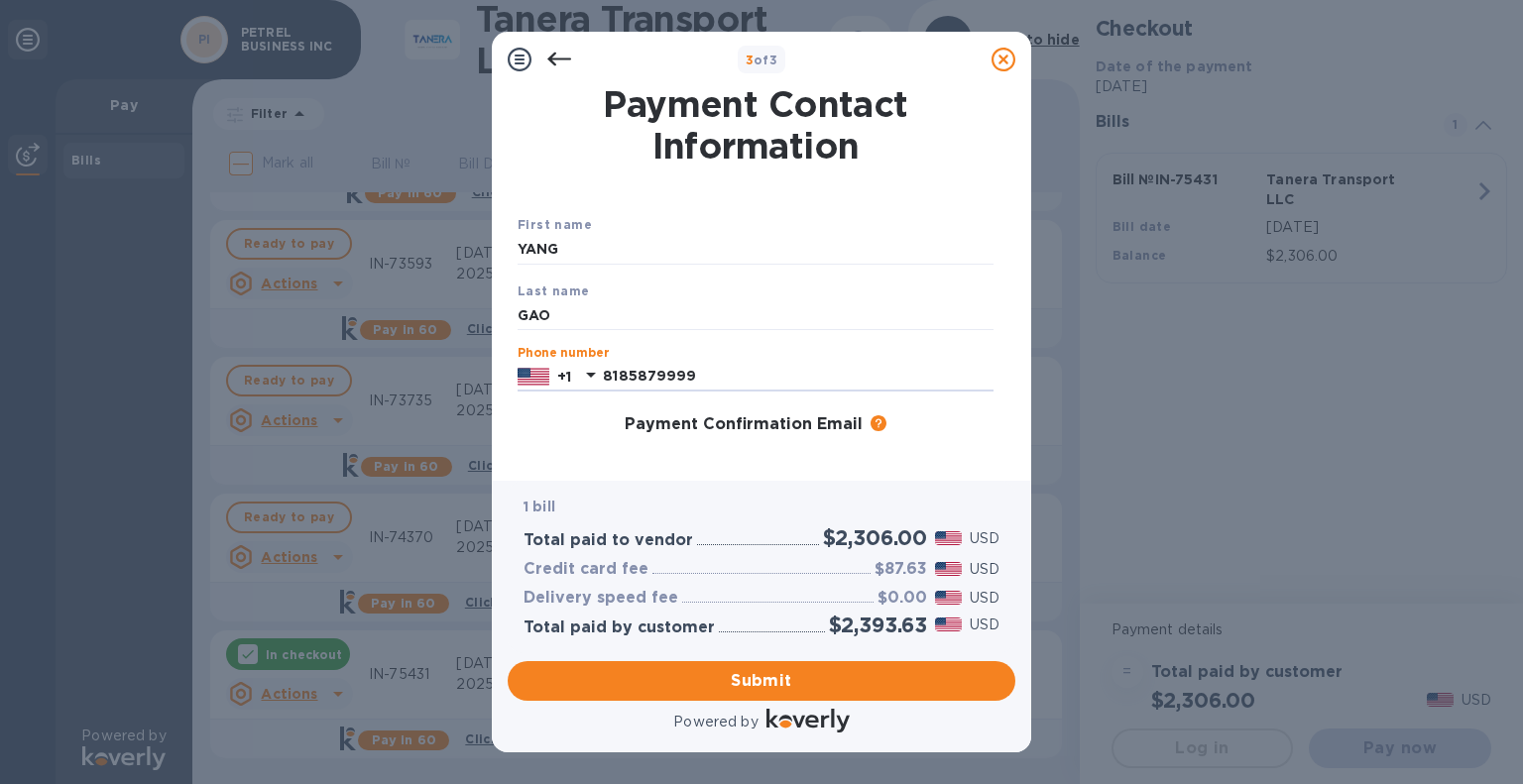 type on "8185879999" 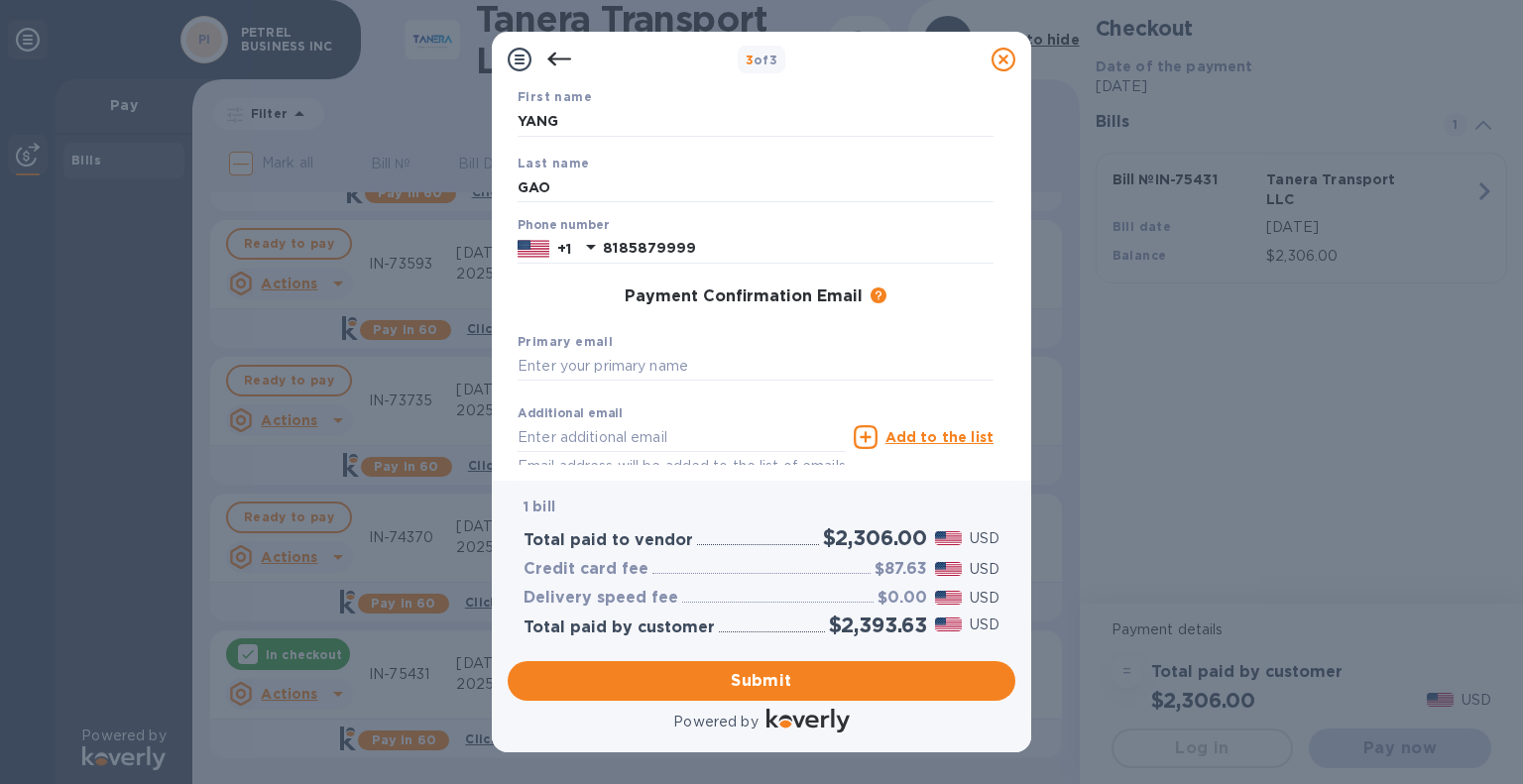 scroll, scrollTop: 234, scrollLeft: 0, axis: vertical 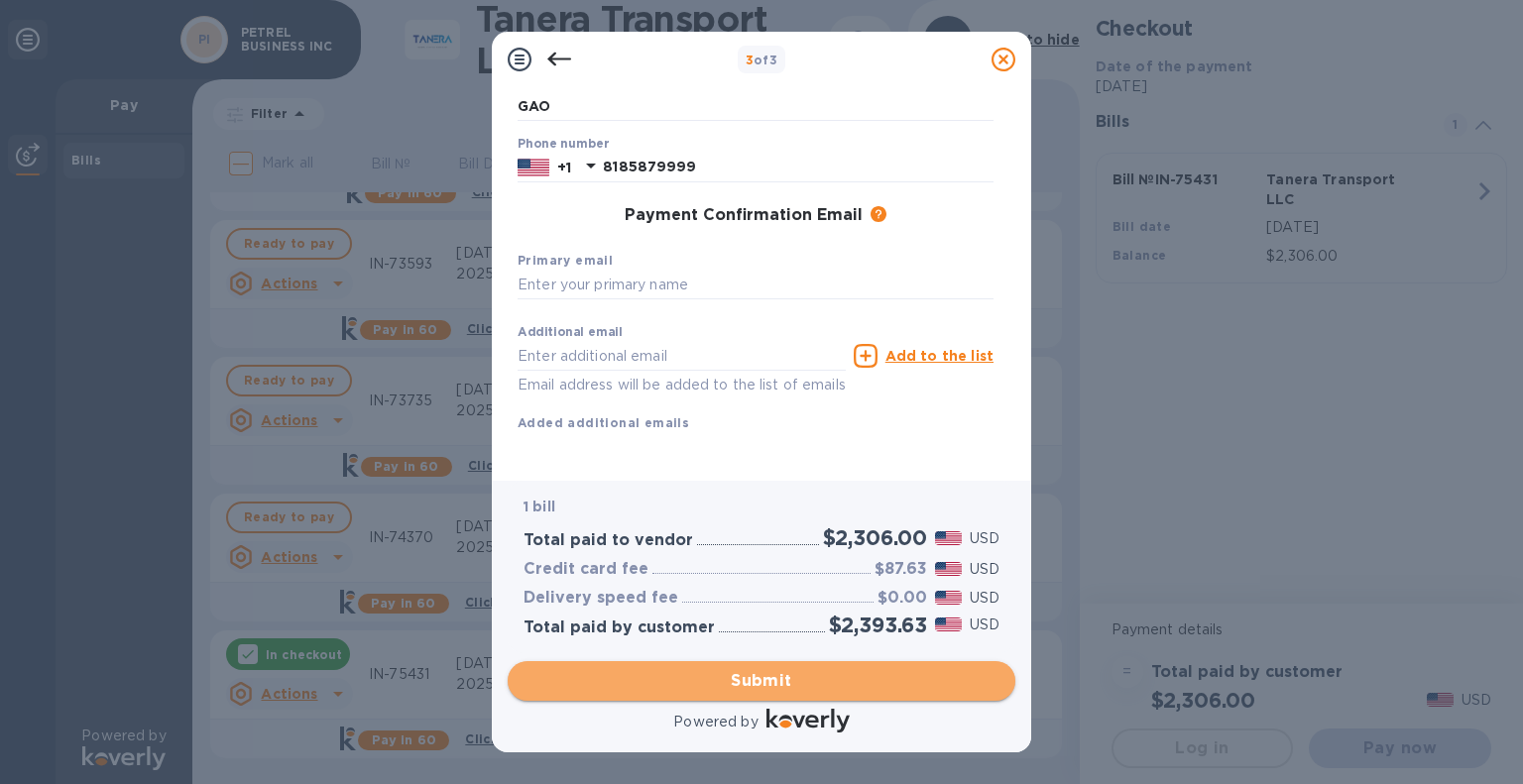 click on "Submit" at bounding box center [762, 681] 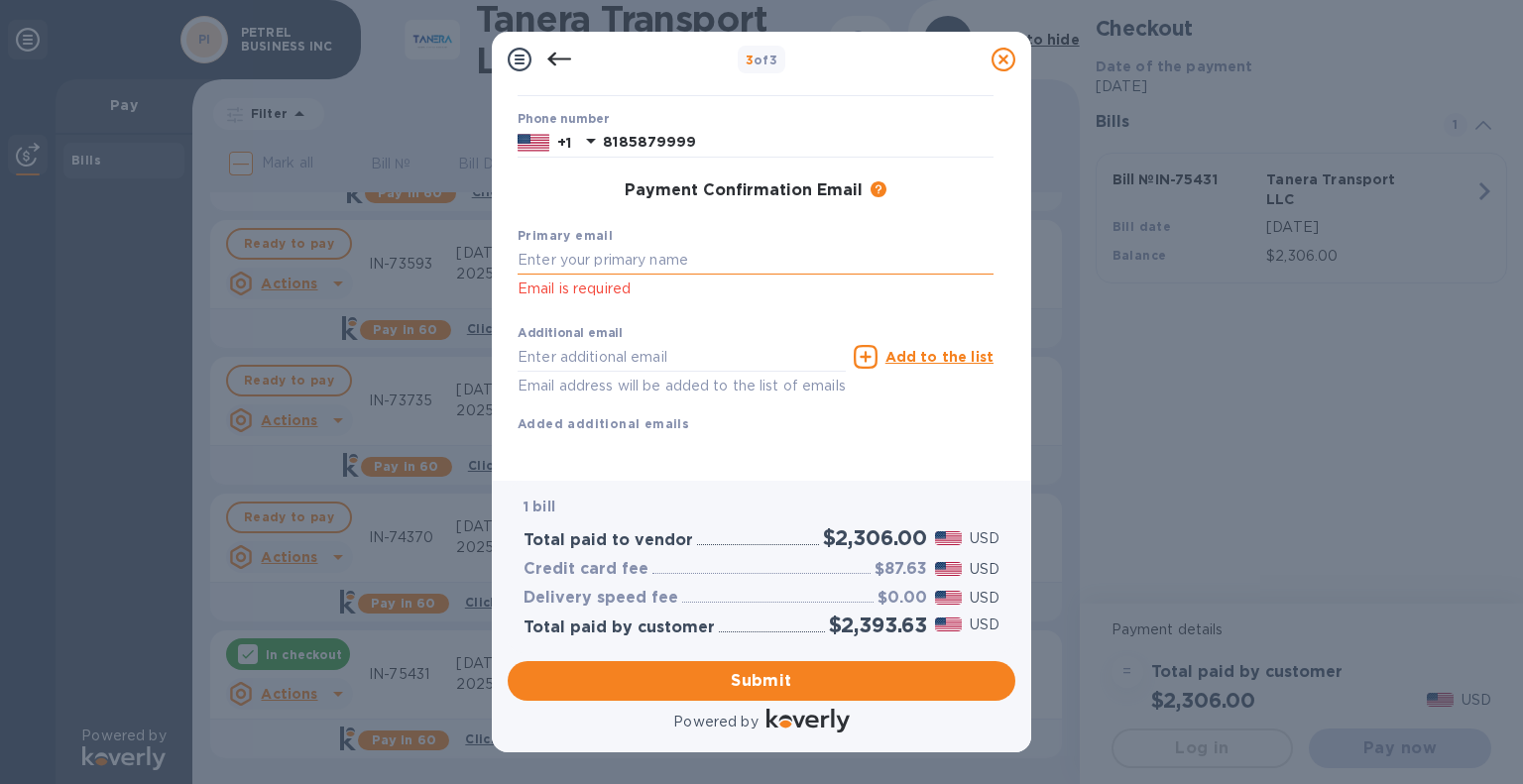 click at bounding box center (756, 261) 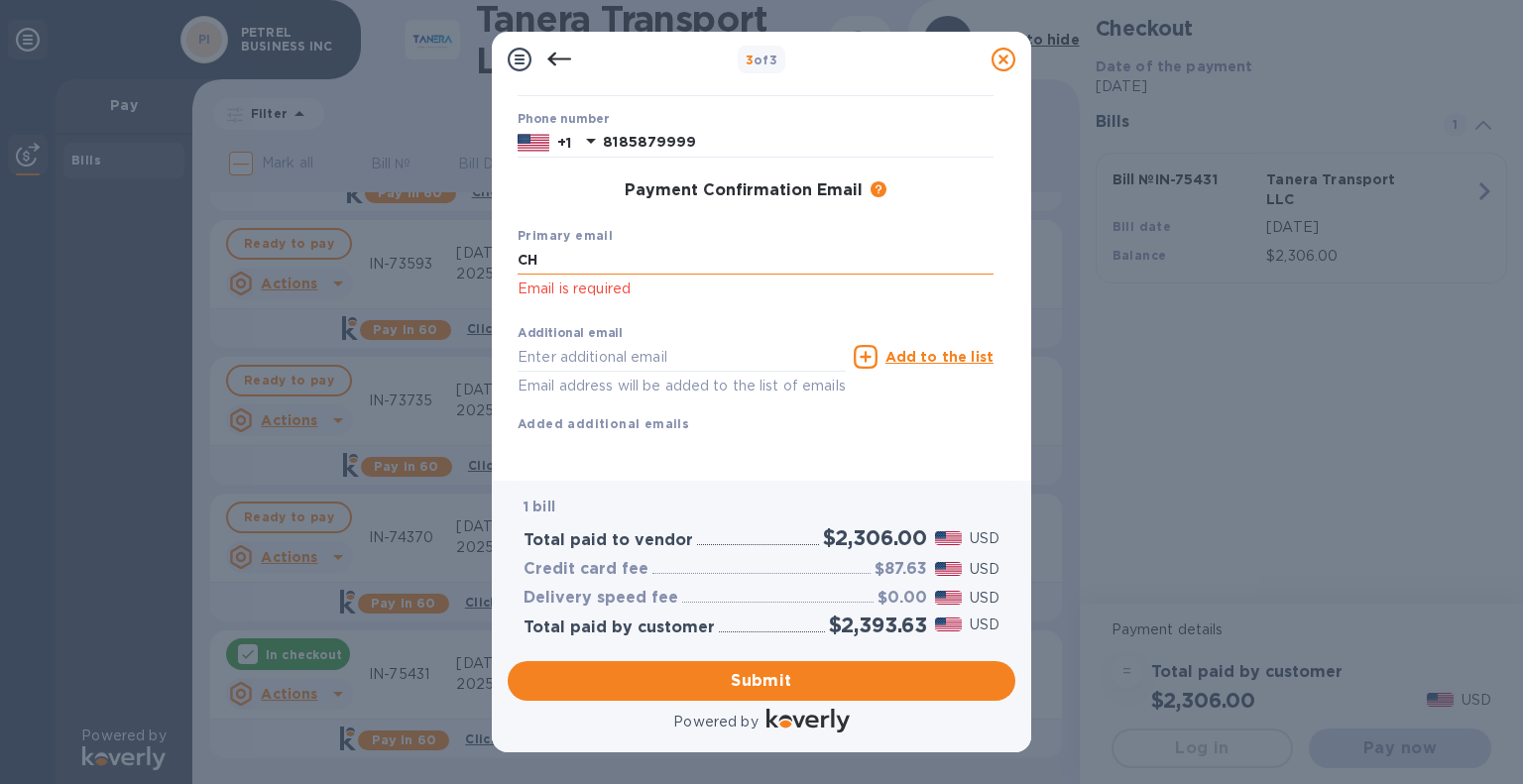 type on "C" 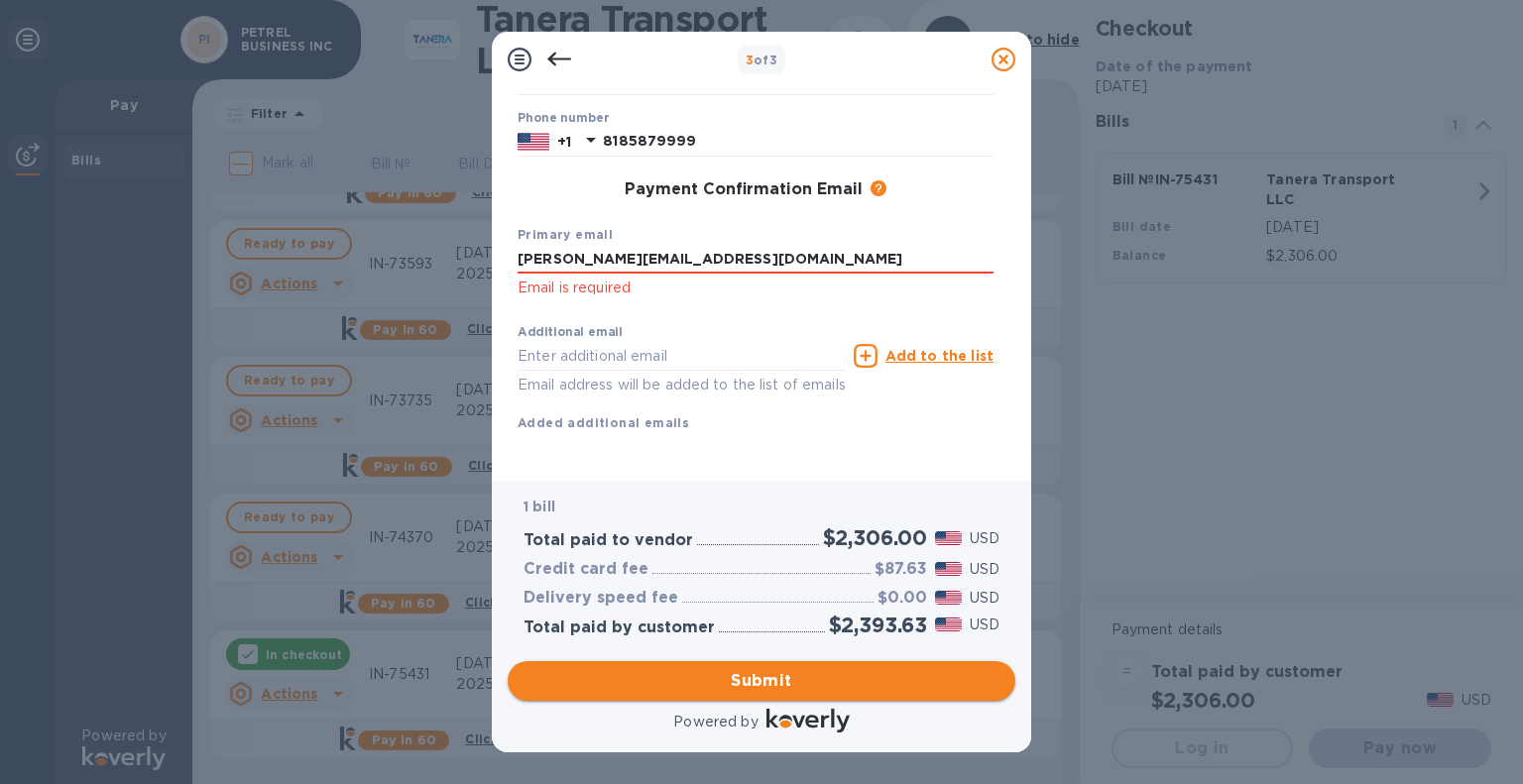 type on "[PERSON_NAME][EMAIL_ADDRESS][DOMAIN_NAME]" 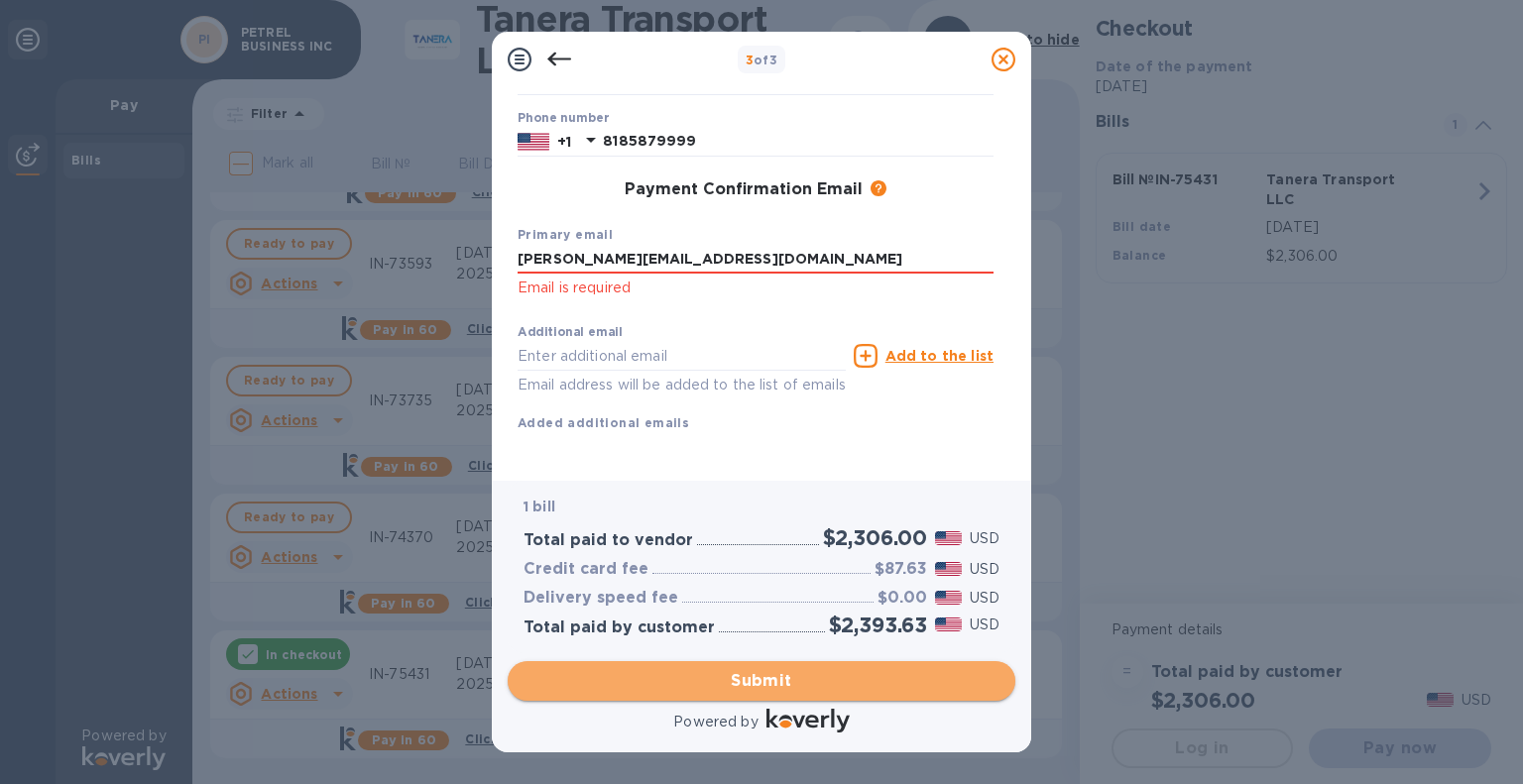 click on "Submit" at bounding box center (762, 681) 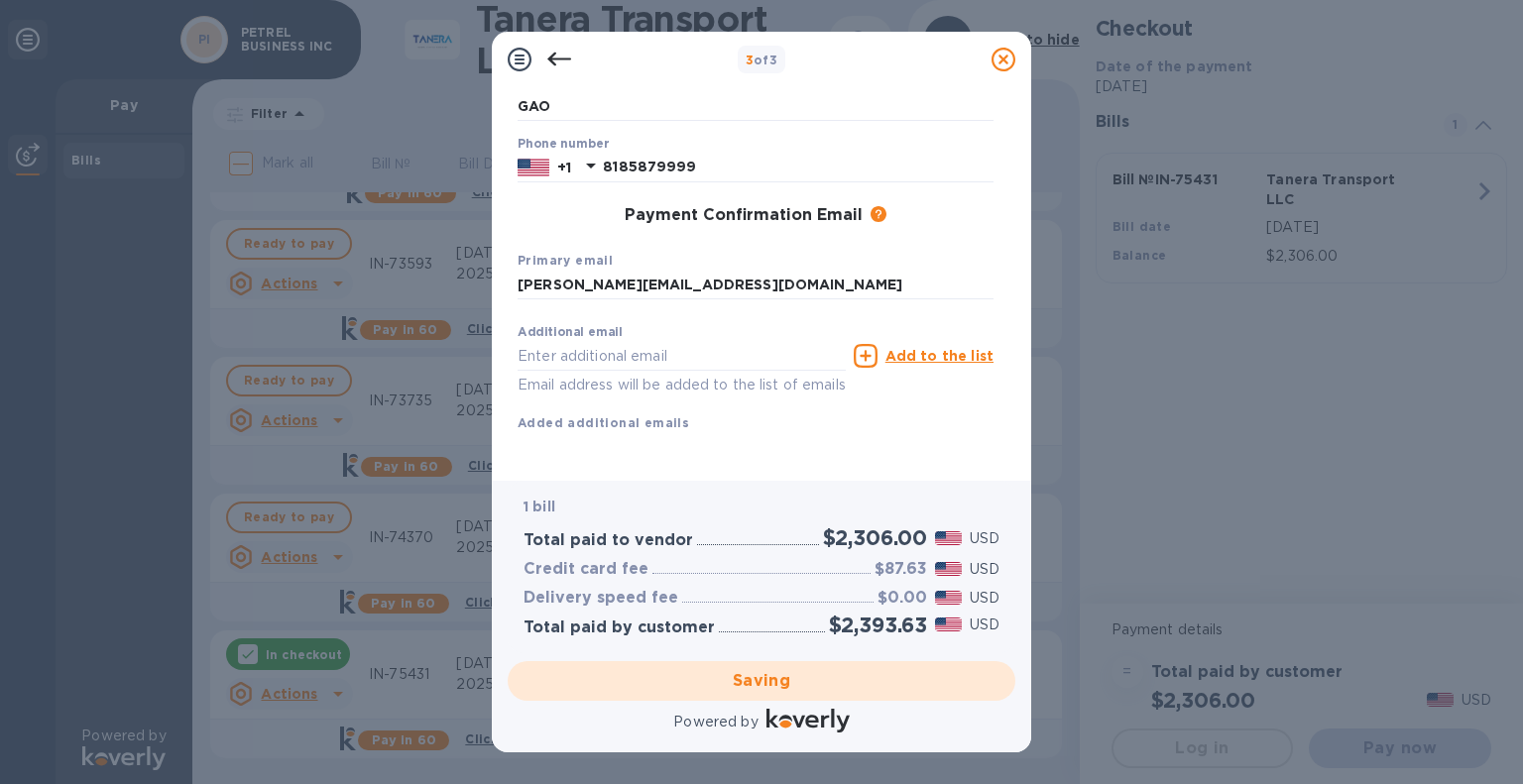 scroll, scrollTop: 0, scrollLeft: 0, axis: both 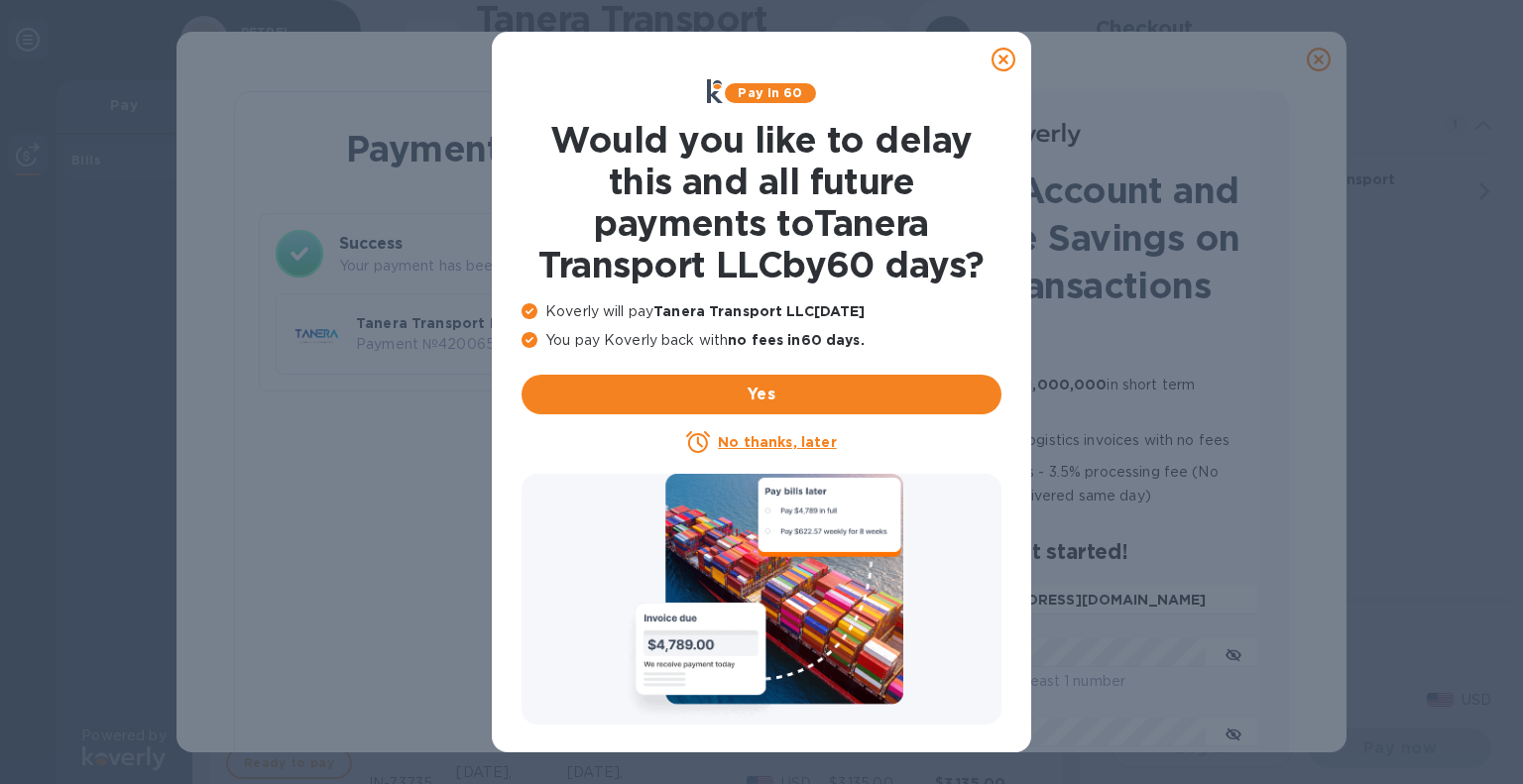 click 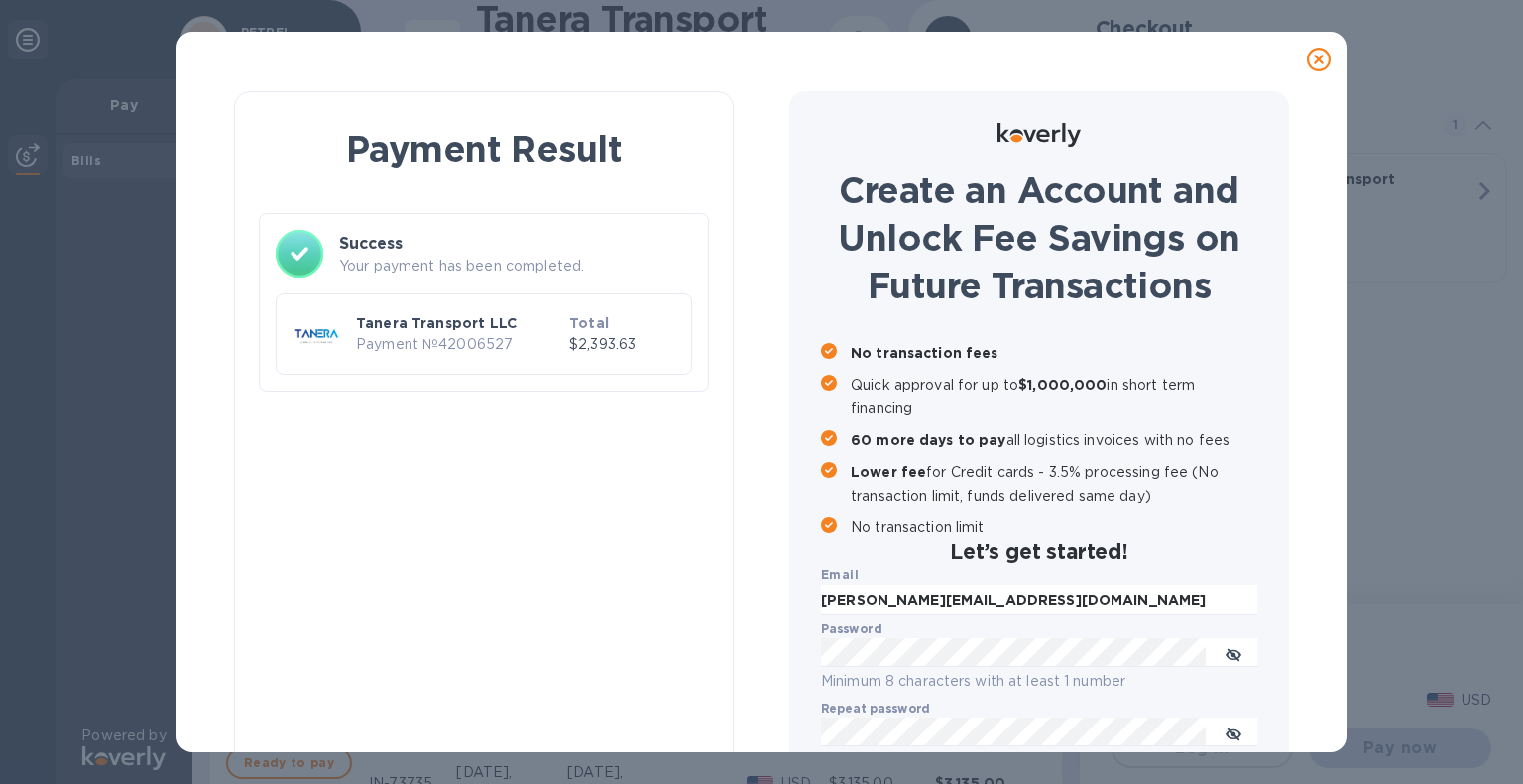 click on "Tanera Transport LLC" at bounding box center [458, 323] 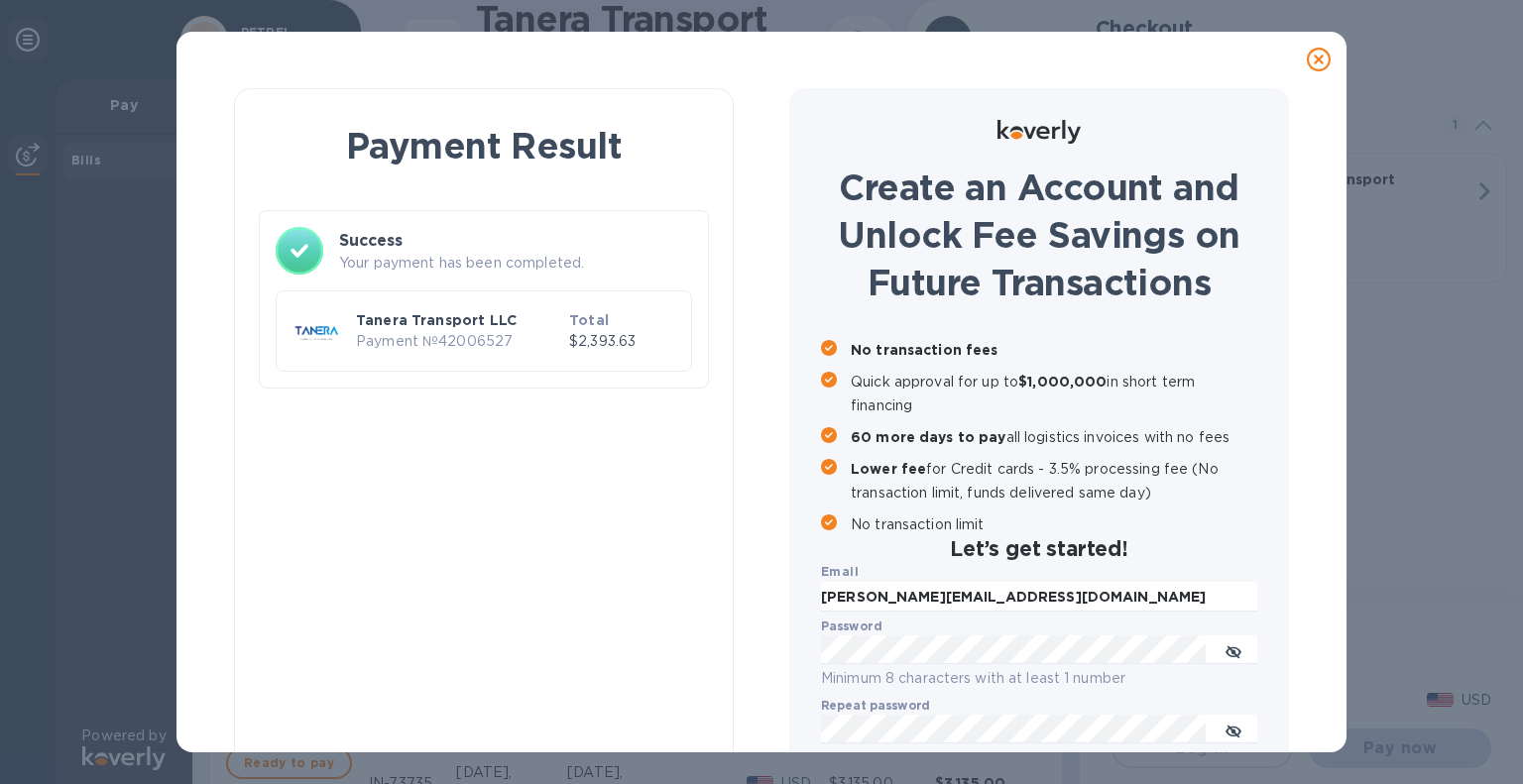 scroll, scrollTop: 0, scrollLeft: 0, axis: both 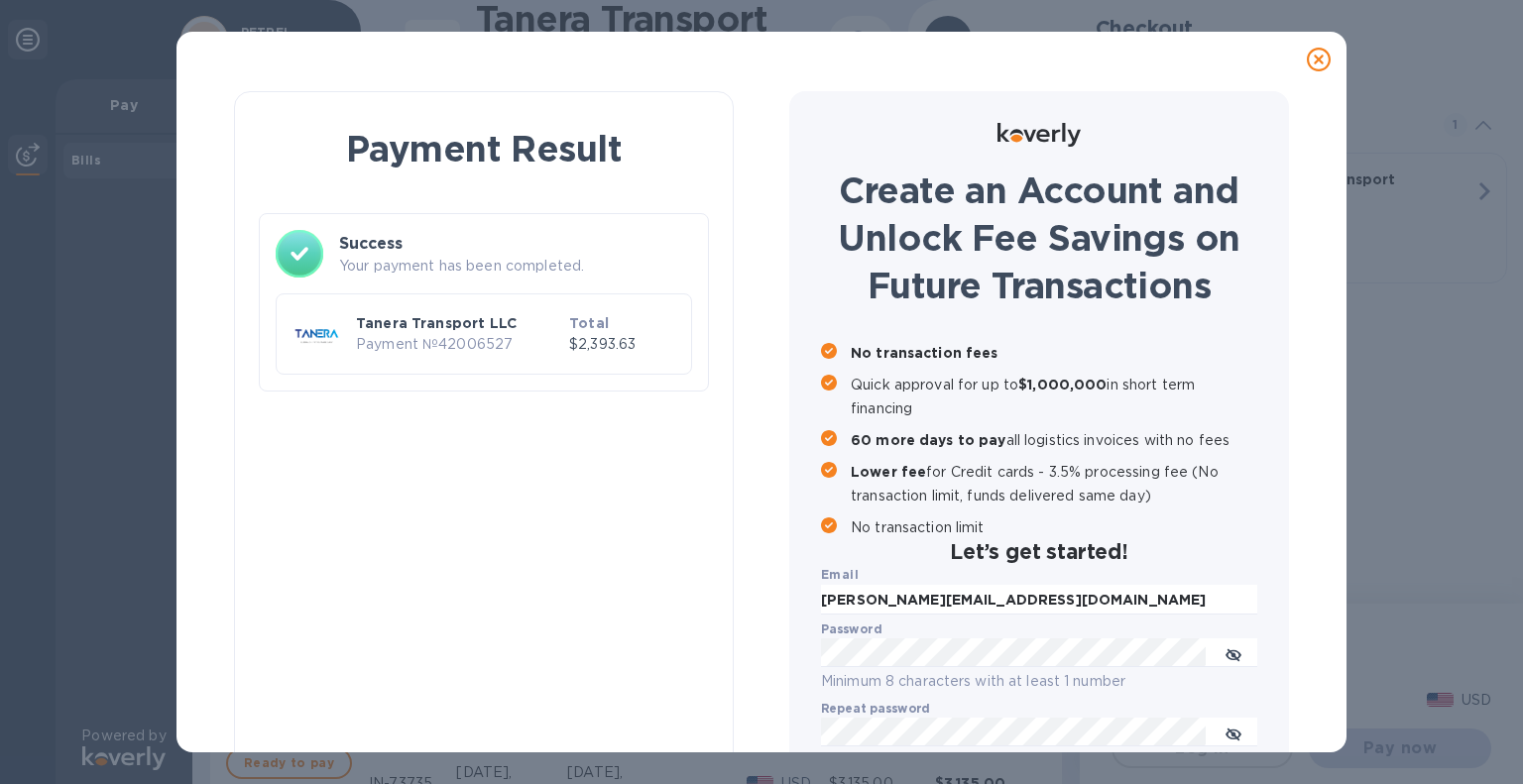 click on "Success" at bounding box center [516, 244] 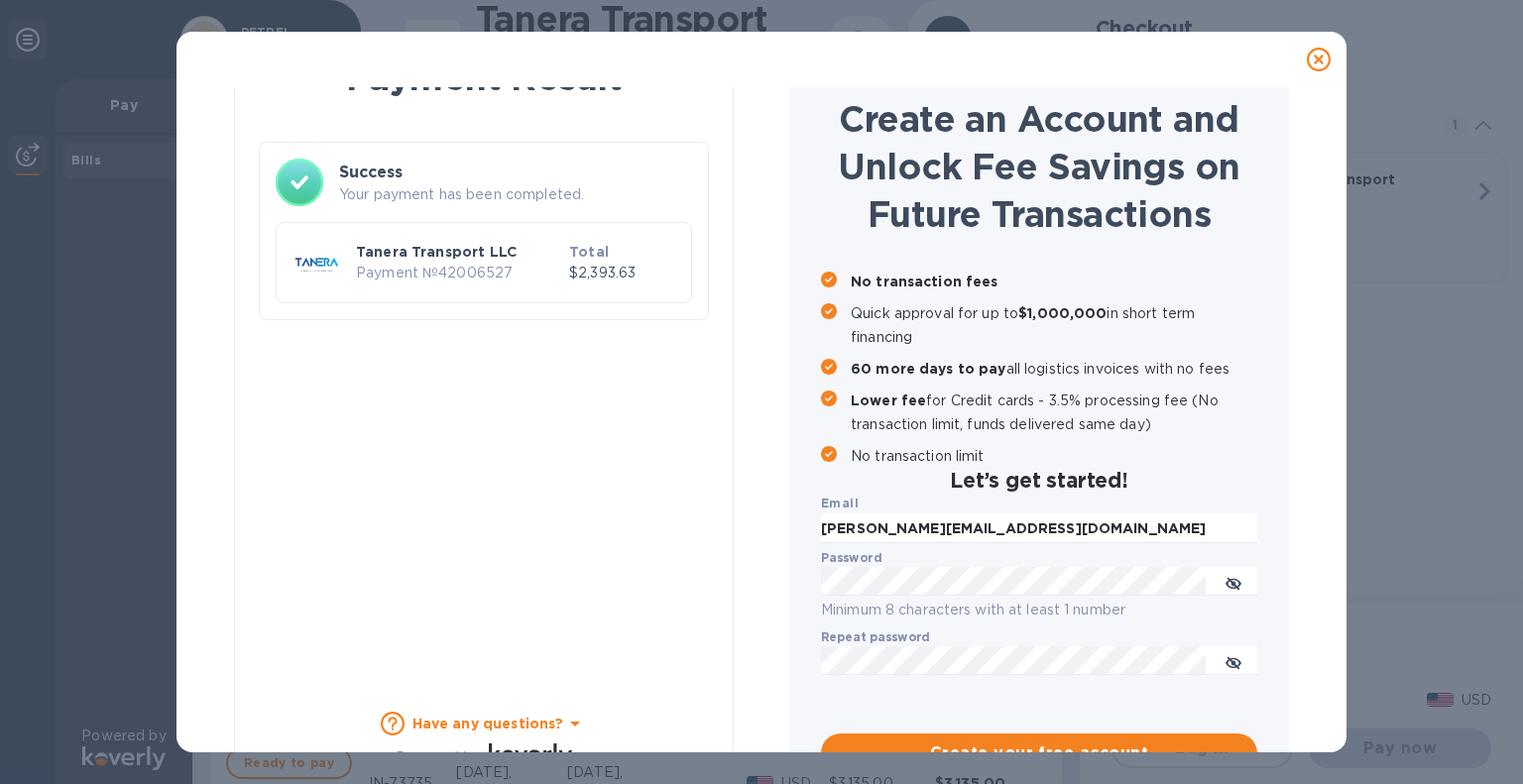 scroll, scrollTop: 99, scrollLeft: 0, axis: vertical 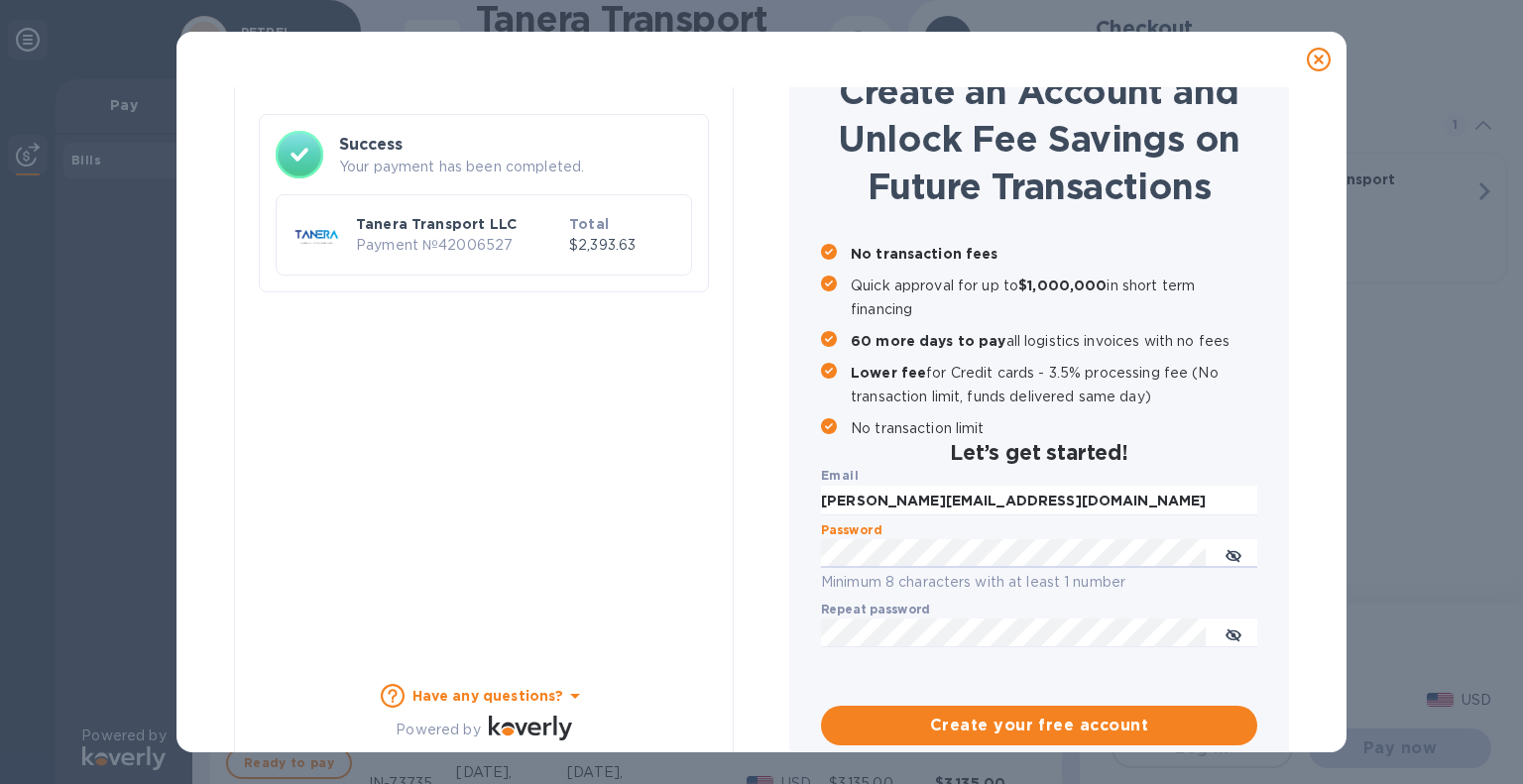 type 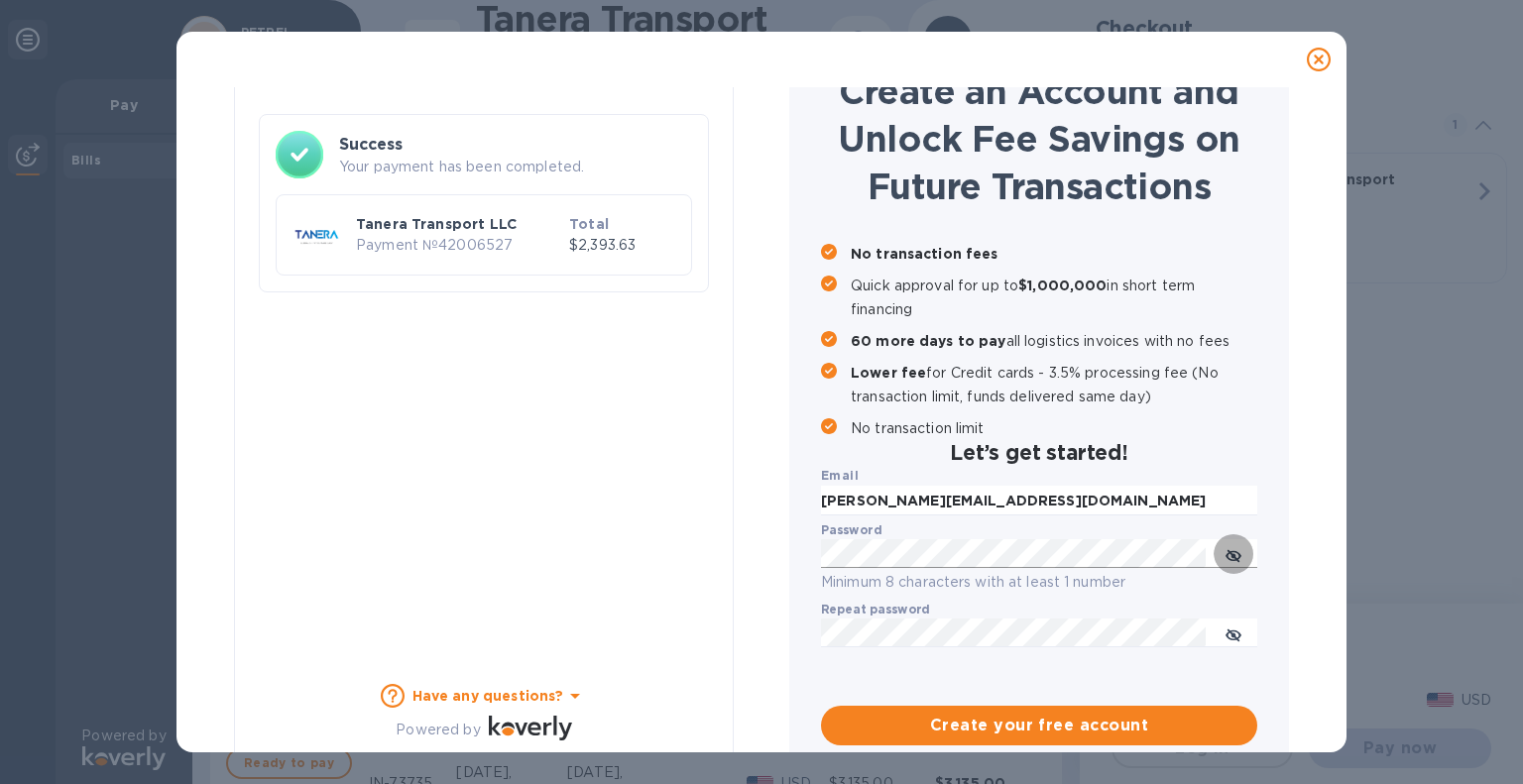 click 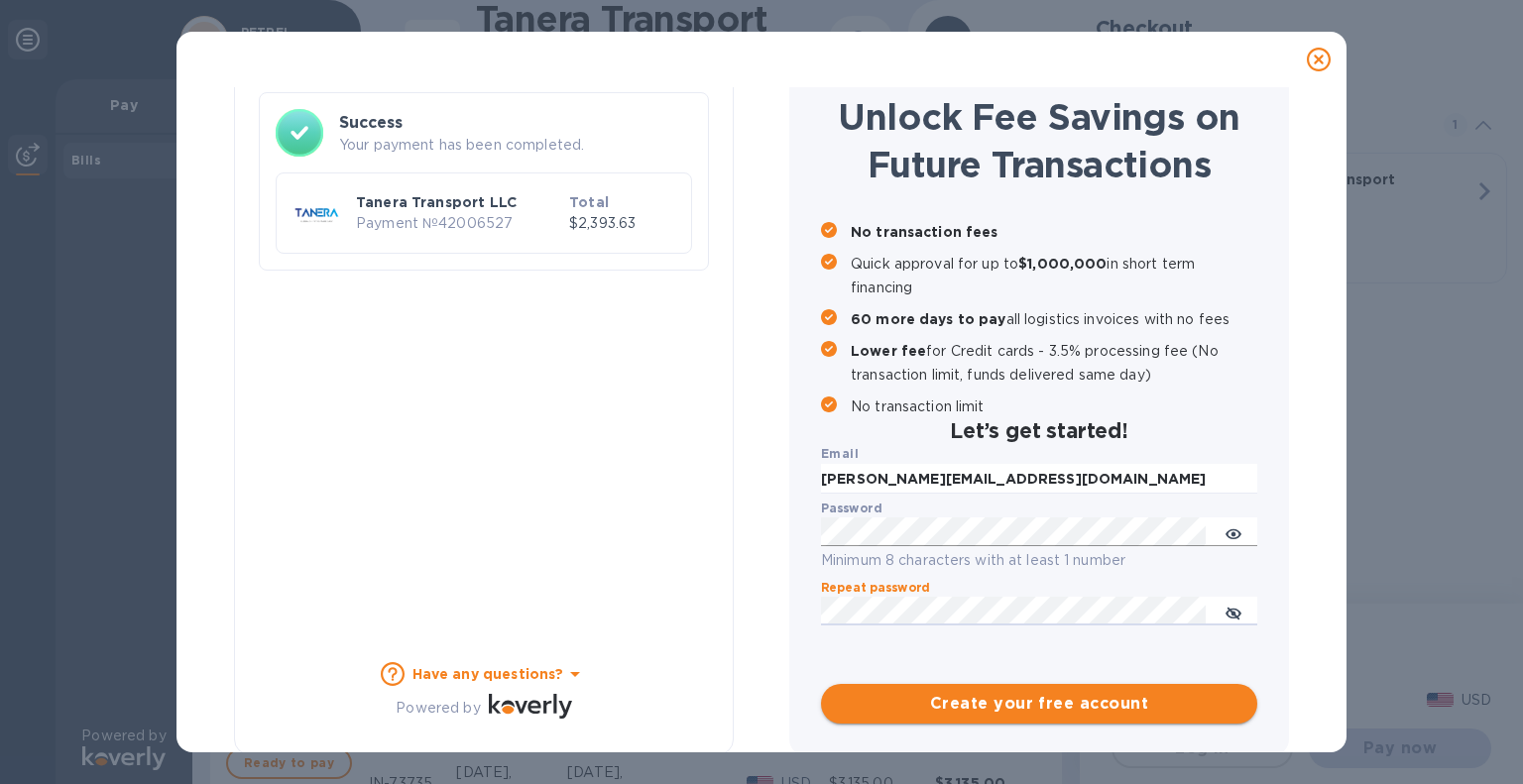 scroll, scrollTop: 127, scrollLeft: 0, axis: vertical 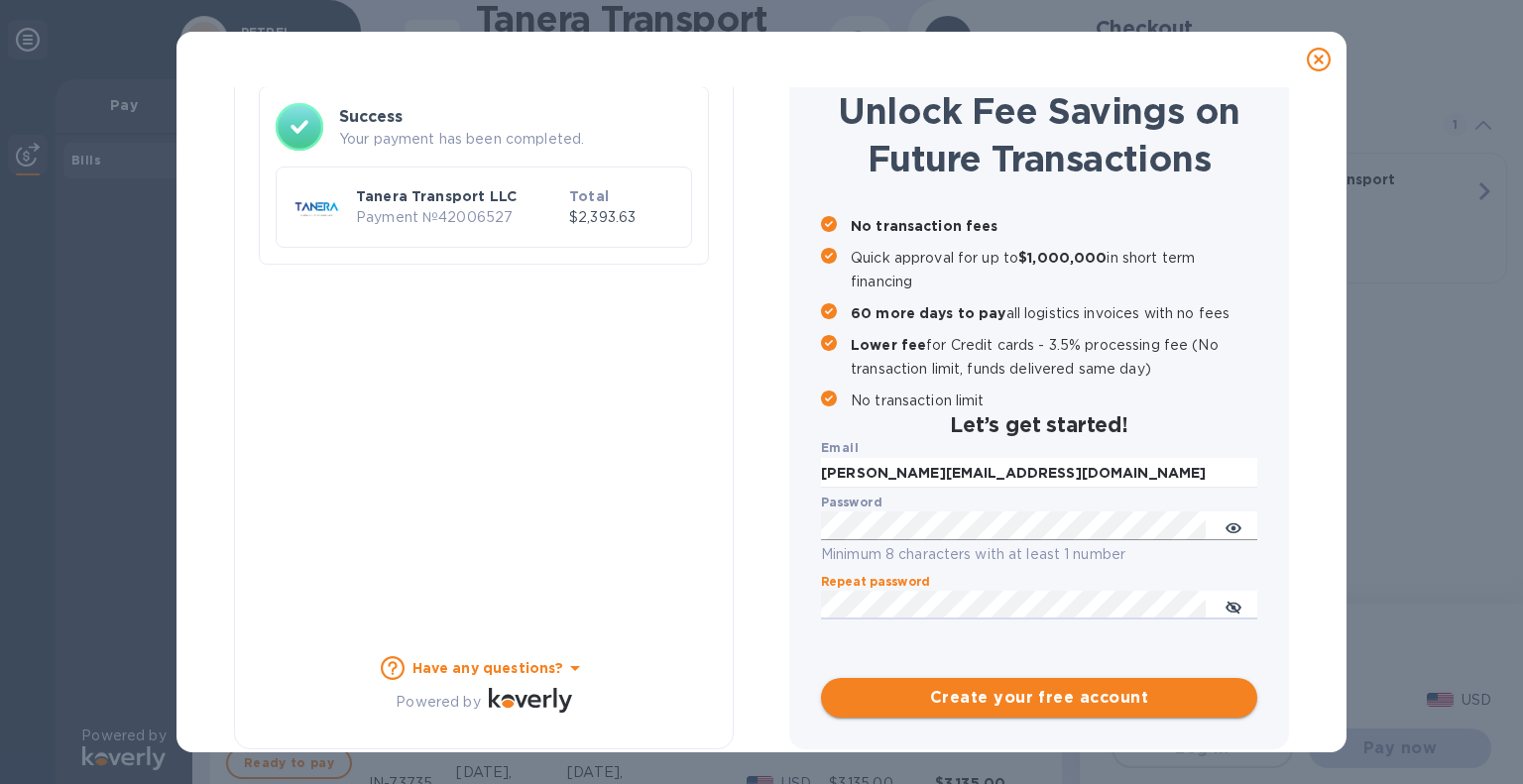 click on "Create your free account" at bounding box center [1039, 698] 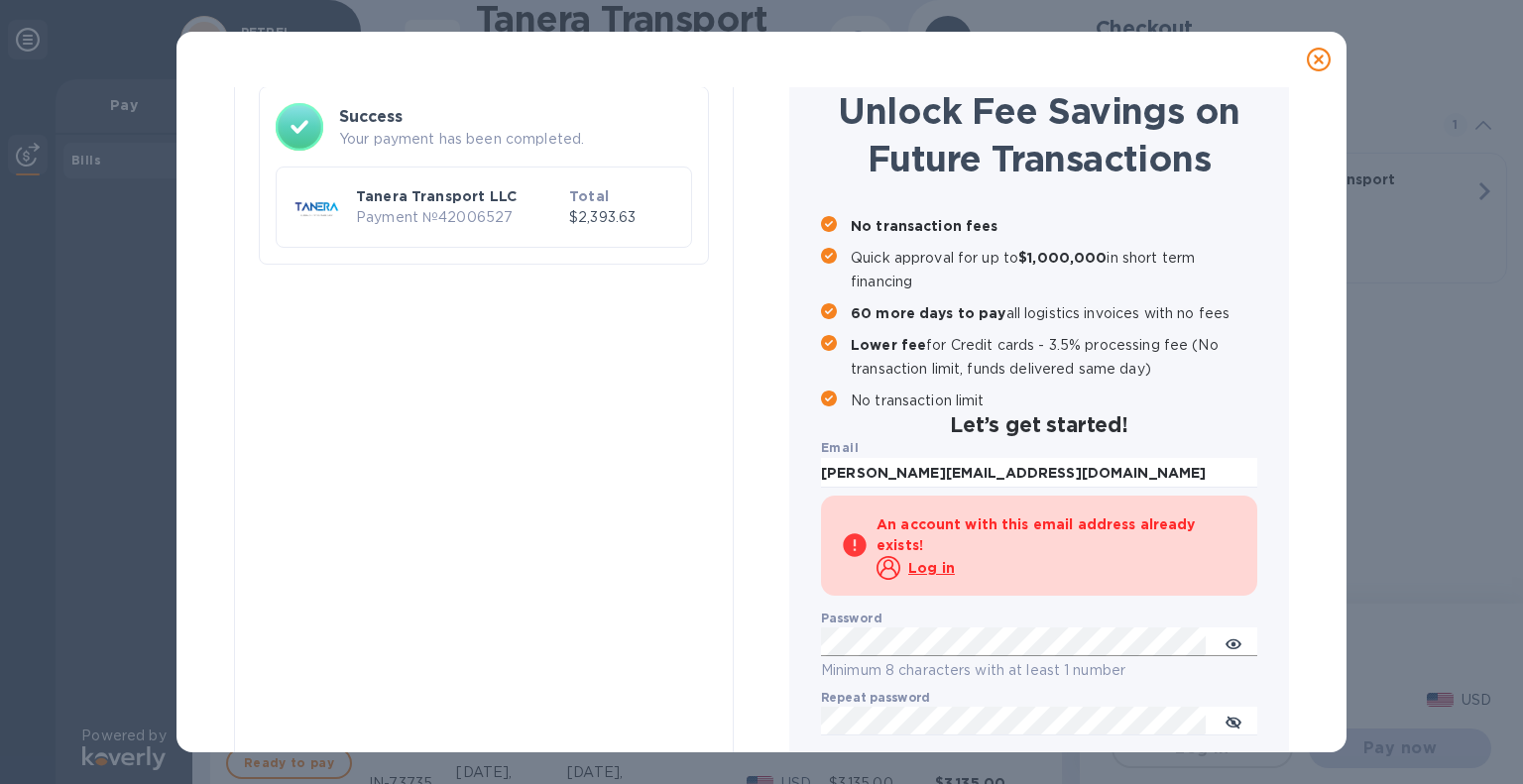 click on "Payment Result Success Your payment has been completed. Tanera Transport LLC Payment № 42006527 Total $2,393.63 Have any questions? Powered by" at bounding box center [484, 414] 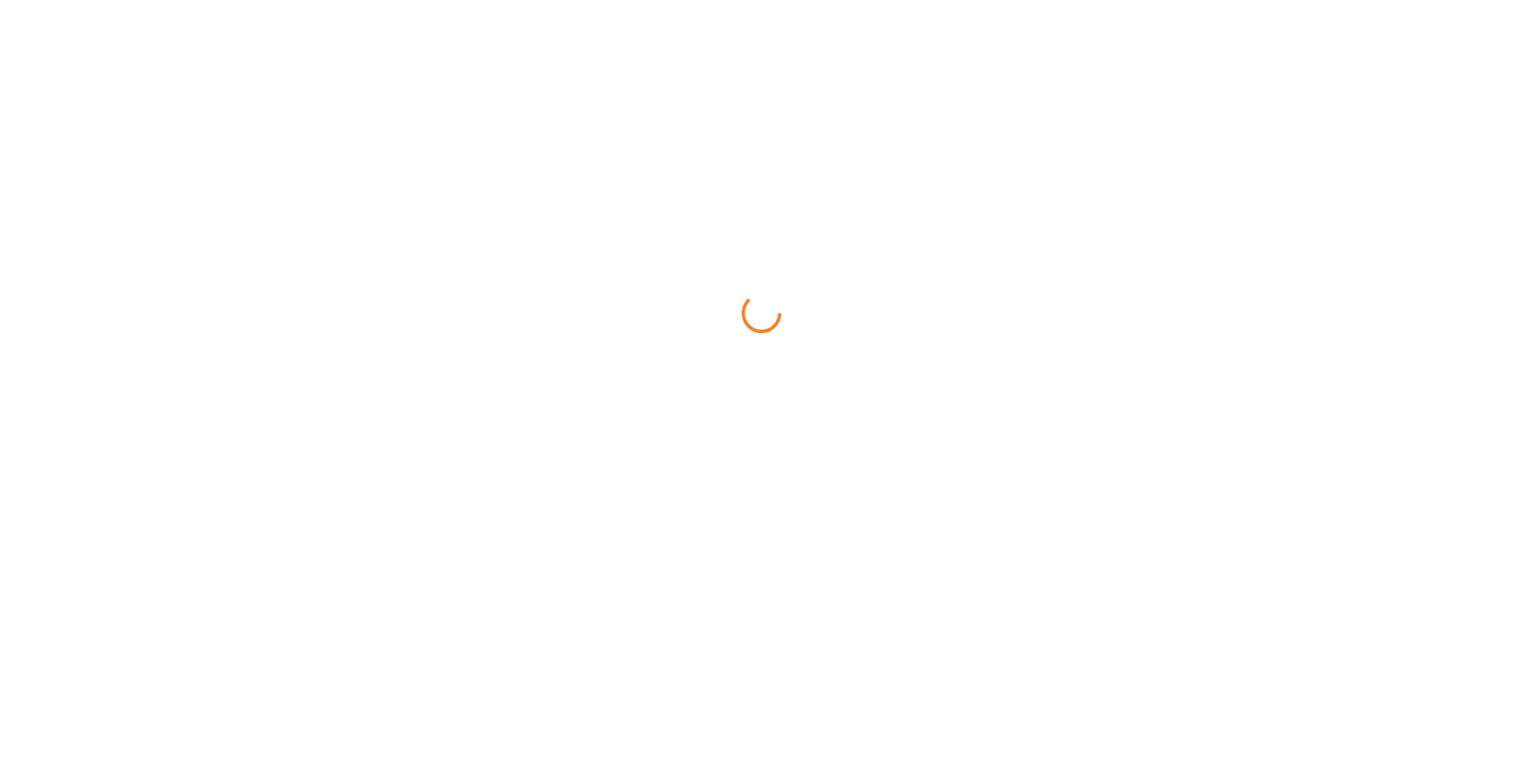 scroll, scrollTop: 0, scrollLeft: 0, axis: both 